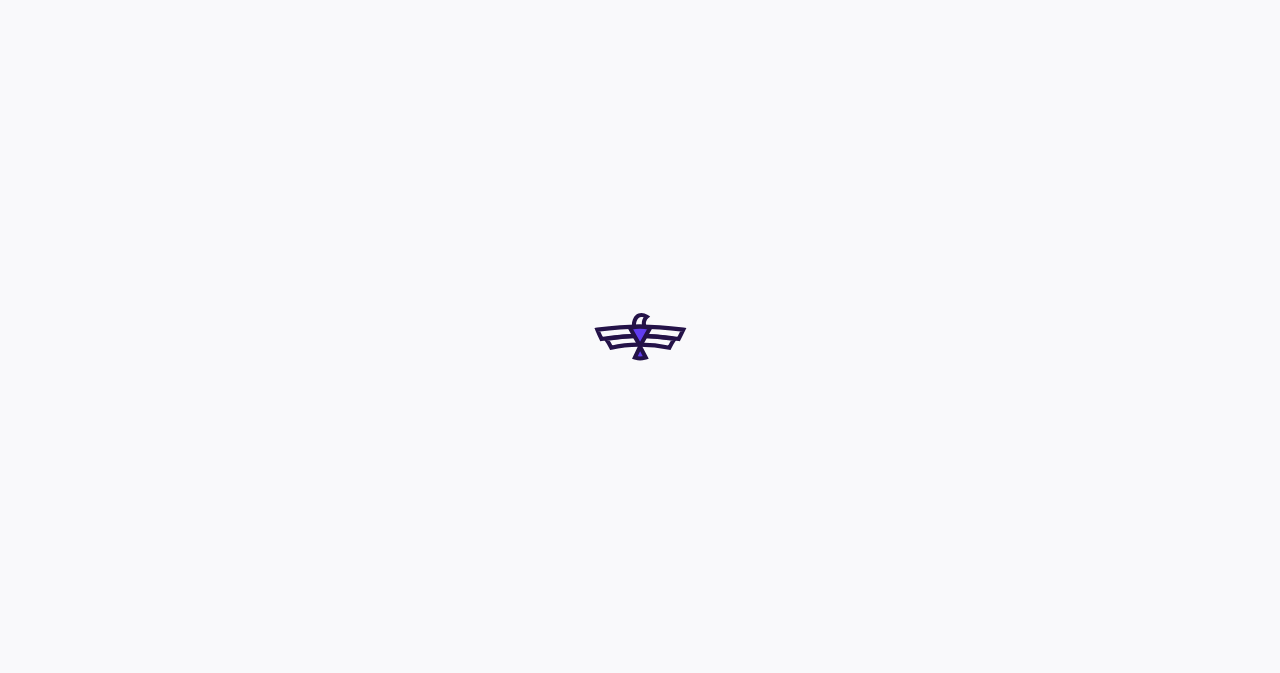 scroll, scrollTop: 0, scrollLeft: 0, axis: both 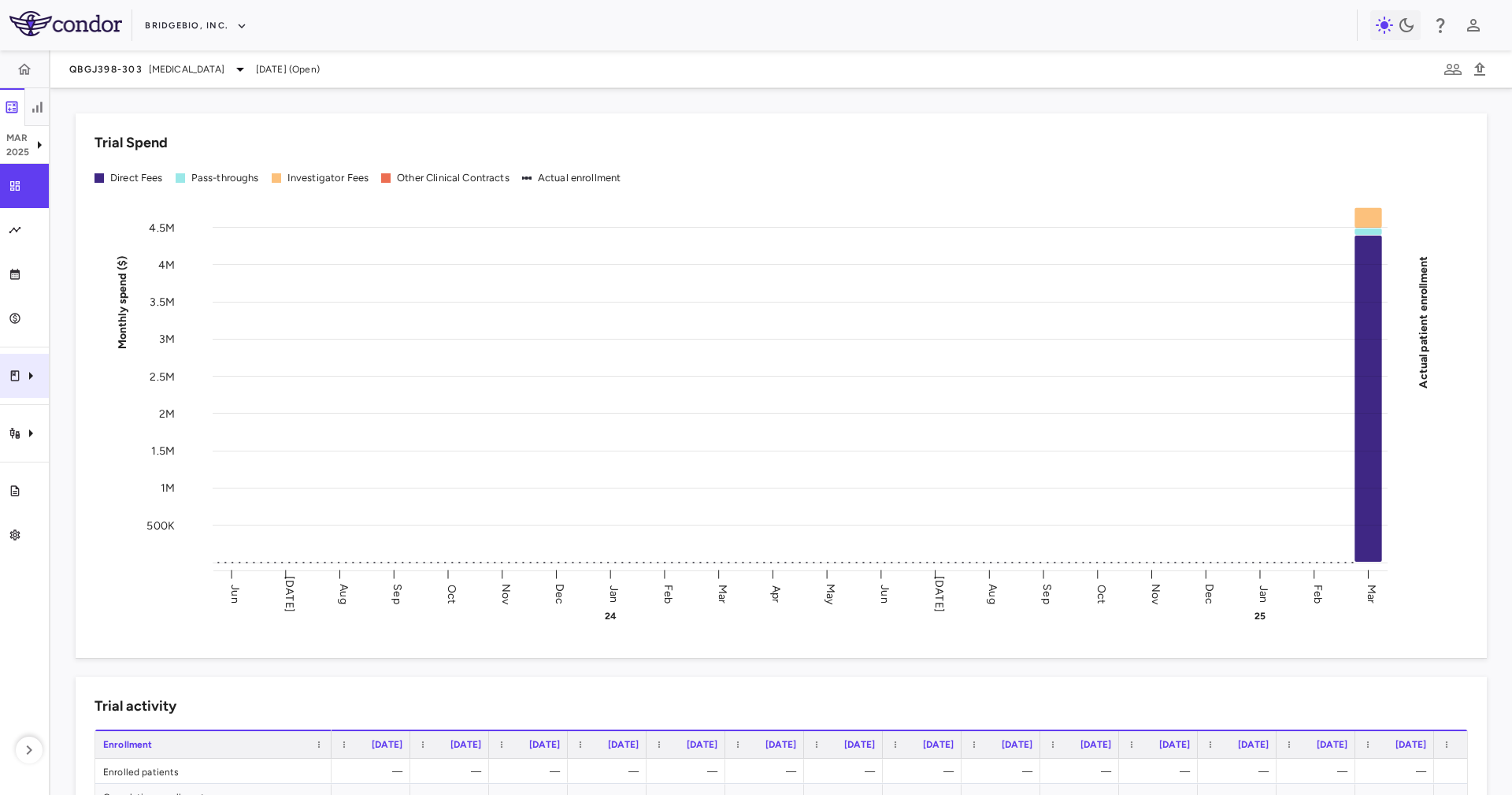 click on "Clinical expenses" at bounding box center (24, 376) 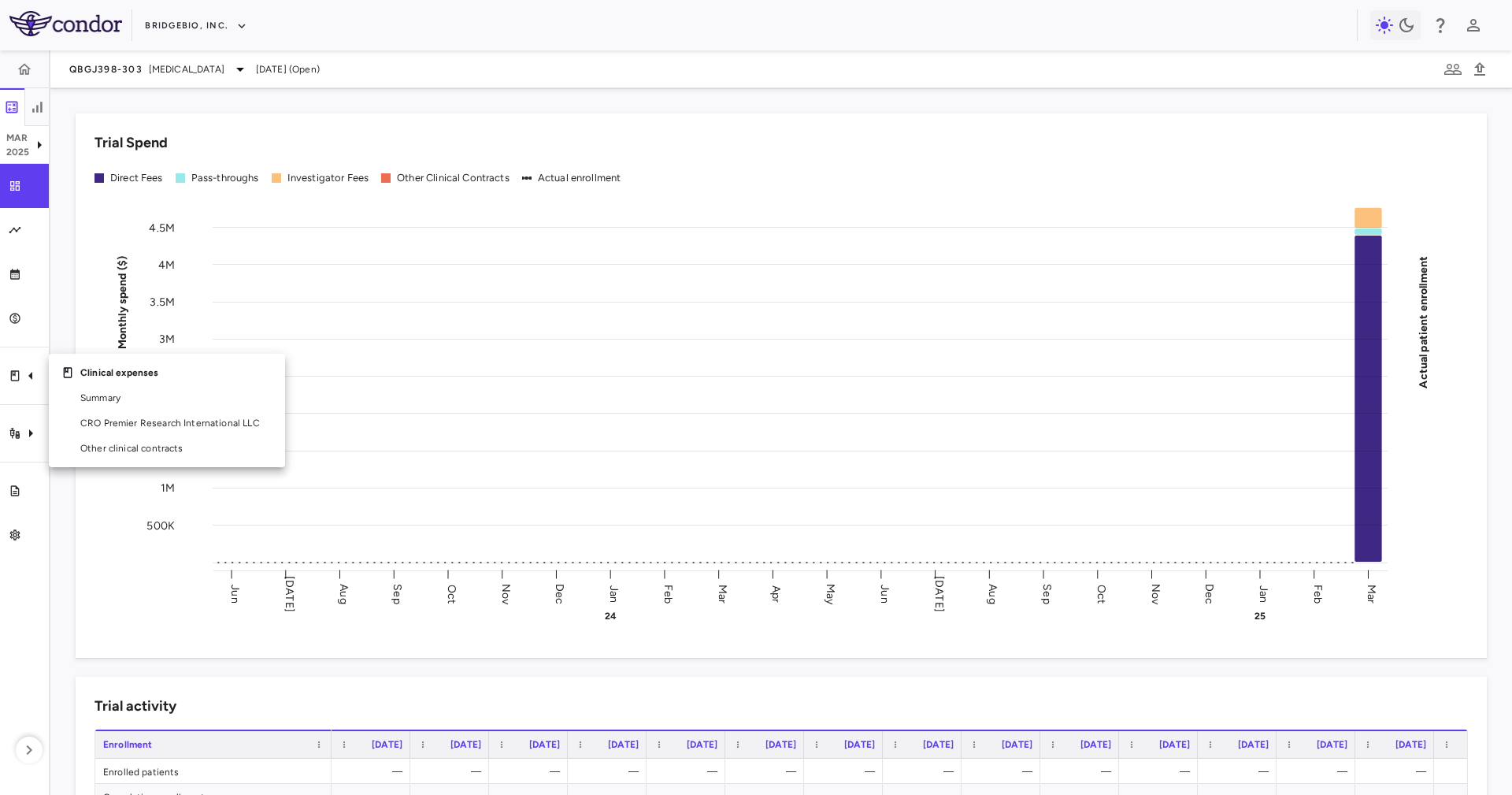 click at bounding box center [756, 397] 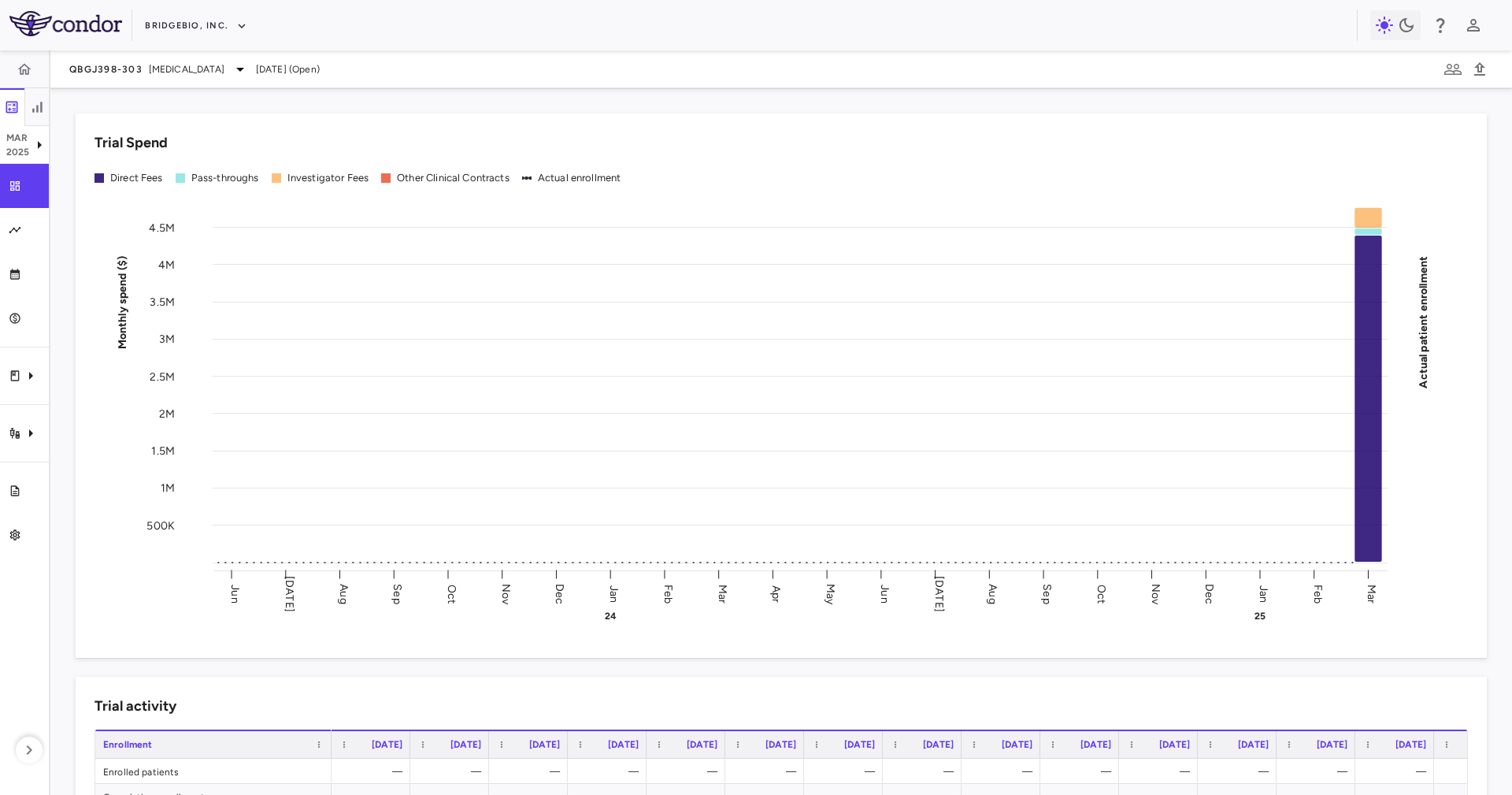 click 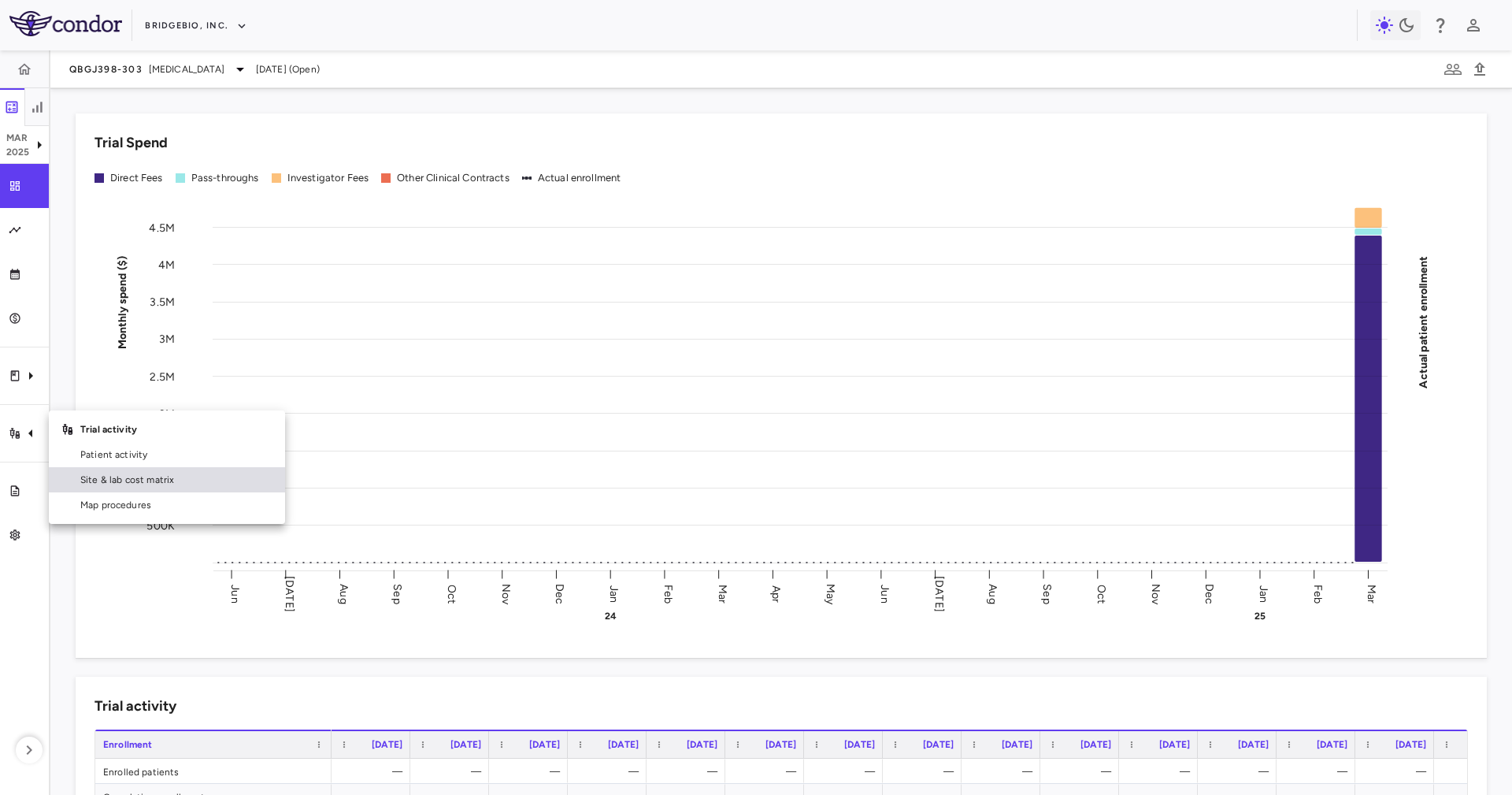 click on "Site & lab cost matrix" at bounding box center (176, 480) 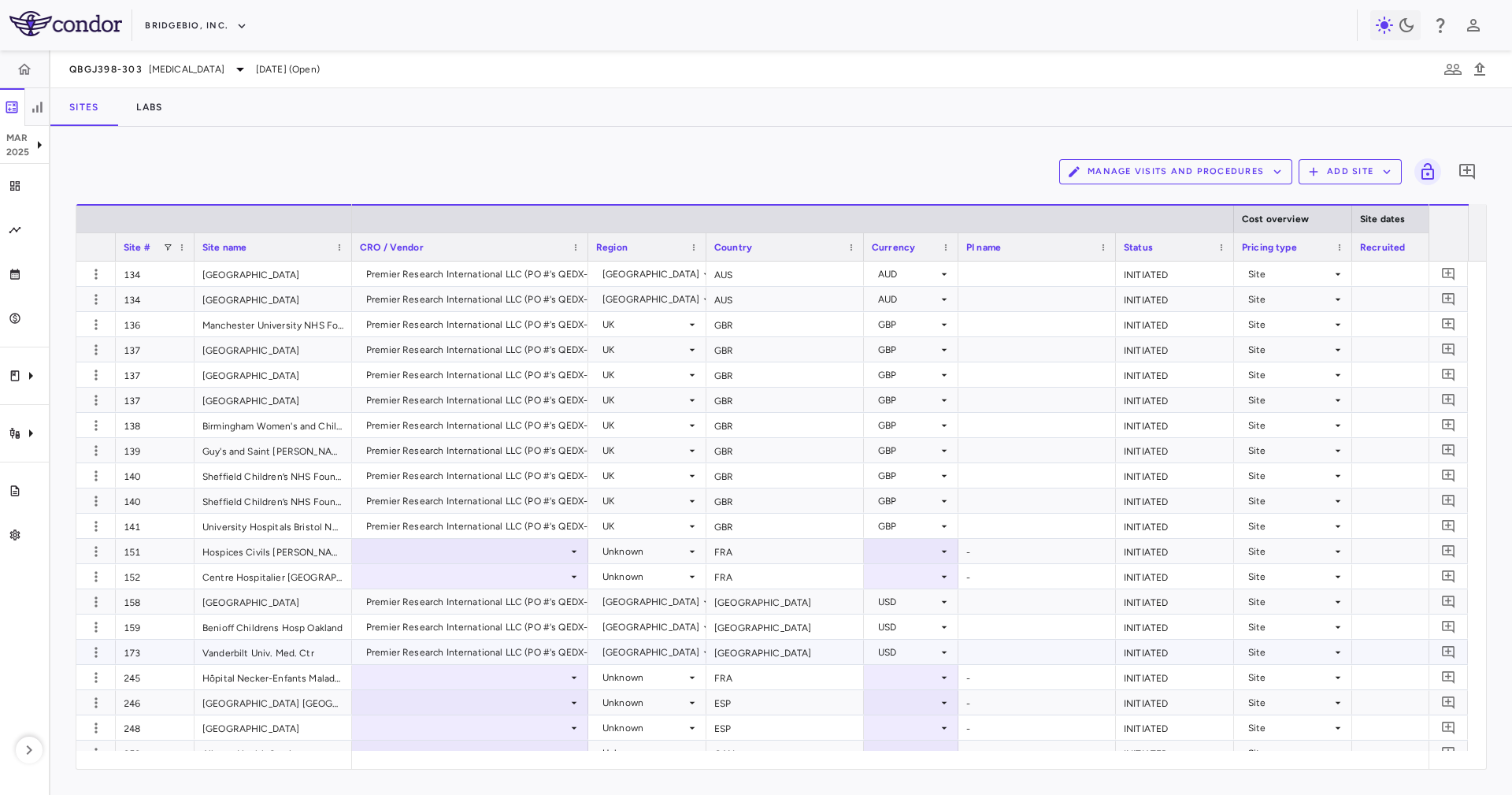 scroll, scrollTop: 118, scrollLeft: 0, axis: vertical 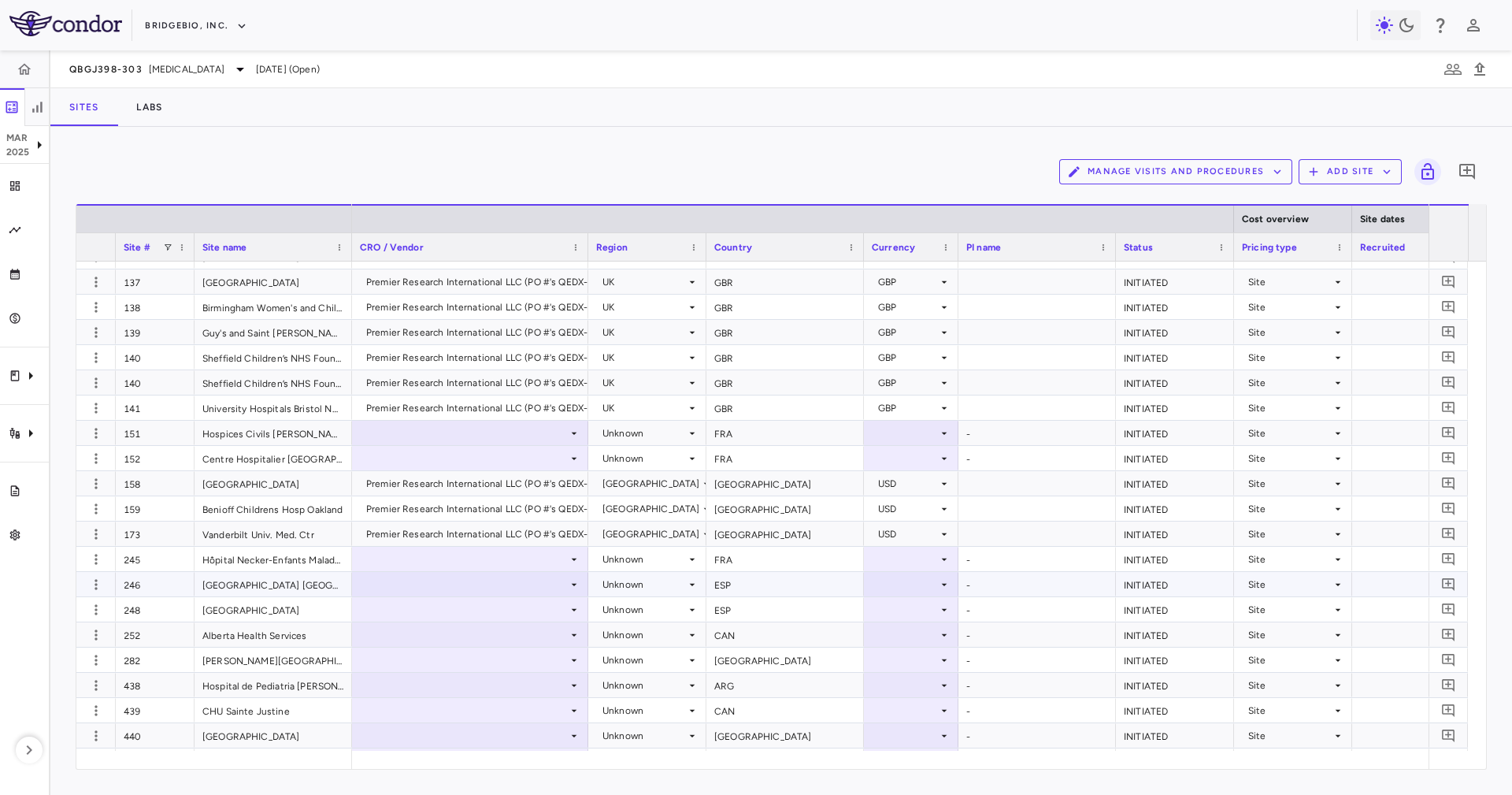 click at bounding box center (470, 609) 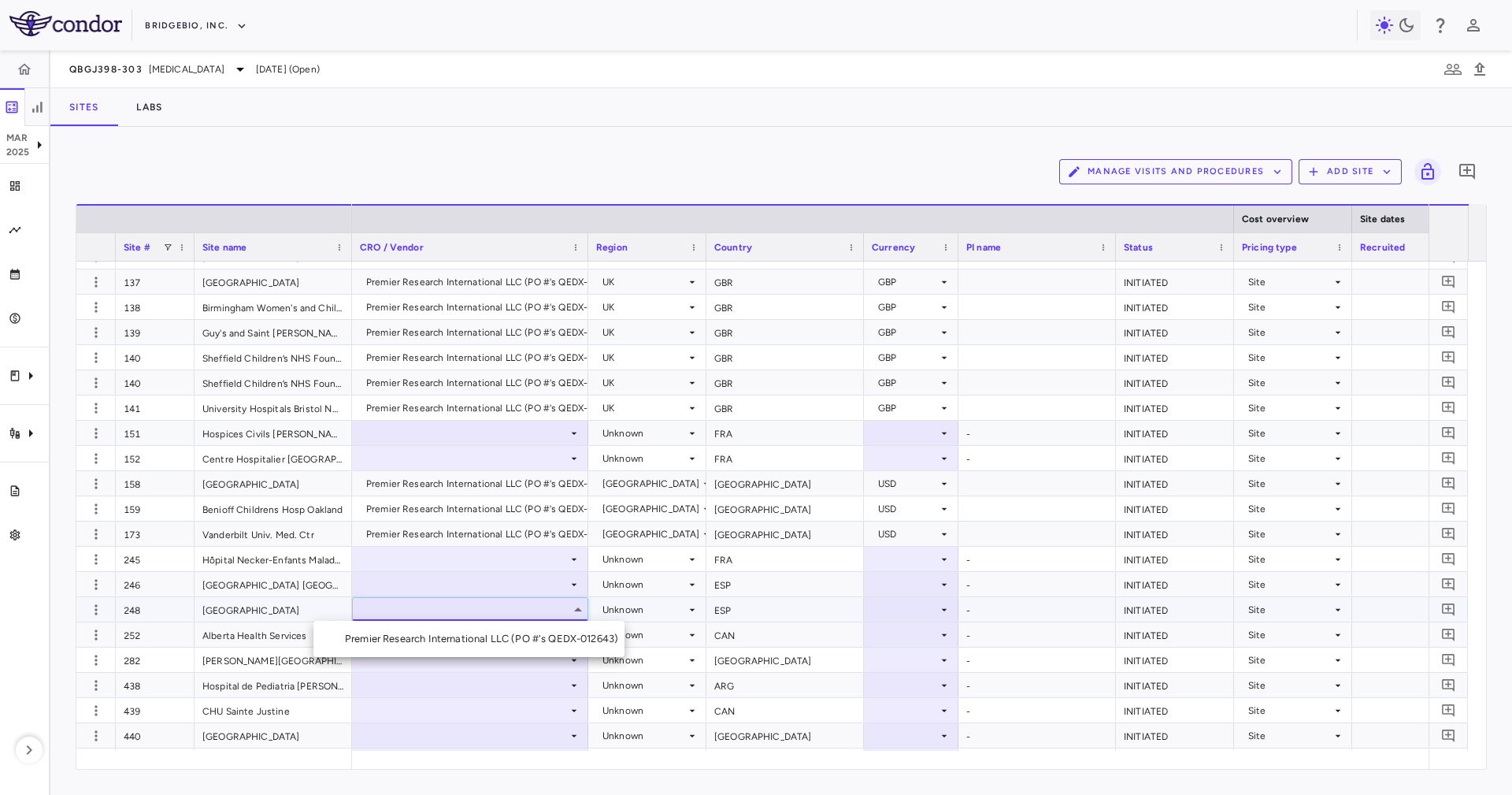 click at bounding box center [756, 397] 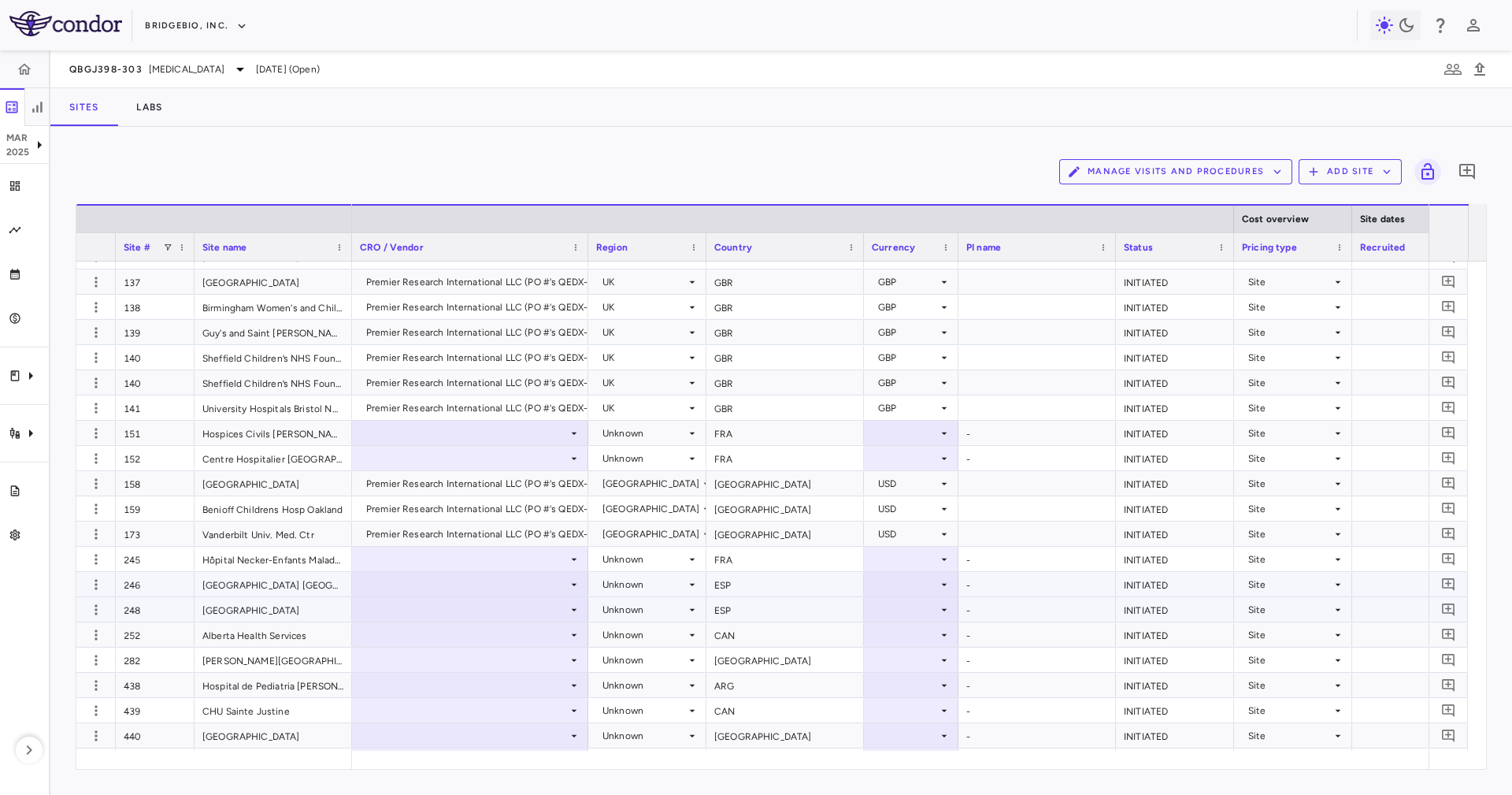 click at bounding box center [470, 584] 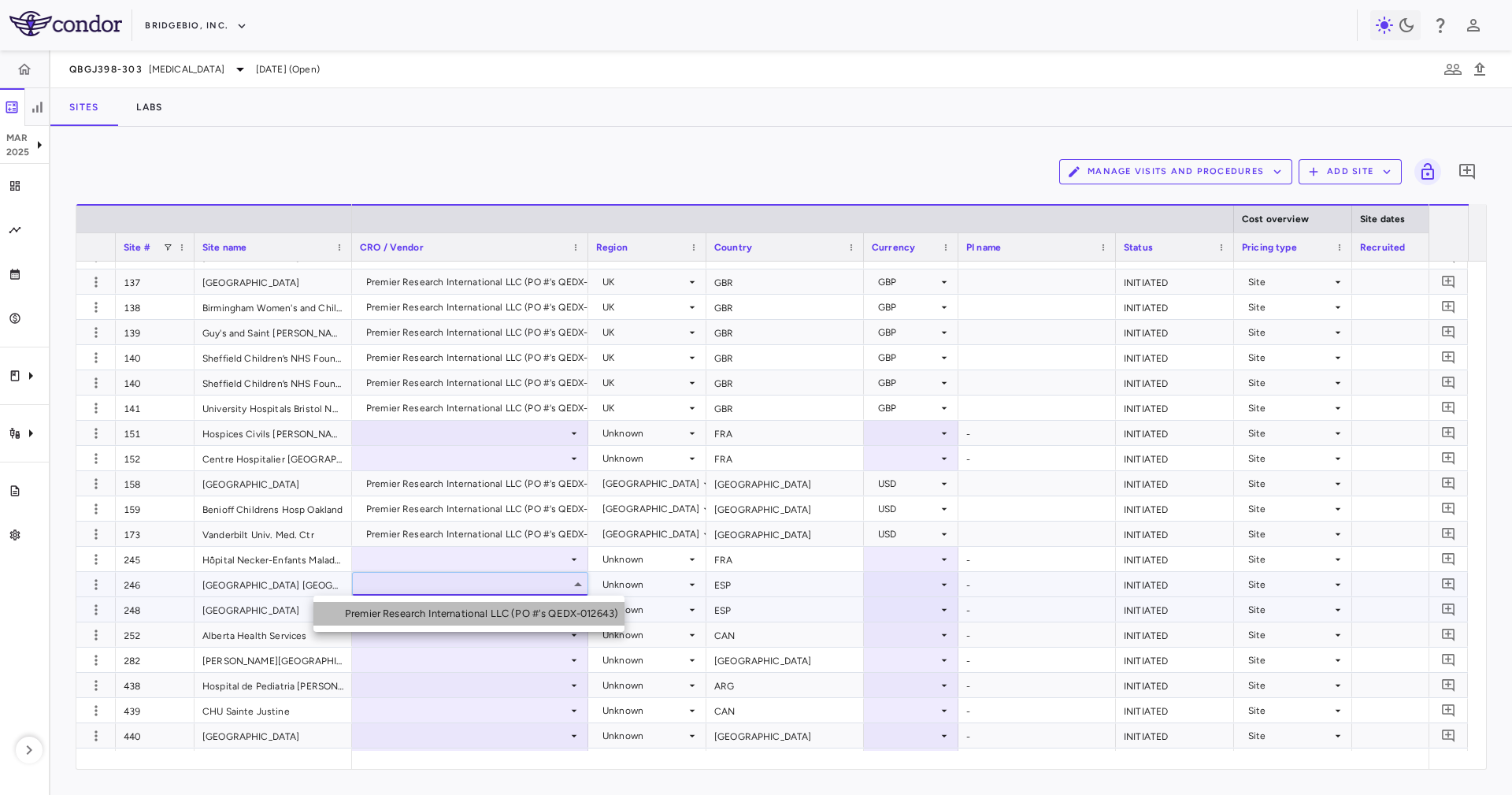 click on "Premier Research International LLC (PO #'s QEDX-012643)" at bounding box center [484, 614] 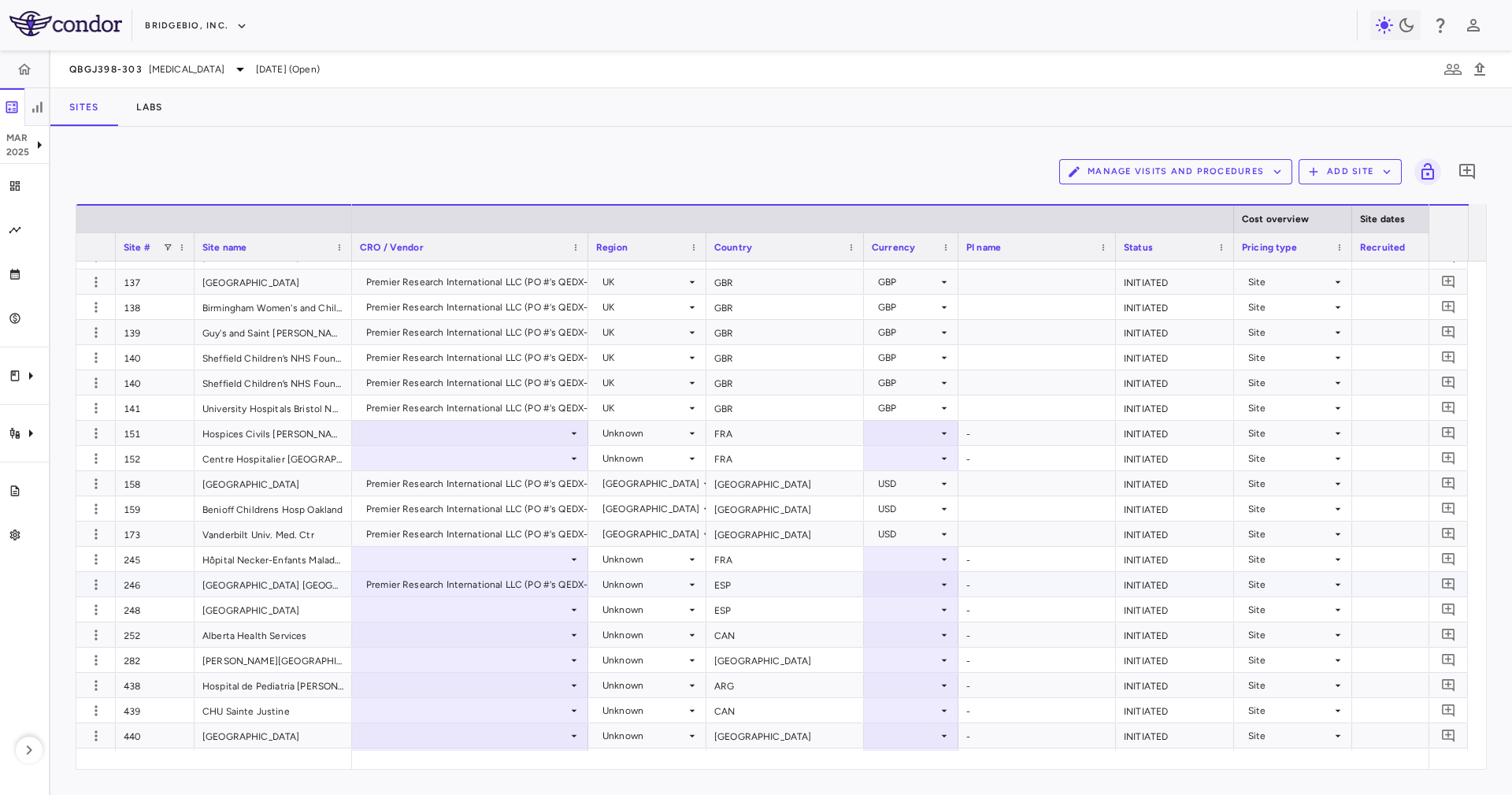 click on "ESP" at bounding box center [785, 584] 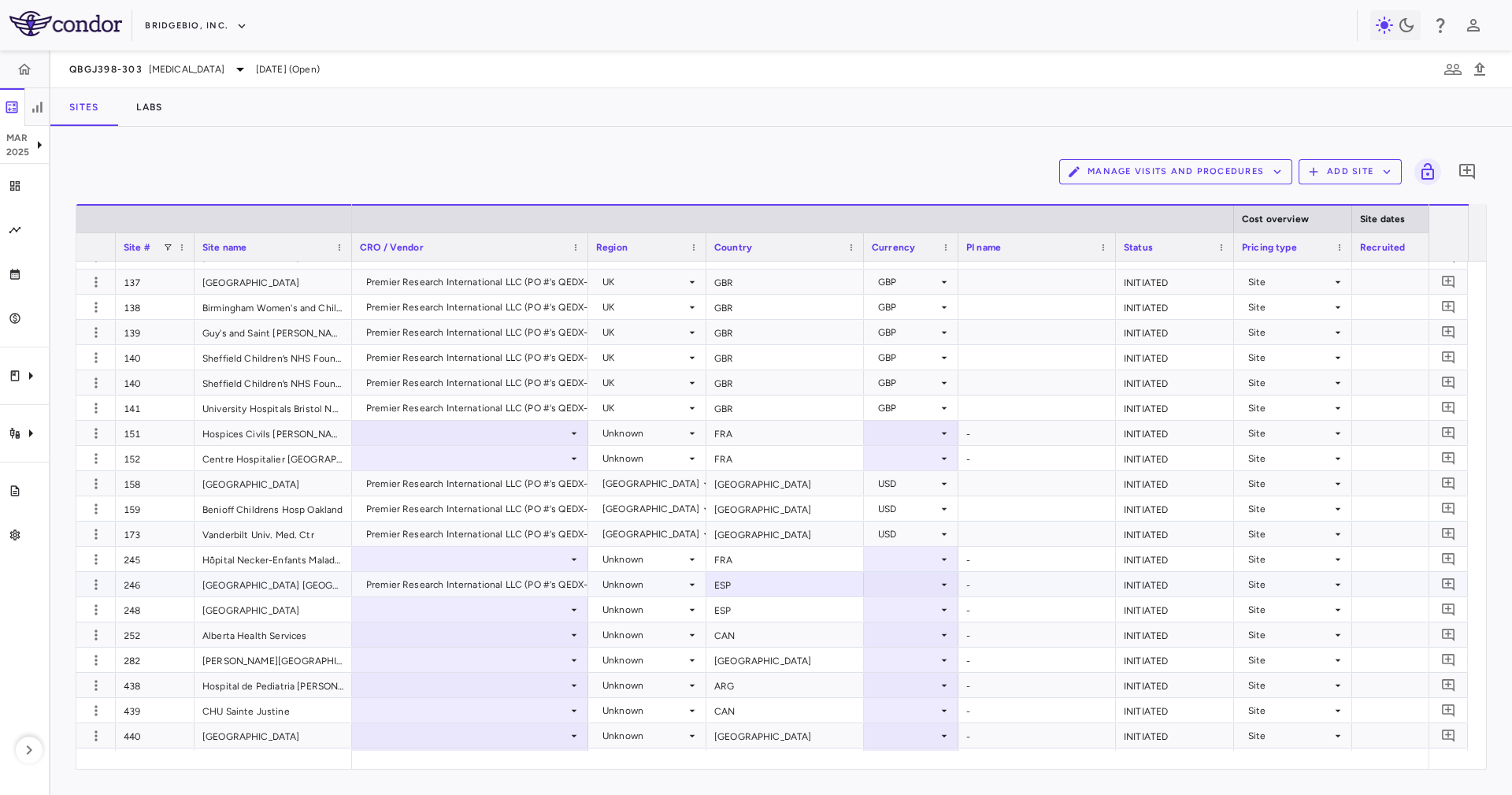 click on "Unknown" at bounding box center [644, 585] 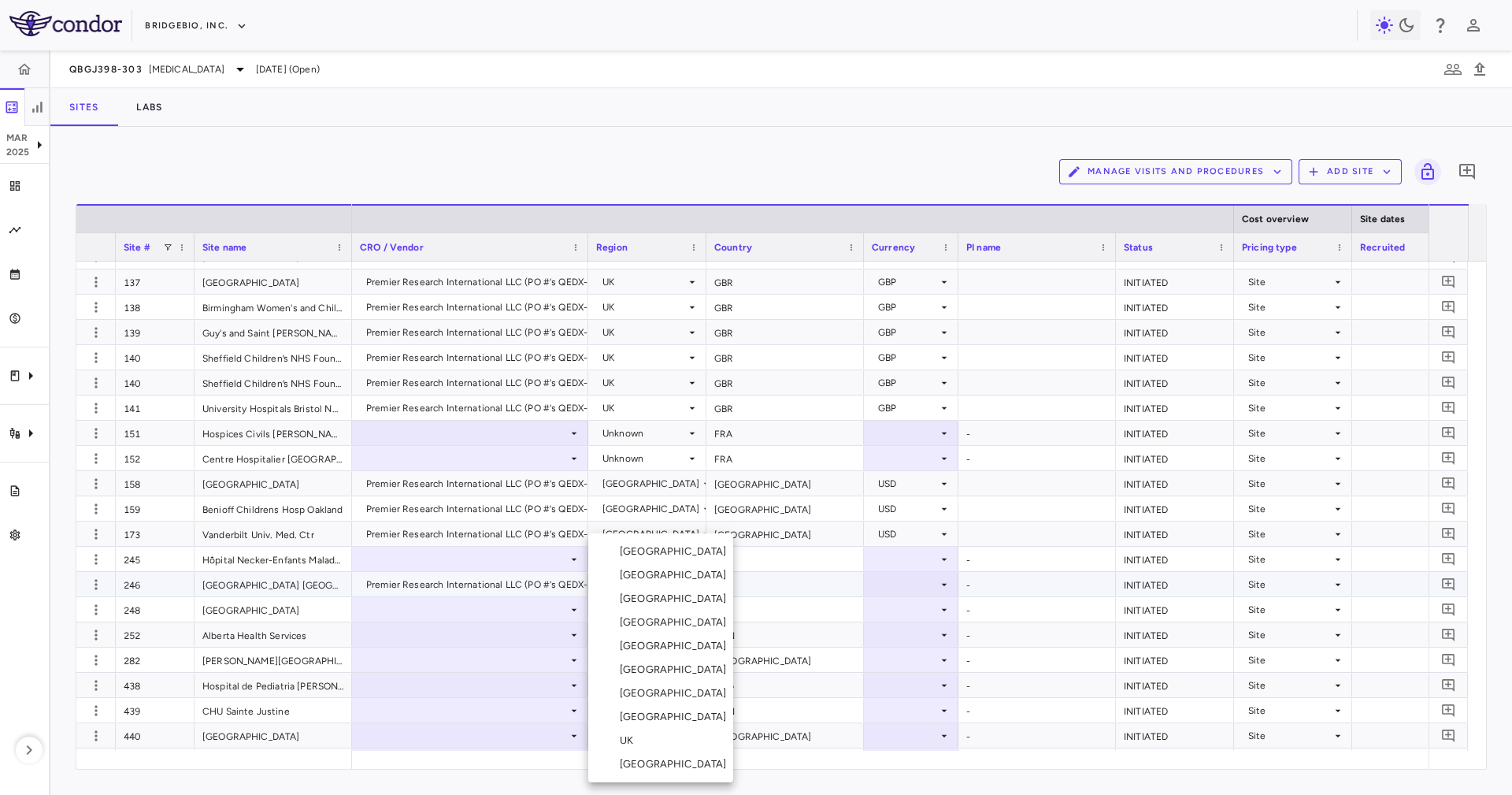 click on "[GEOGRAPHIC_DATA]" at bounding box center (661, 717) 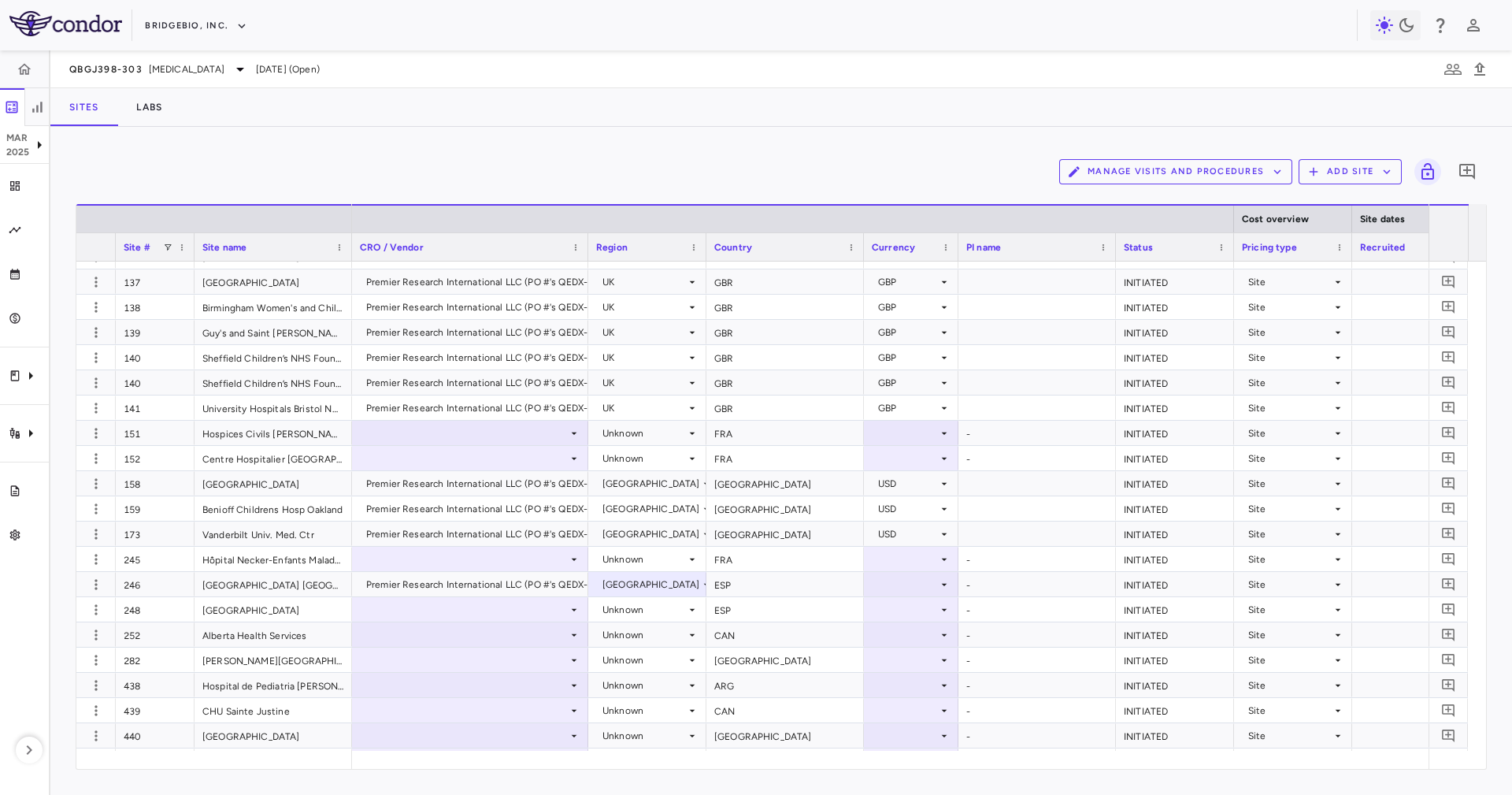 click at bounding box center [863, 247] 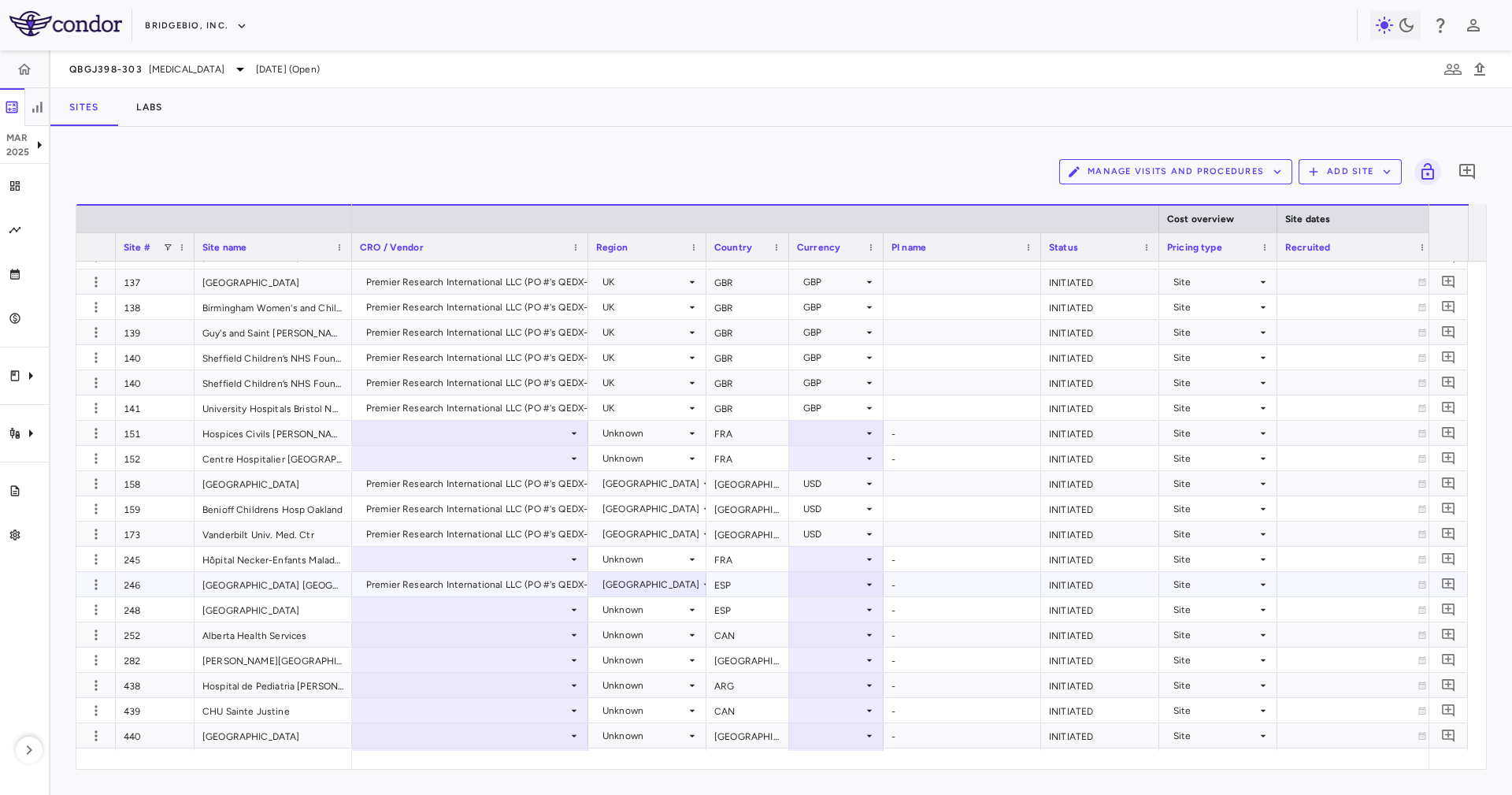click at bounding box center [836, 584] 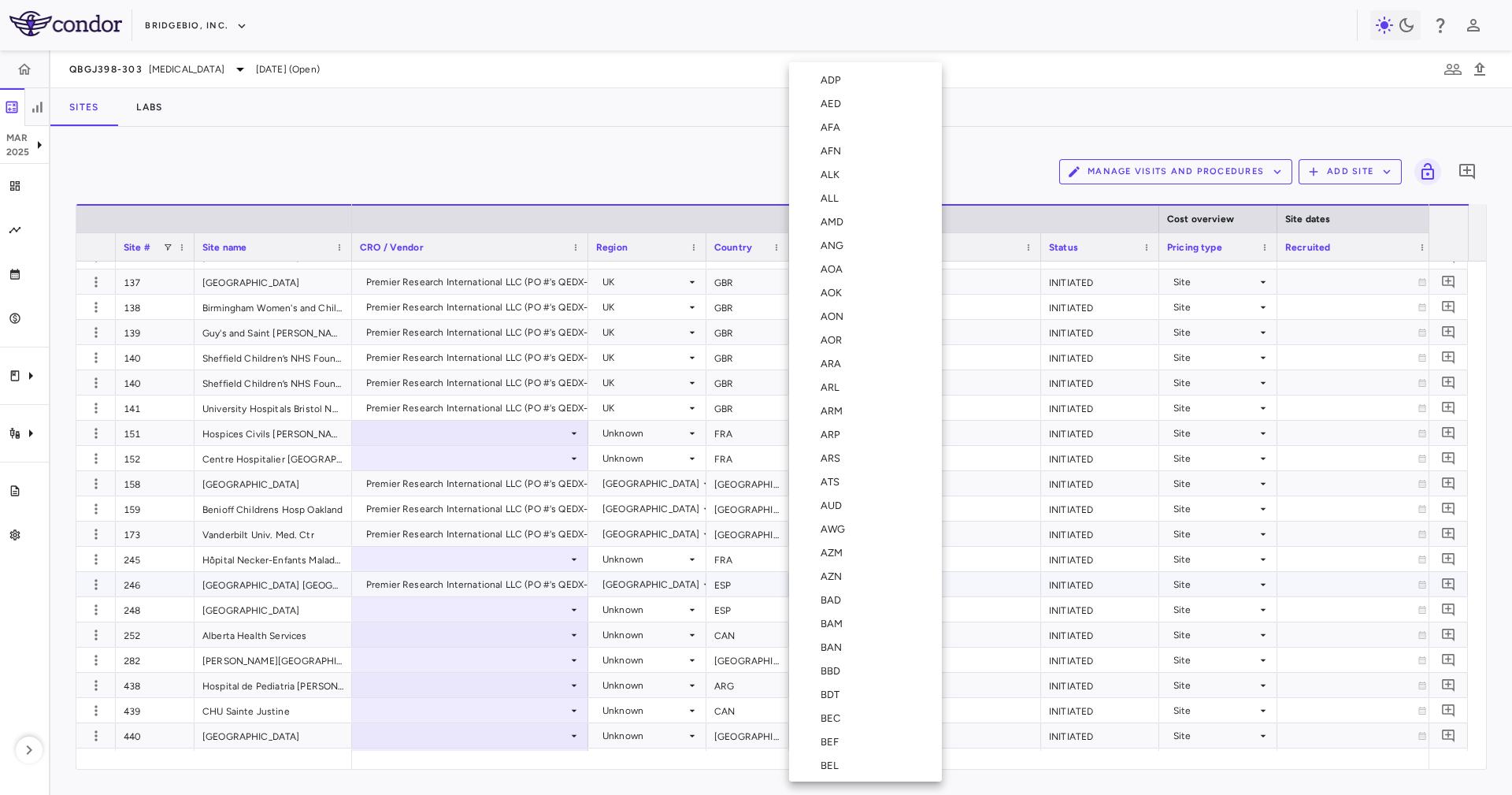 type 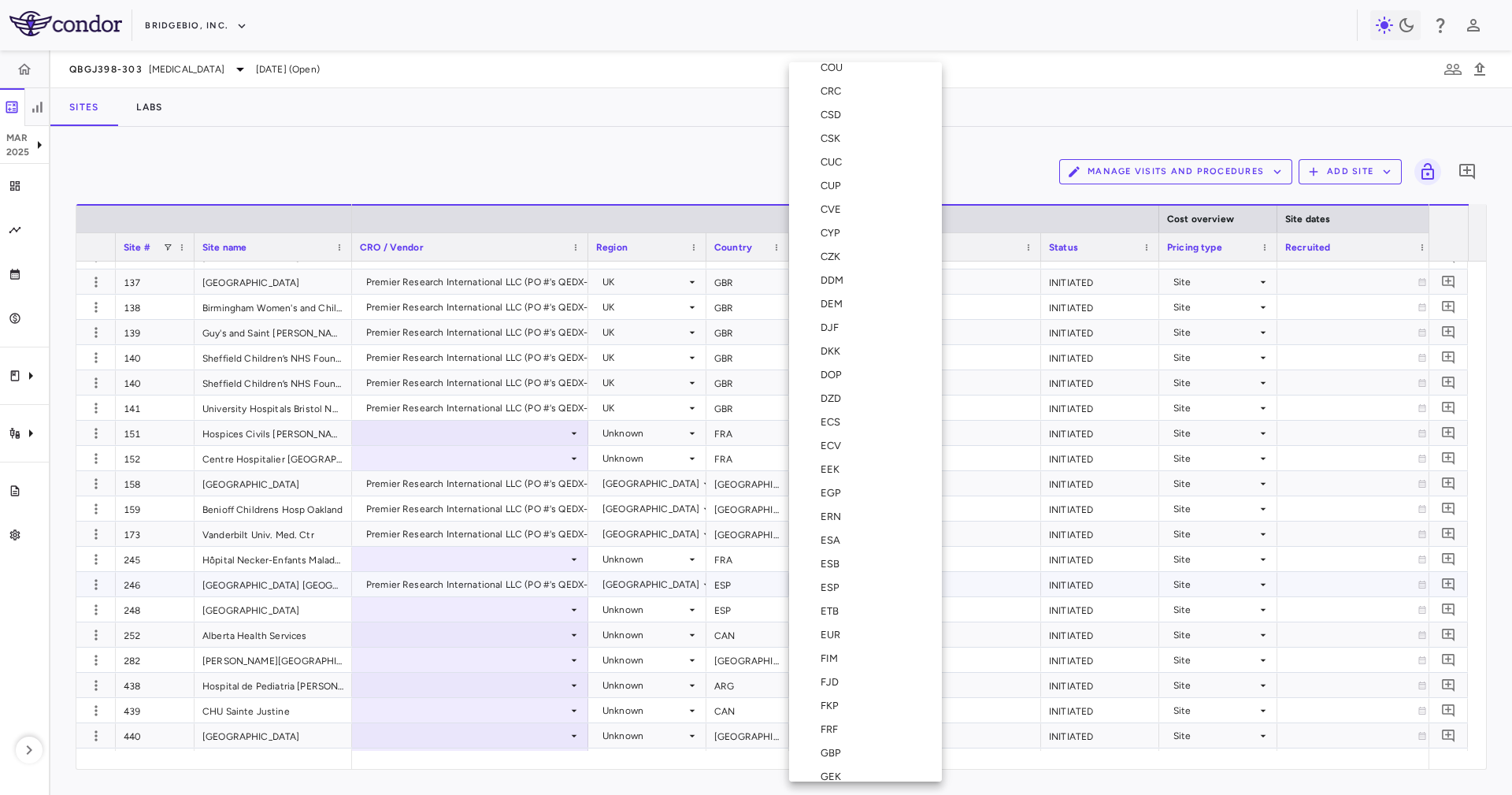 type 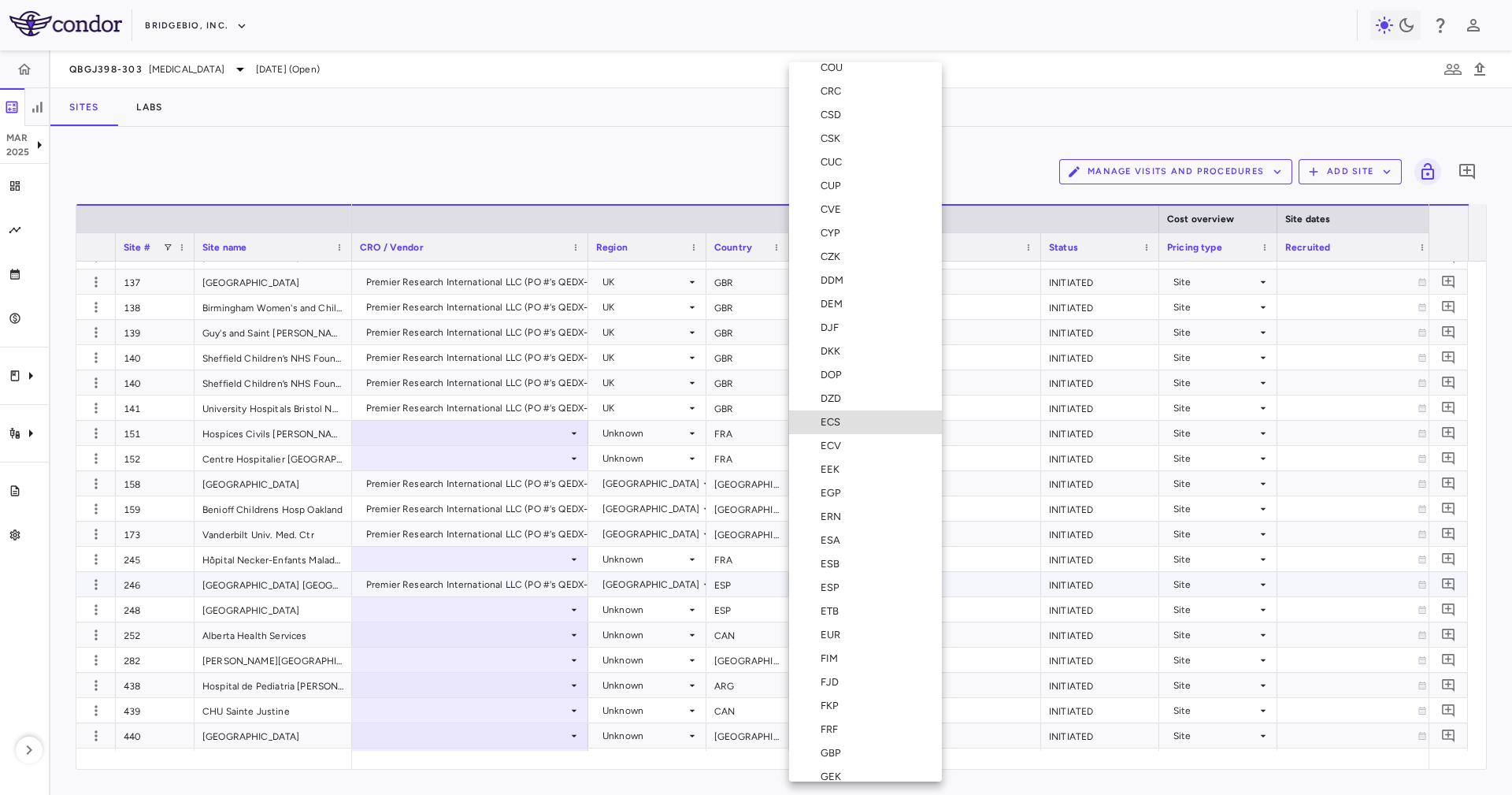 click on "EUR" at bounding box center [833, 635] 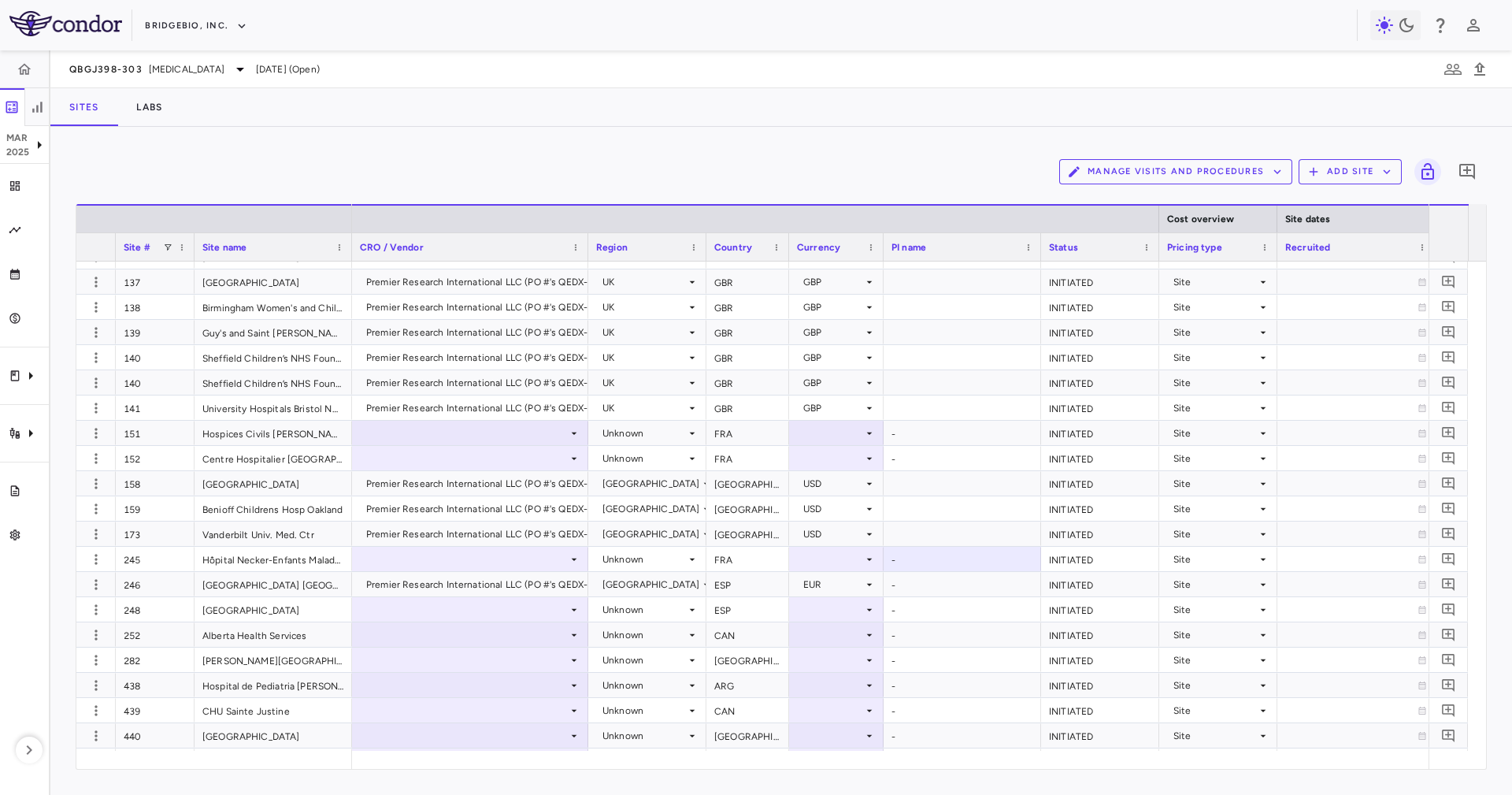 click at bounding box center [1040, 247] 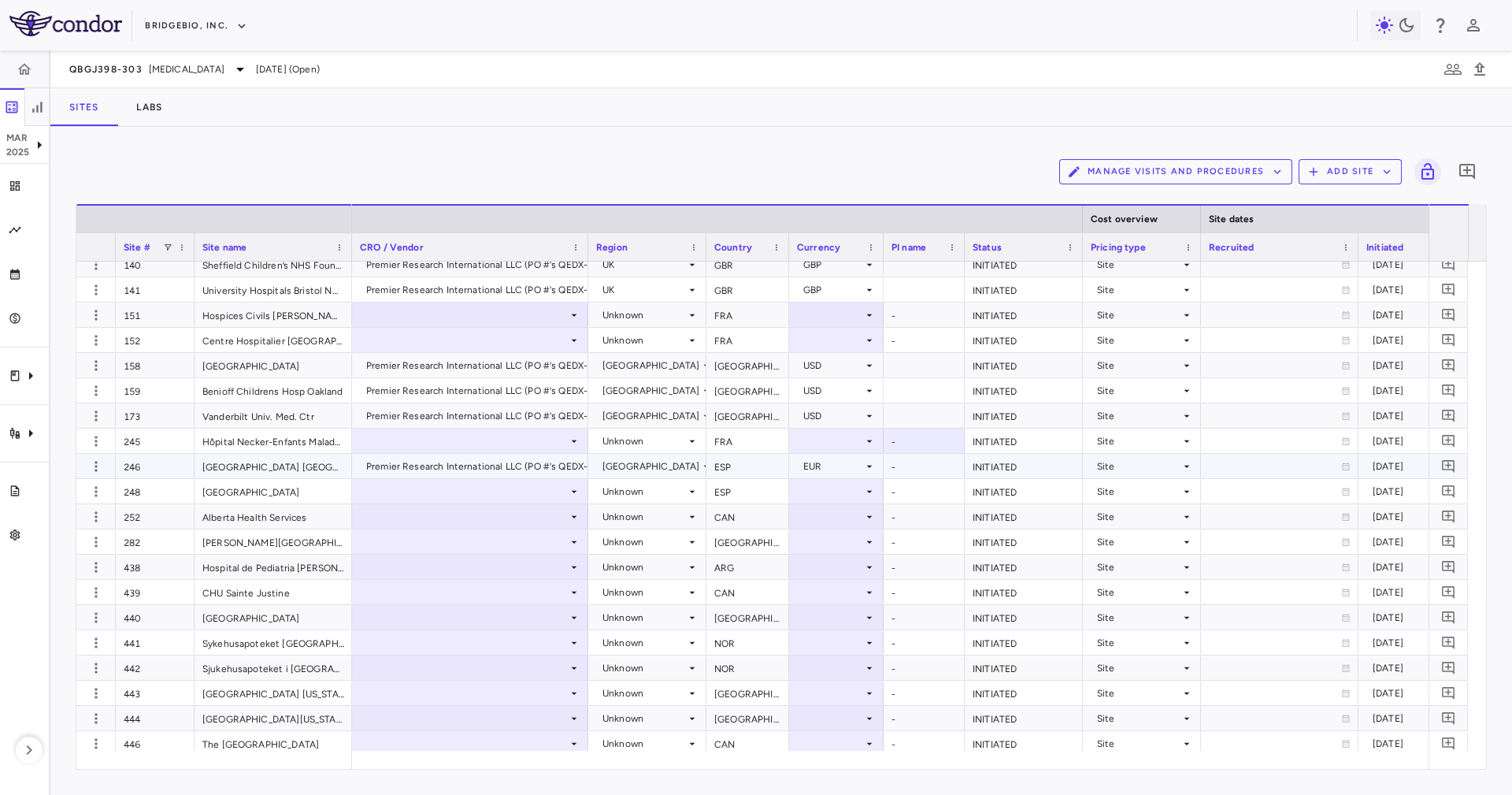 click on "-" at bounding box center (924, 466) 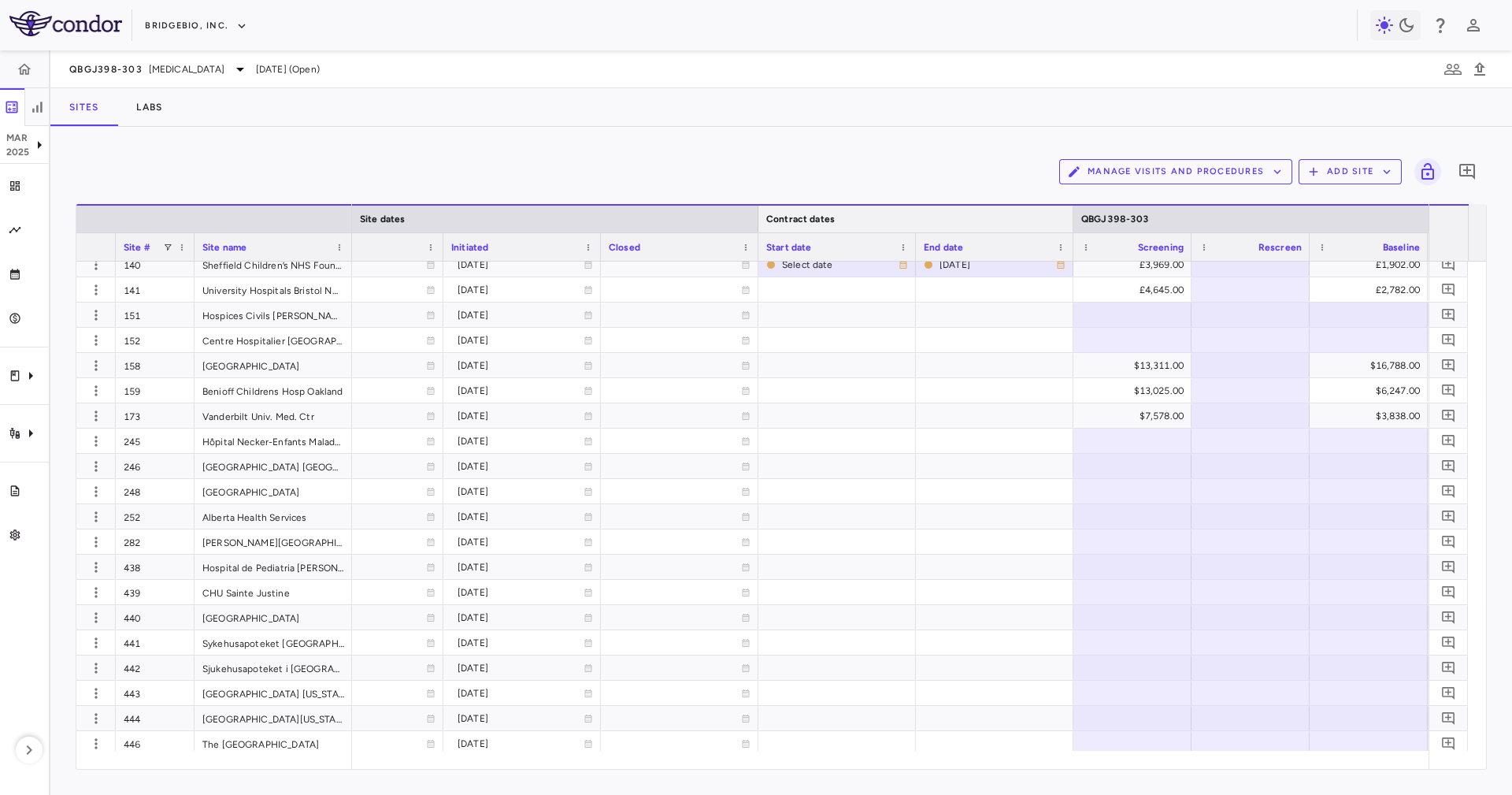 click at bounding box center (1073, 219) 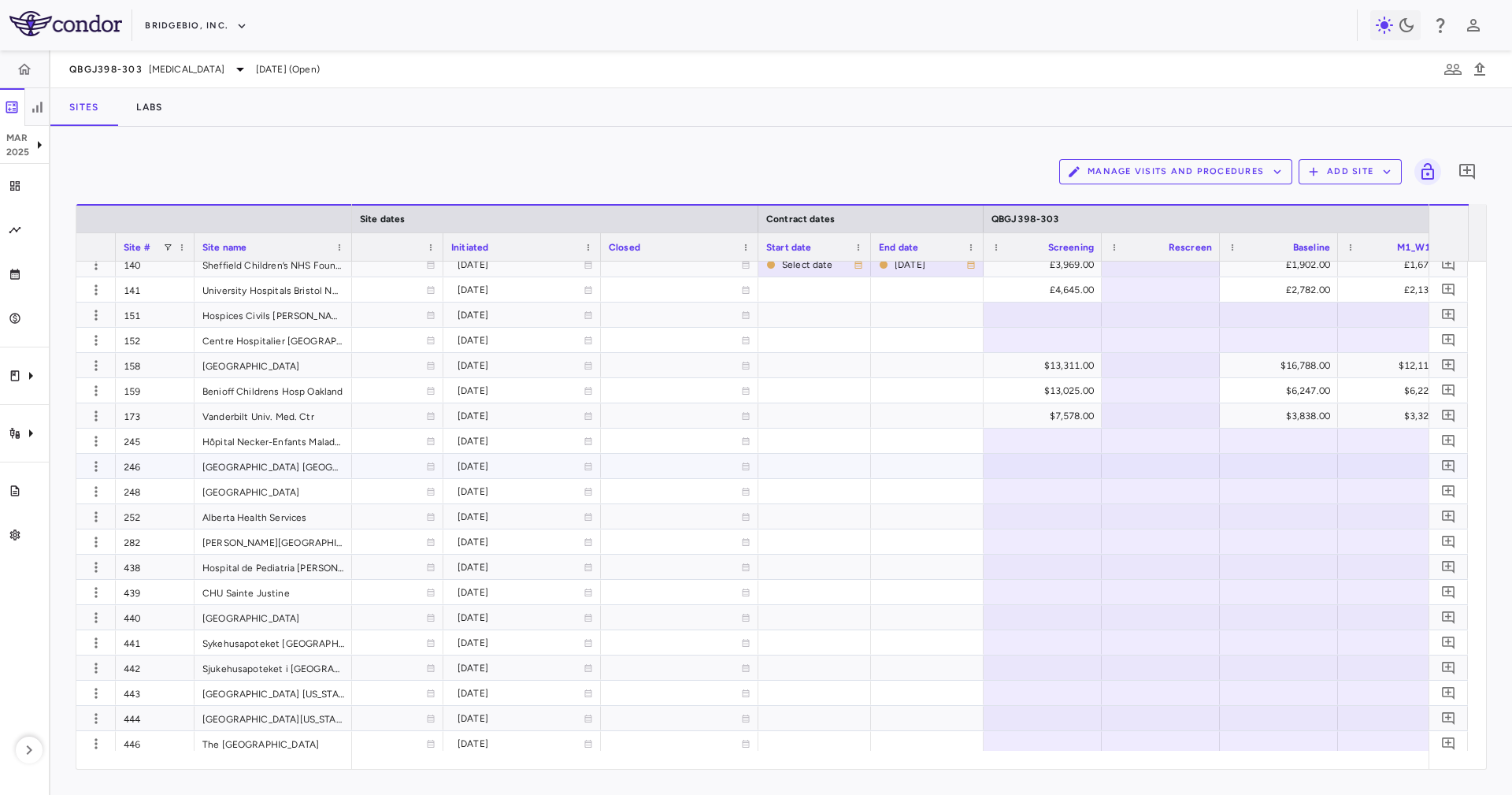 click at bounding box center (1043, 466) 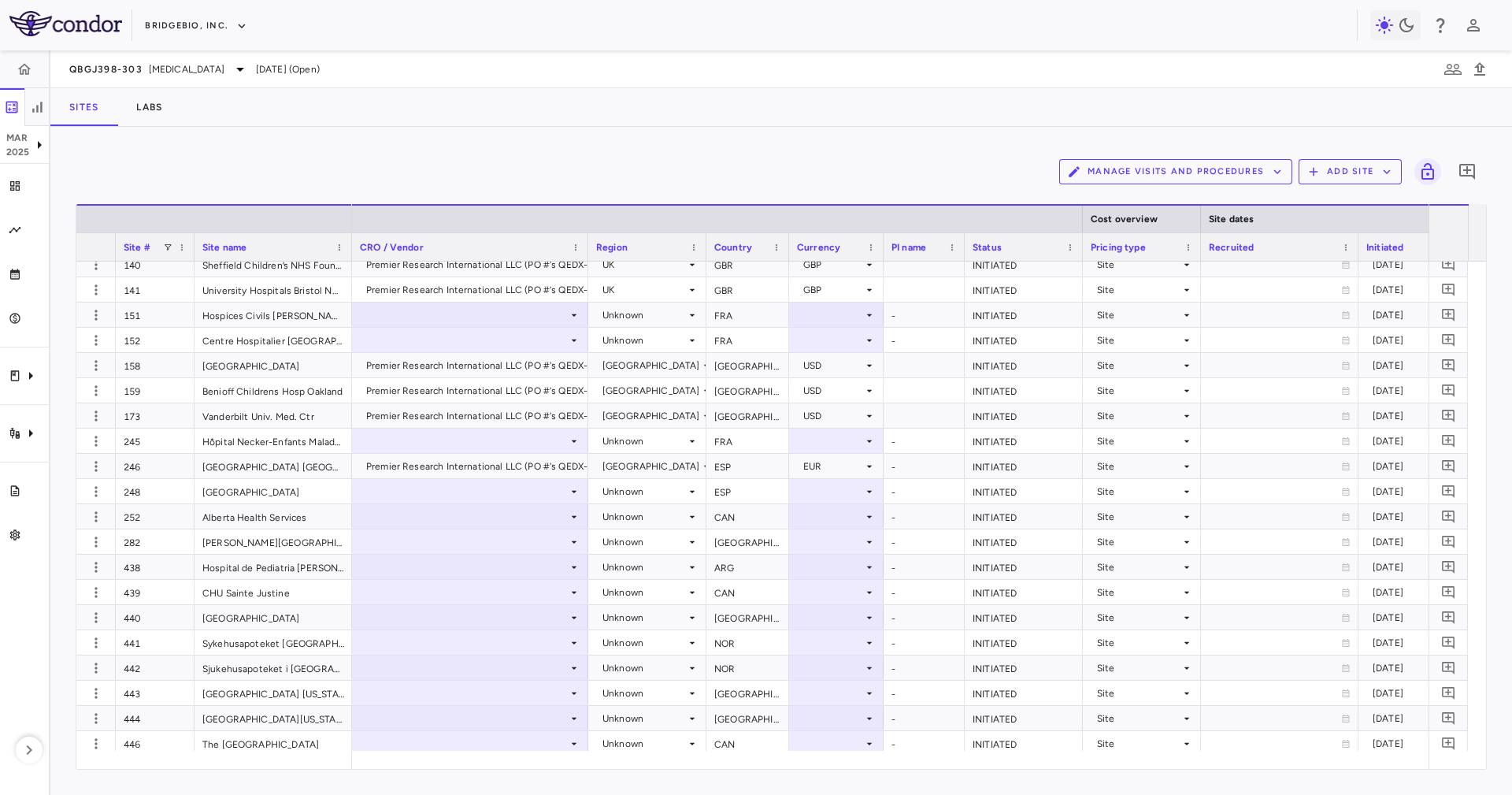 click at bounding box center (587, 247) 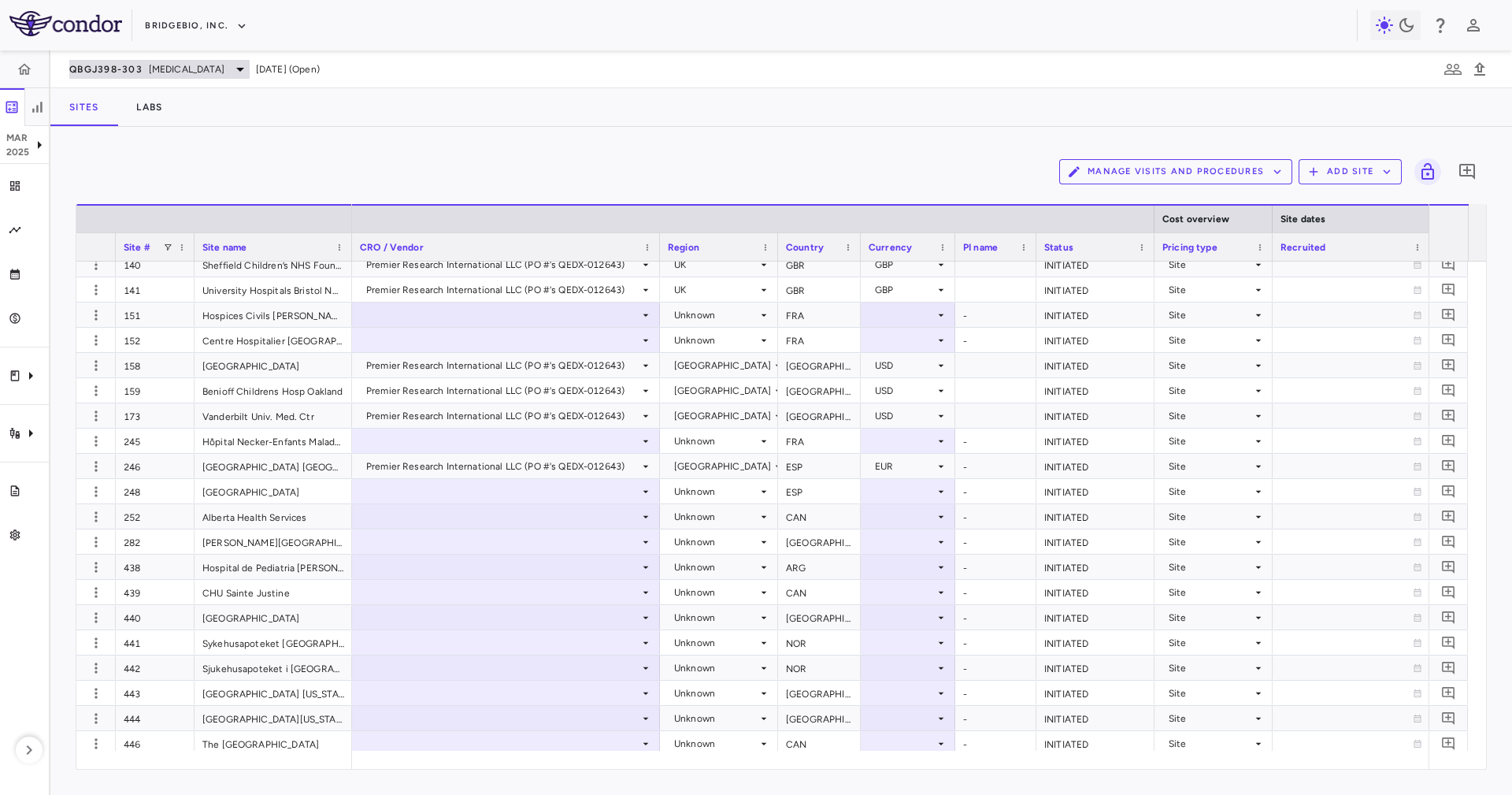 click on "[MEDICAL_DATA]" at bounding box center [187, 69] 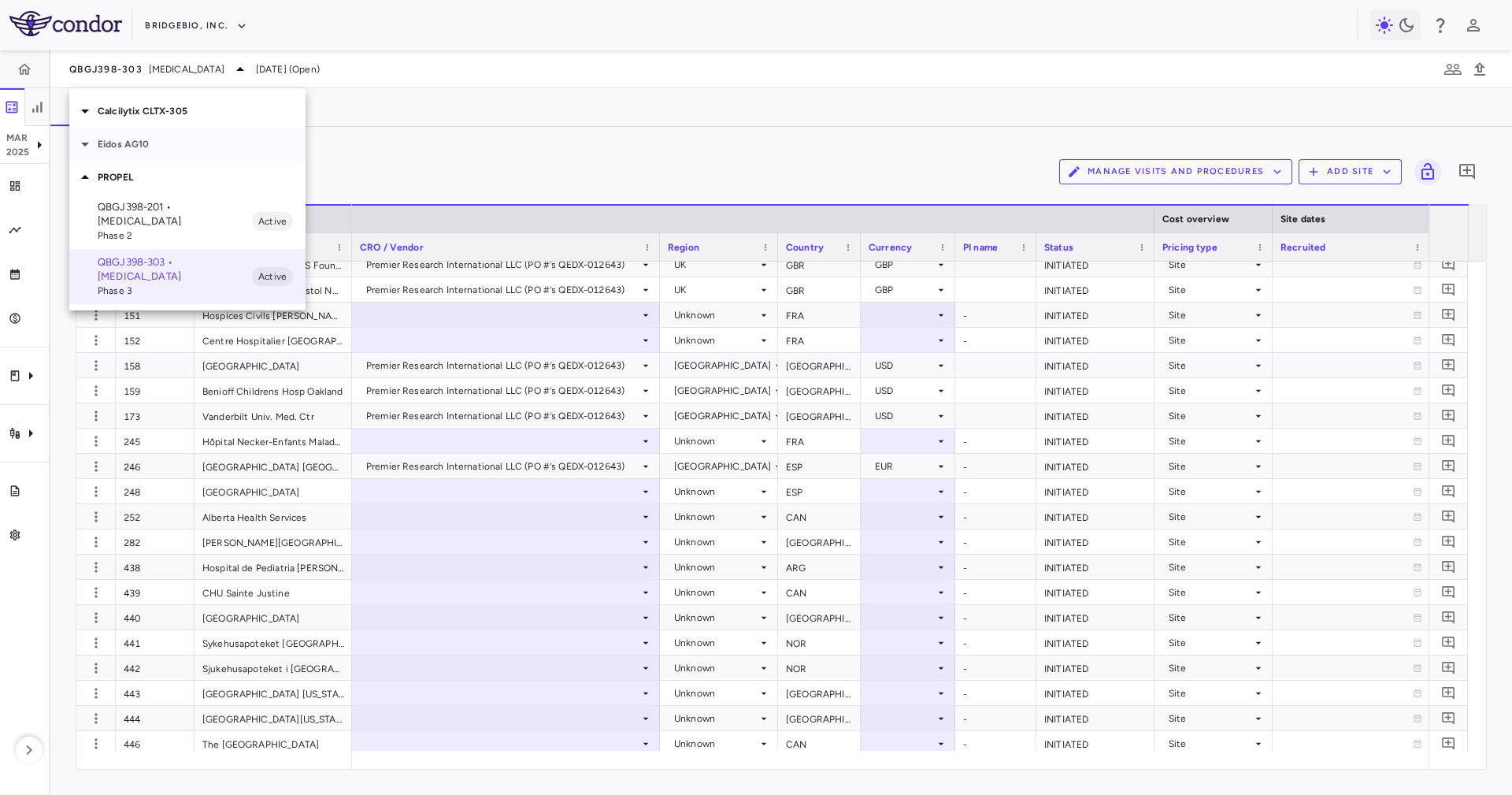 click on "Eidos AG10" at bounding box center (187, 144) 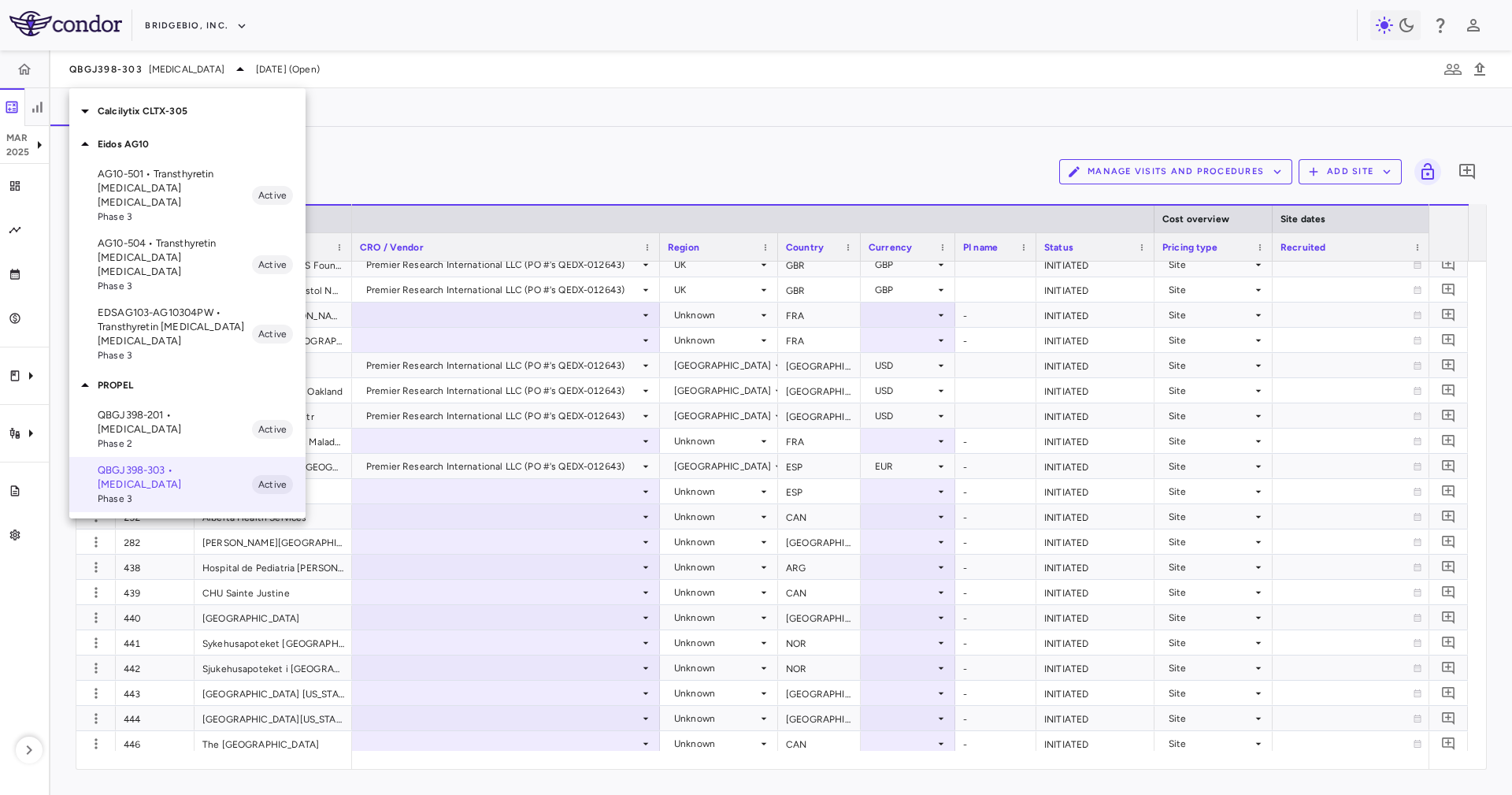 click on "Calcilytix CLTX-305" at bounding box center (202, 111) 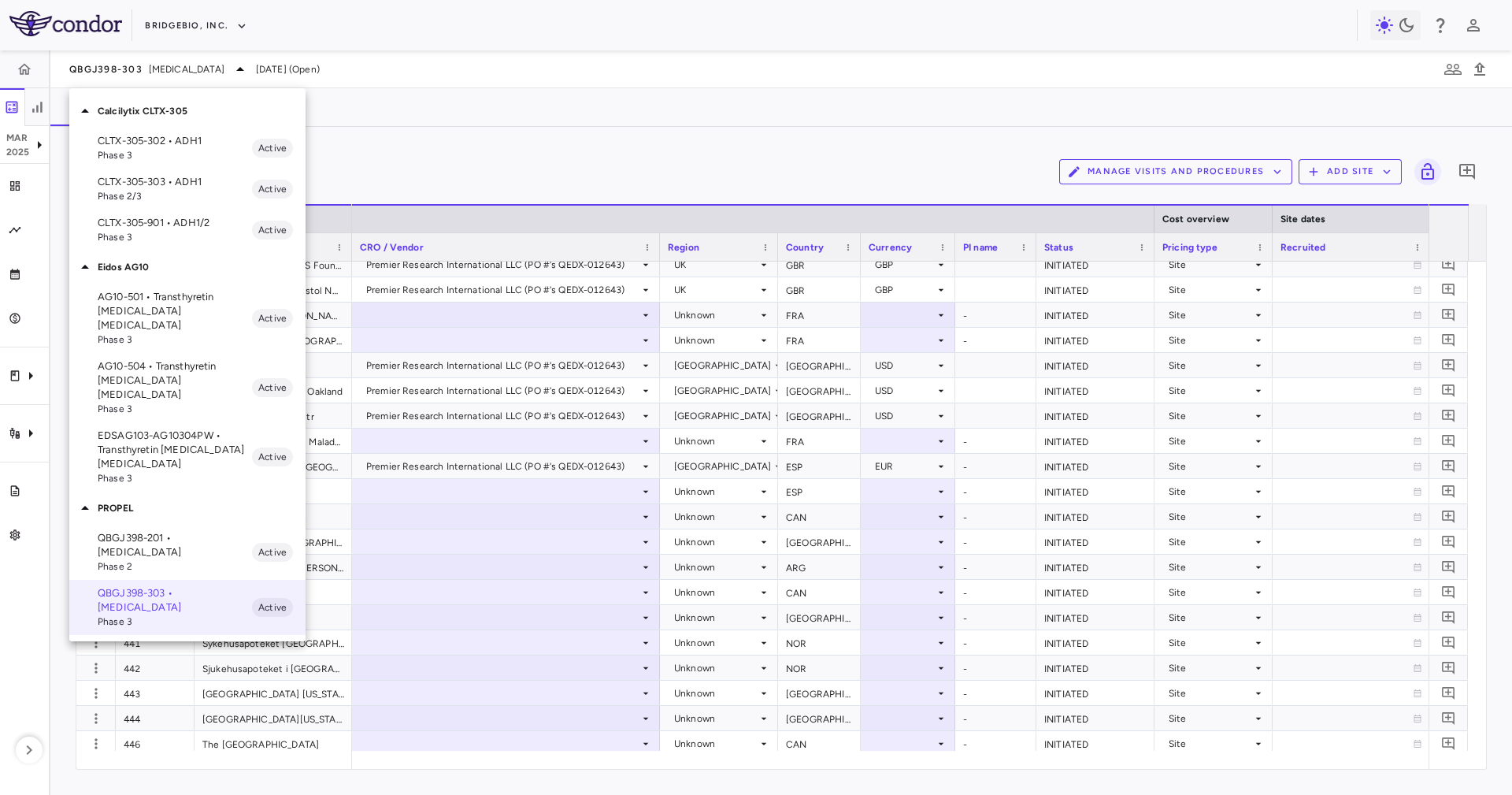 click on "Calcilytix CLTX-305" at bounding box center (202, 111) 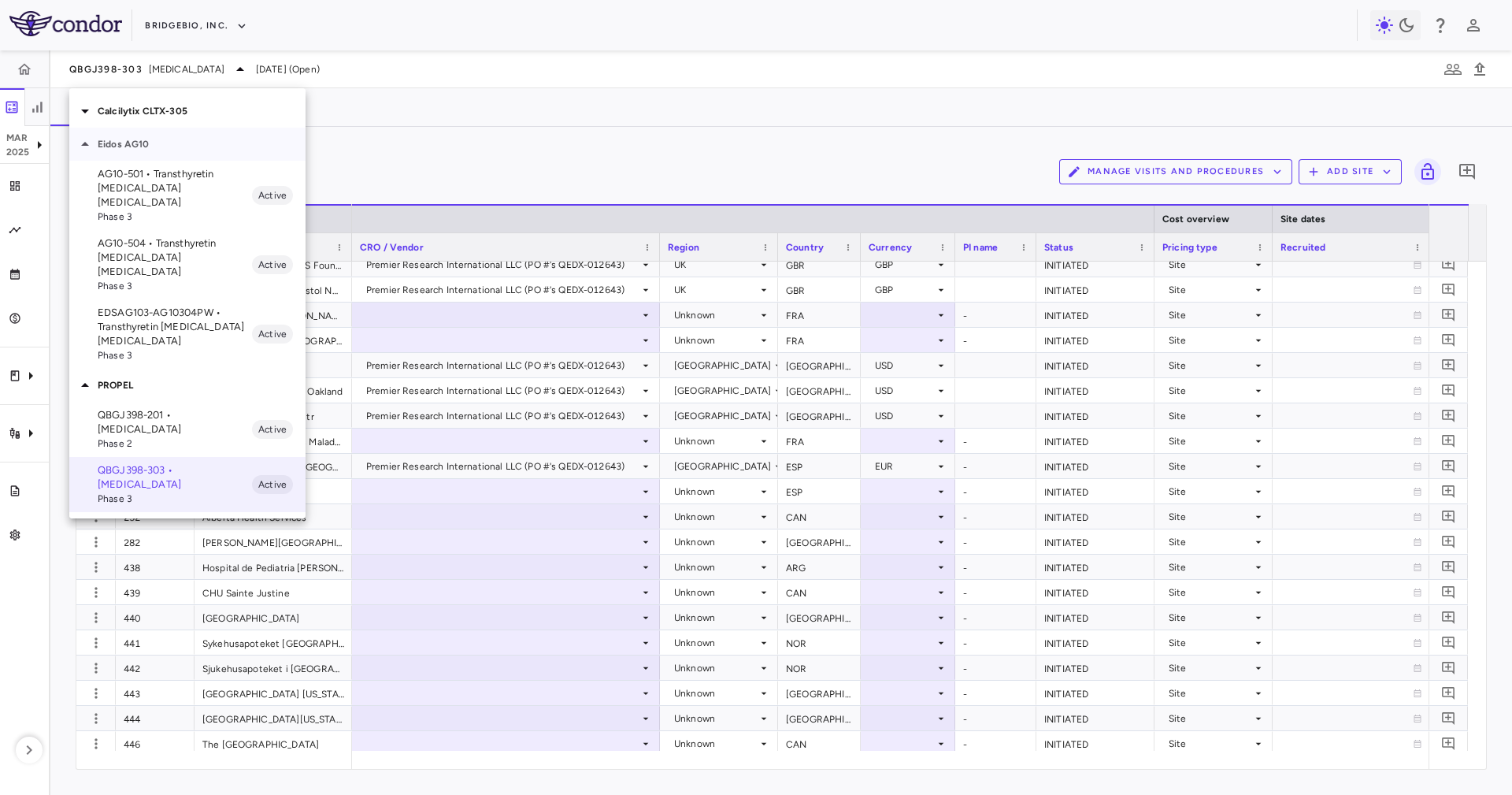 click on "Eidos AG10" at bounding box center [187, 144] 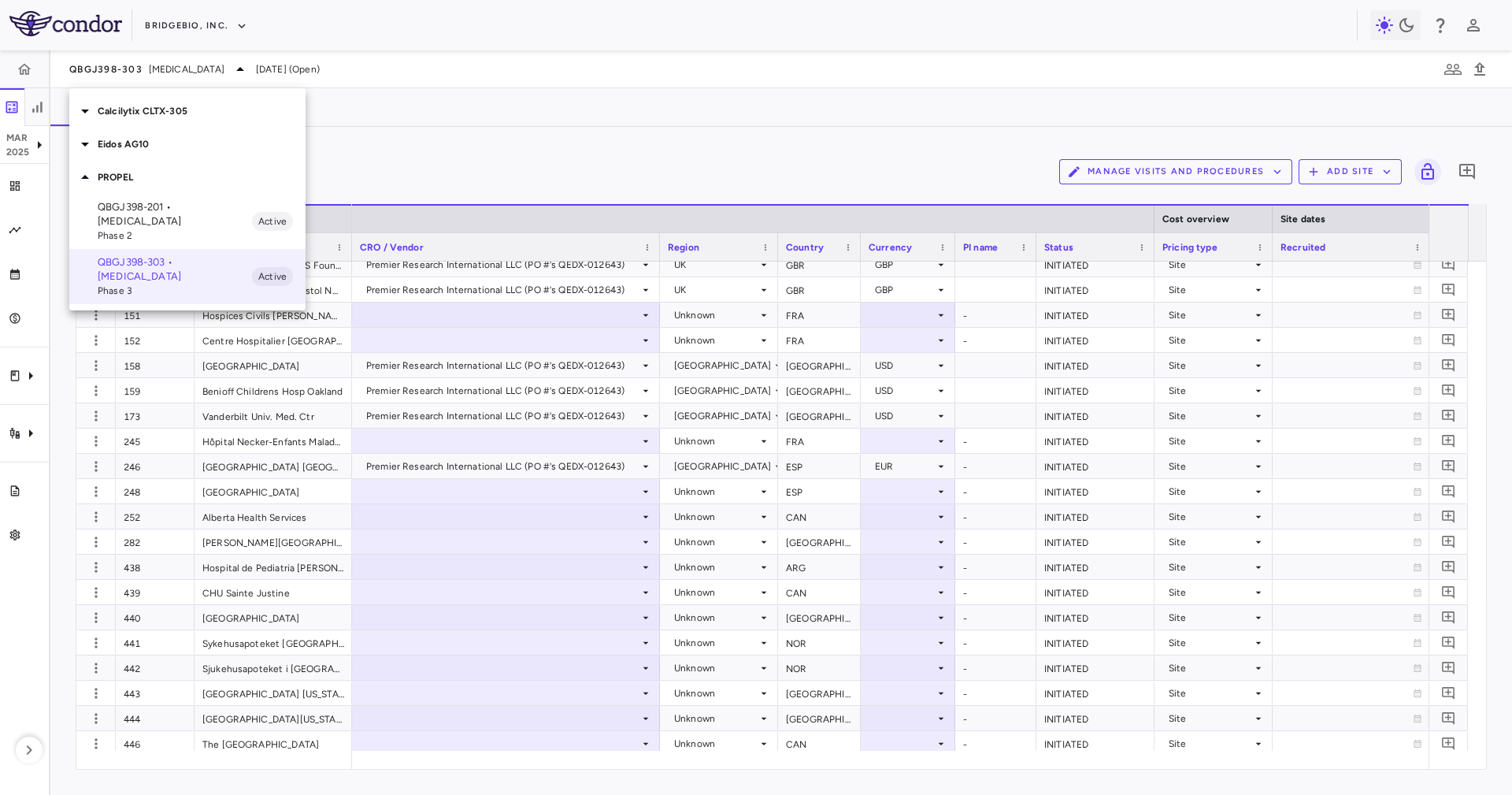 click at bounding box center [756, 397] 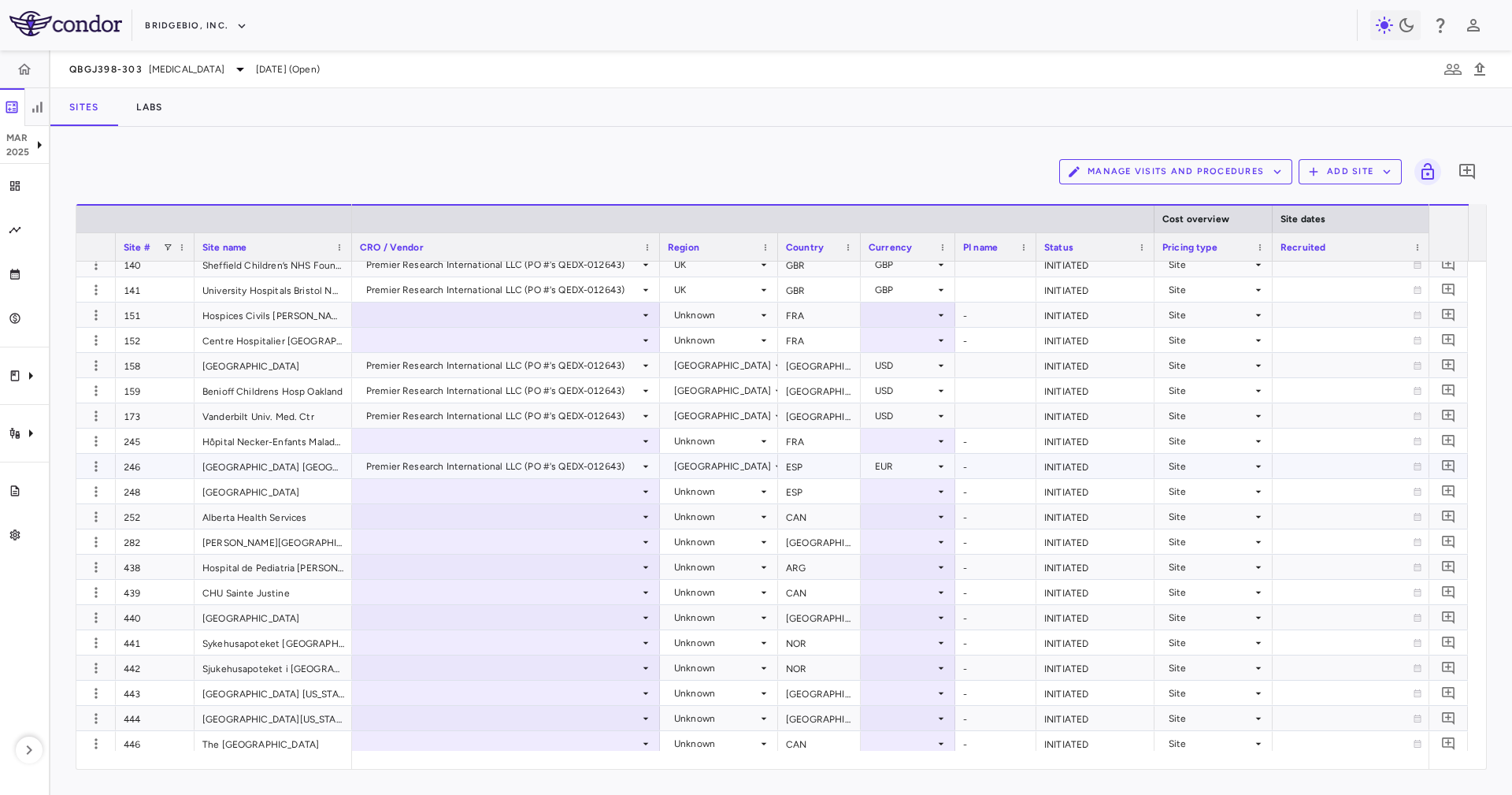click on "-" at bounding box center [995, 466] 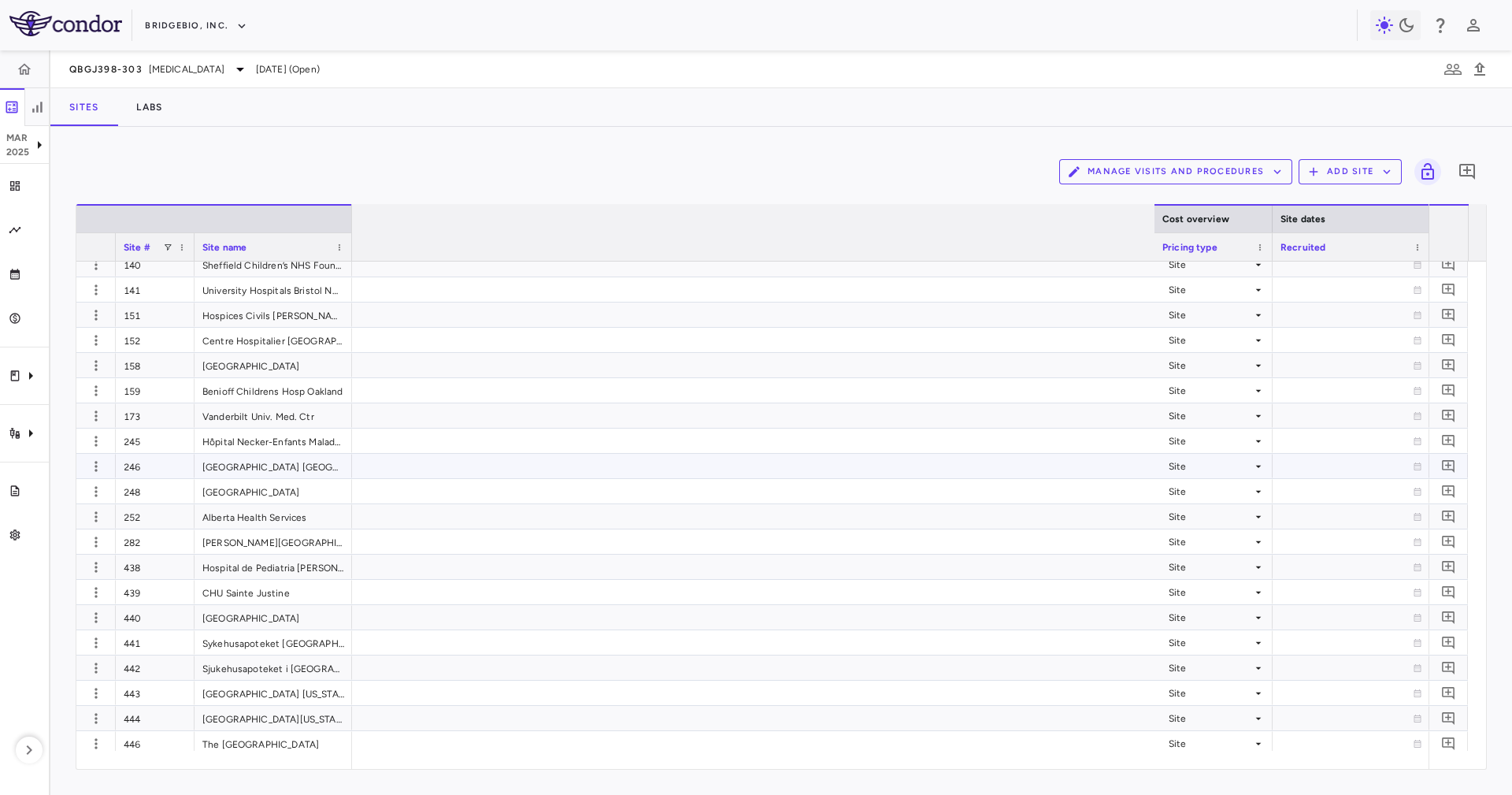 scroll, scrollTop: 0, scrollLeft: 1014, axis: horizontal 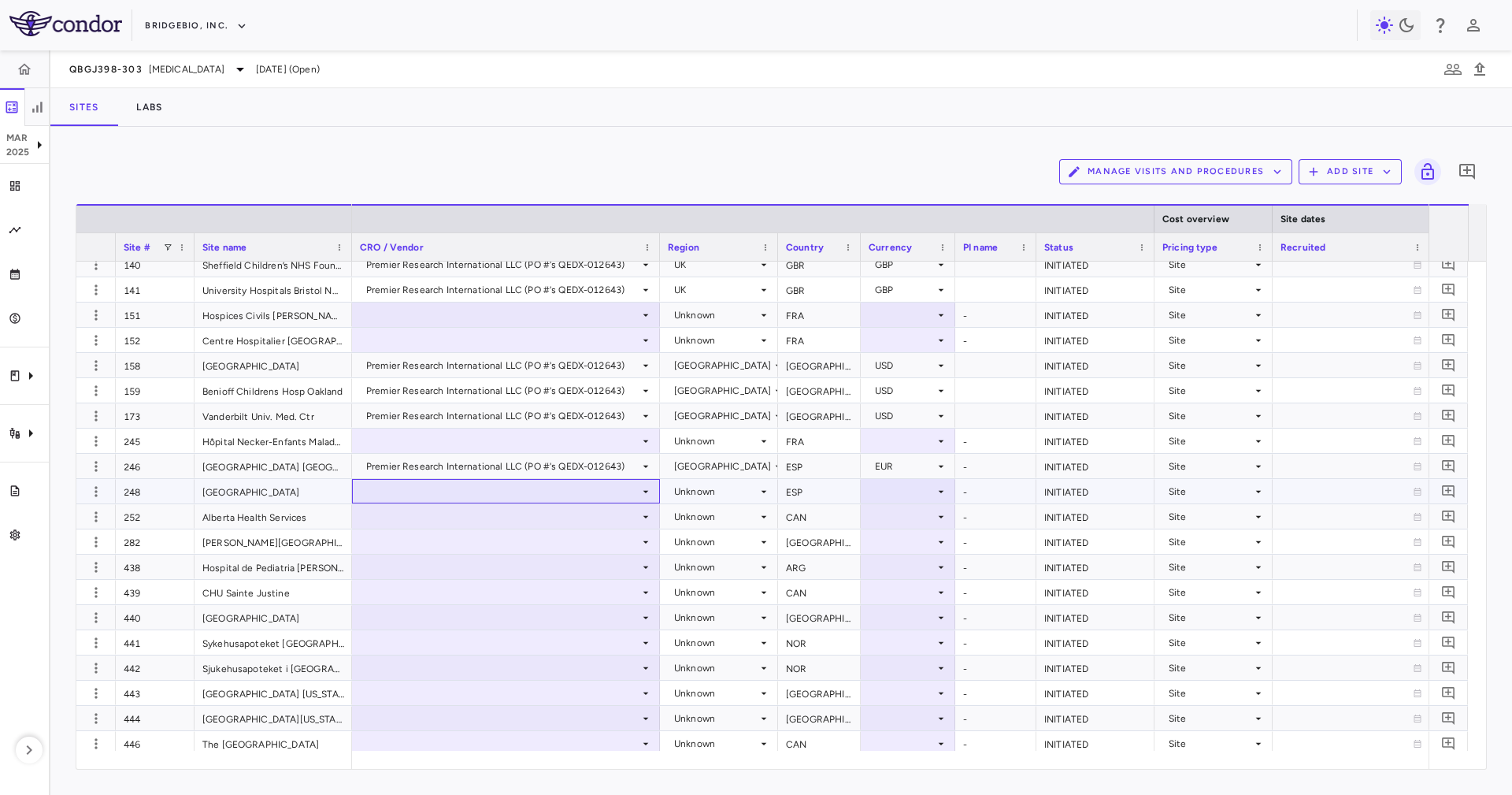 click at bounding box center (506, 491) 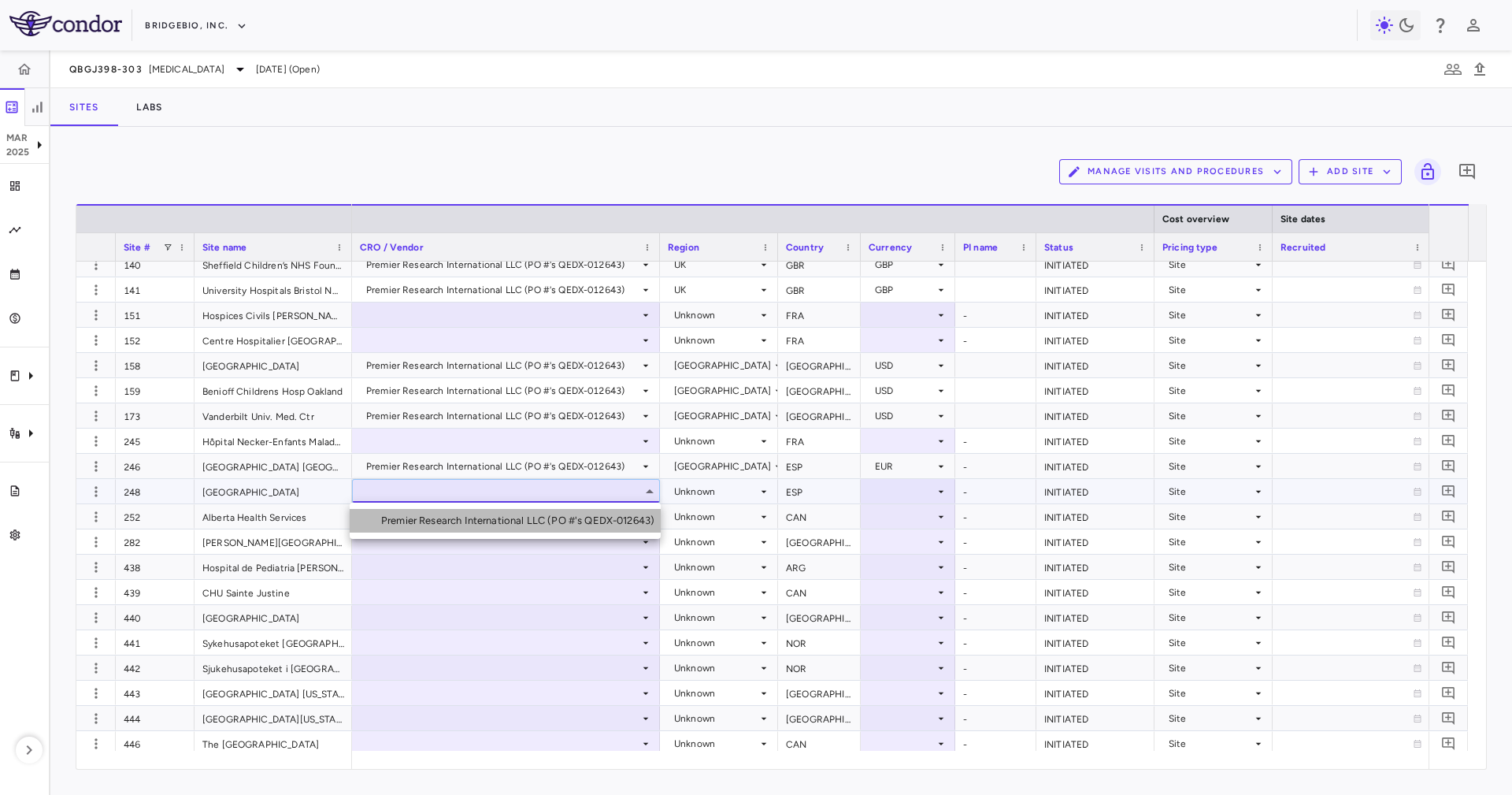 click on "Premier Research International LLC (PO #'s QEDX-012643)" at bounding box center [521, 521] 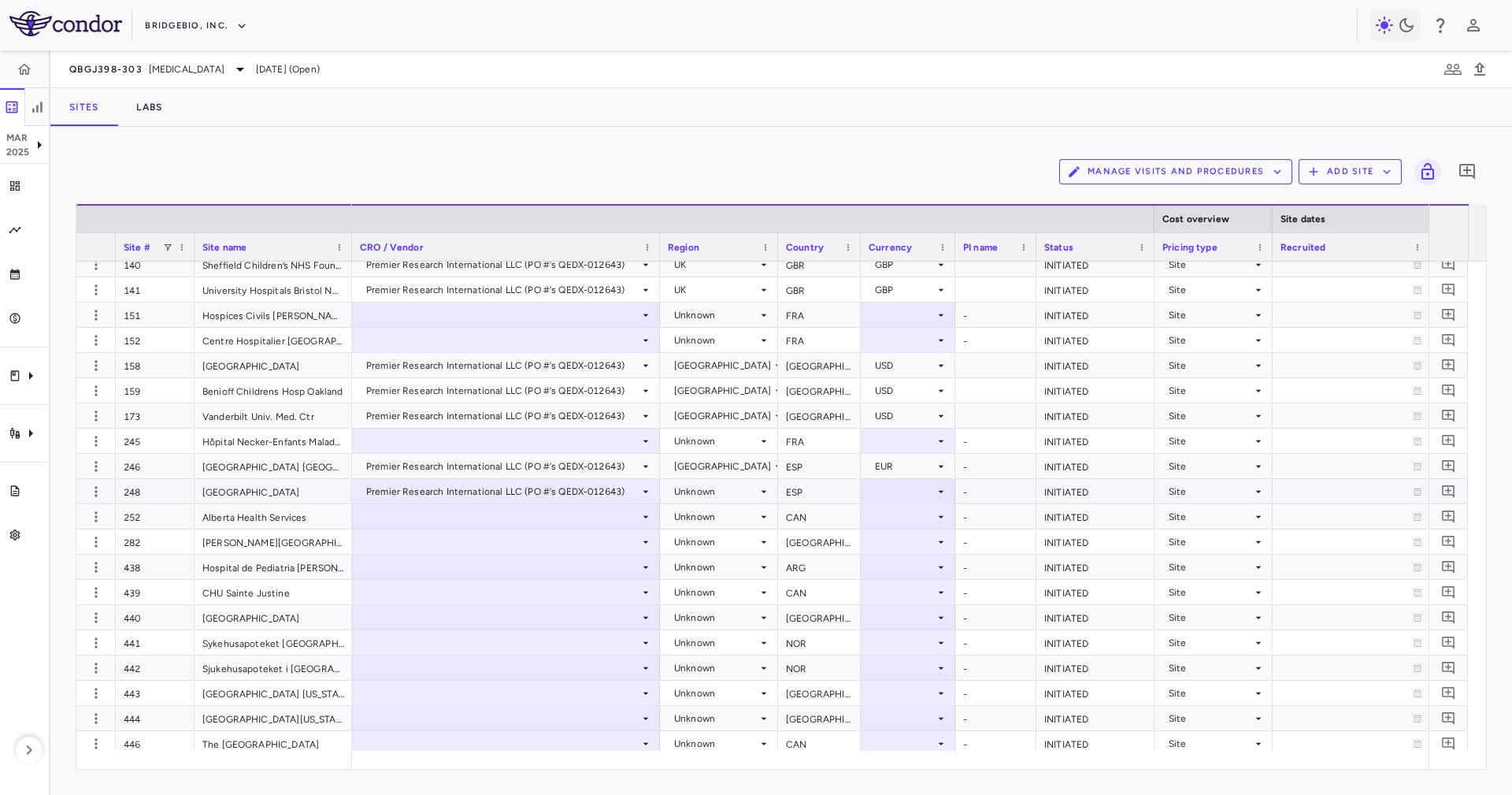 click on "Unknown" at bounding box center (716, 492) 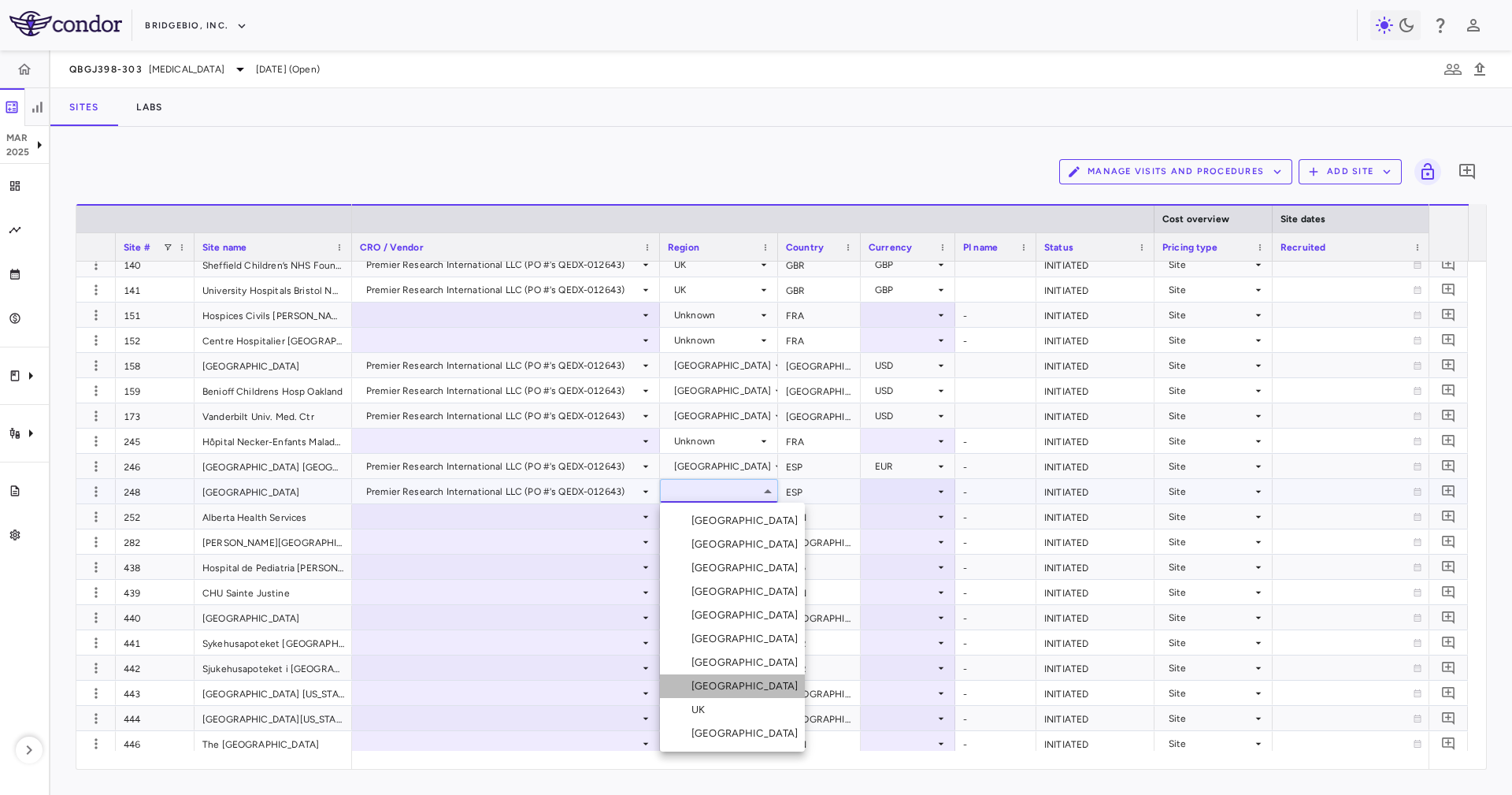 click on "[GEOGRAPHIC_DATA]" at bounding box center (732, 686) 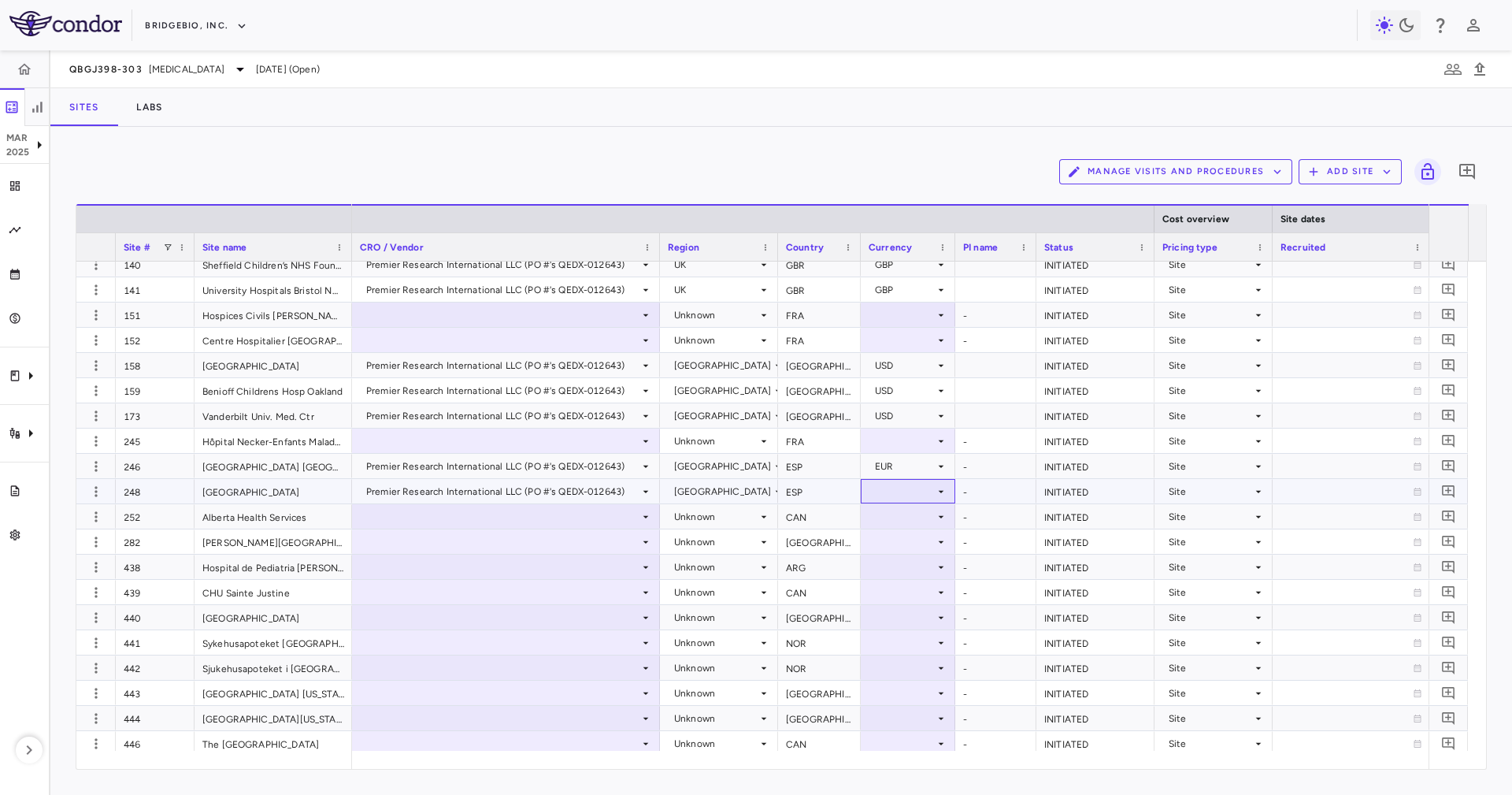 click at bounding box center (908, 491) 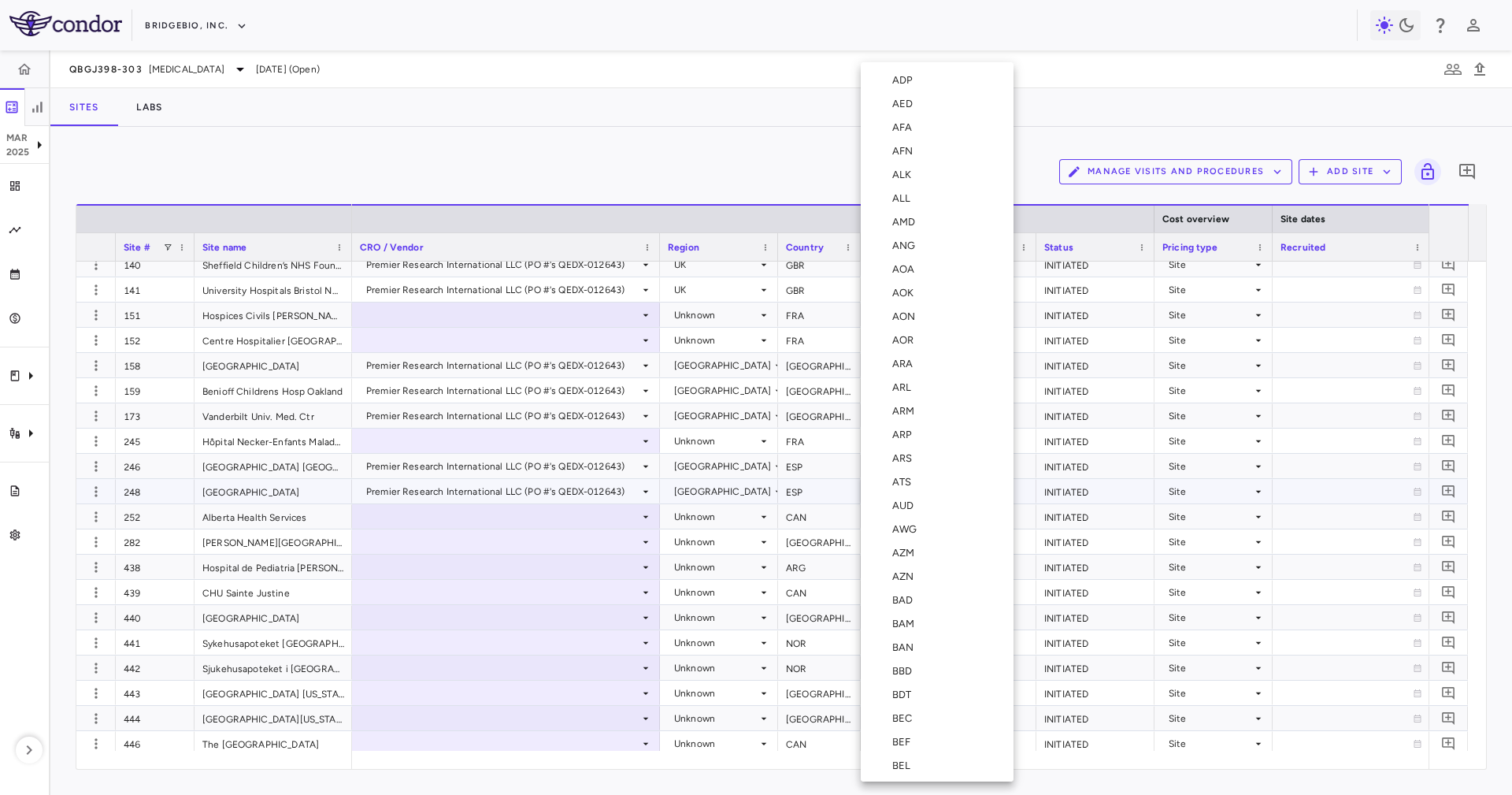 type 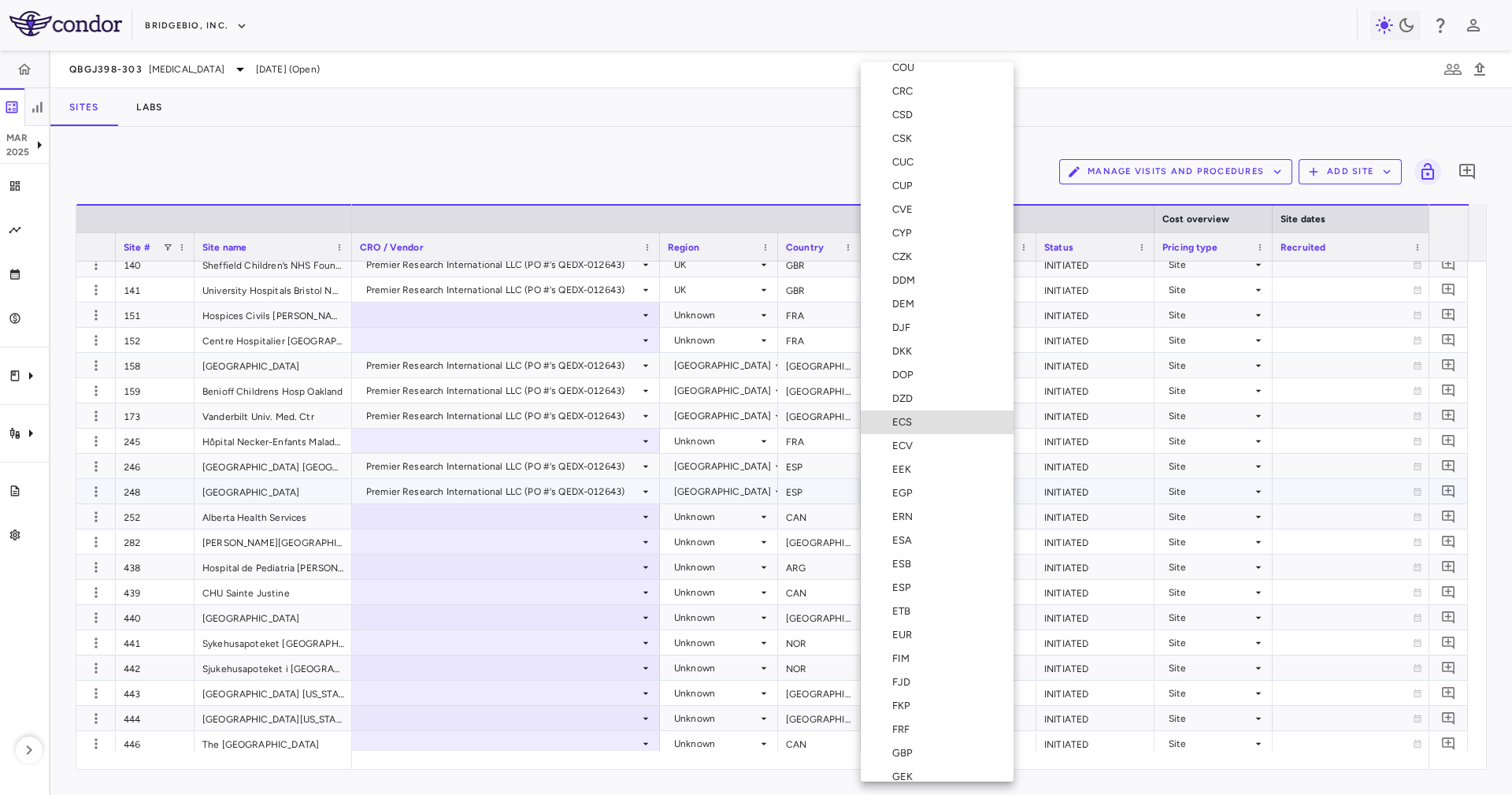 type 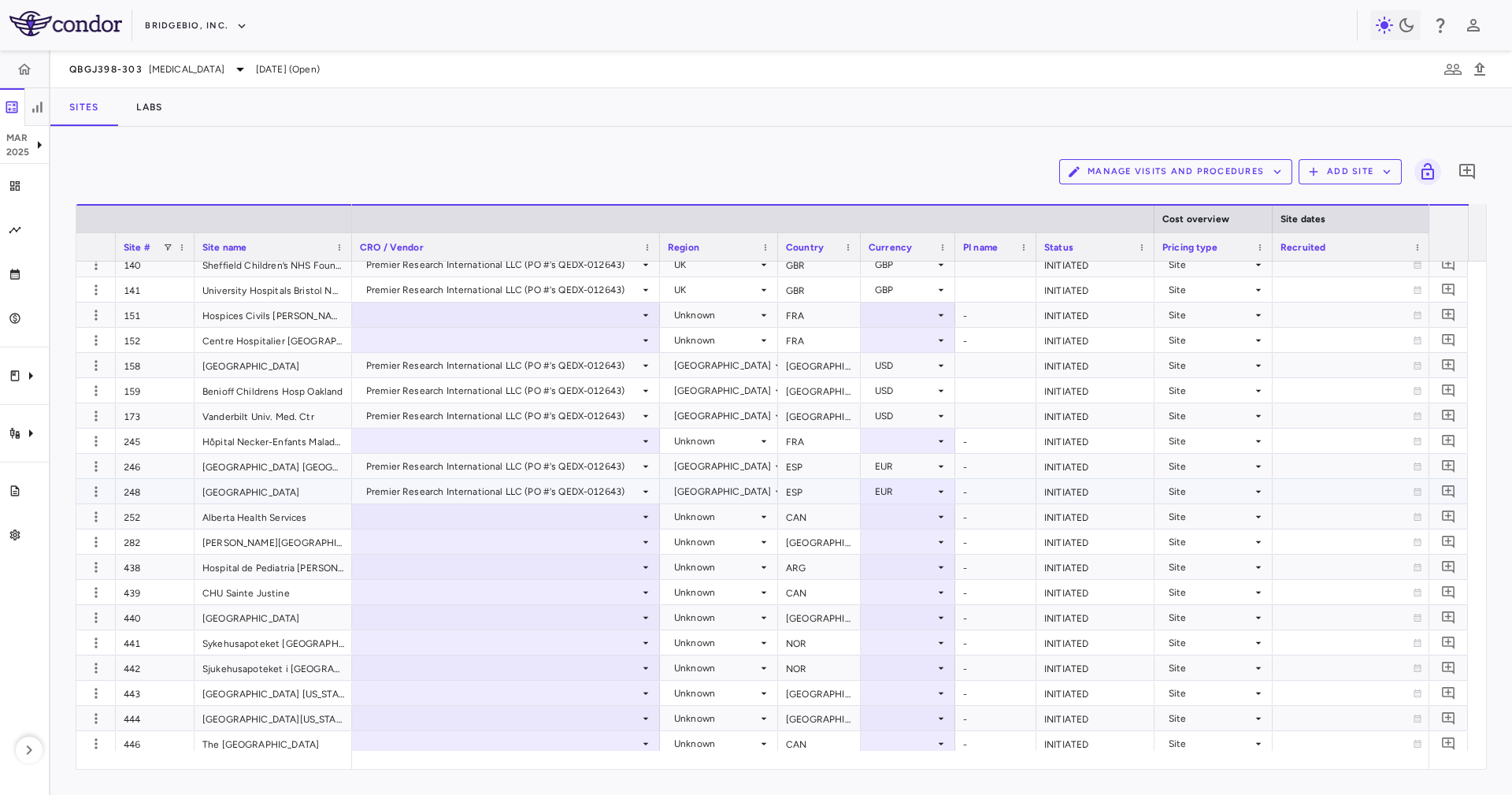 click on "-" at bounding box center (995, 491) 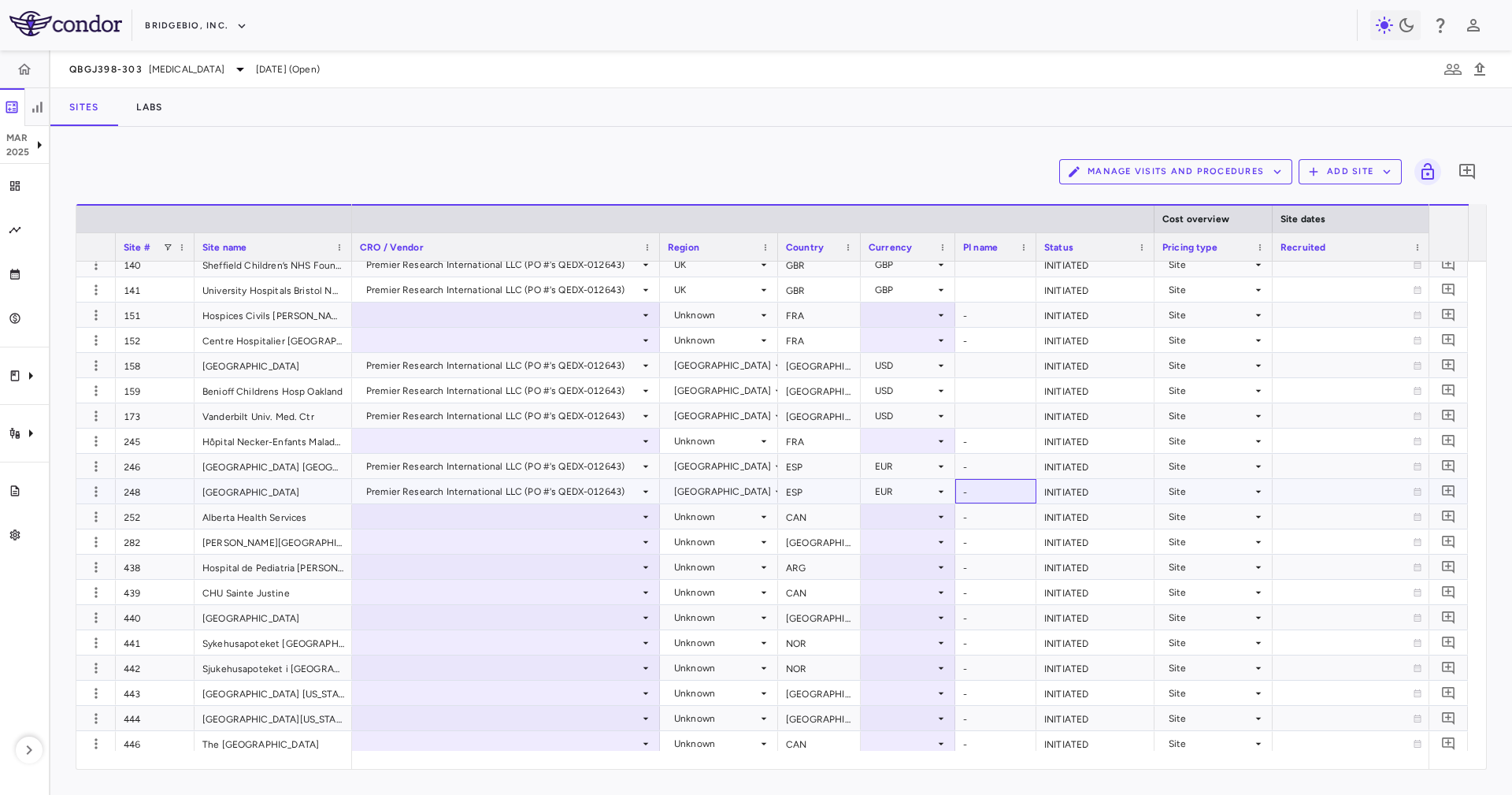 click on "-" at bounding box center [995, 491] 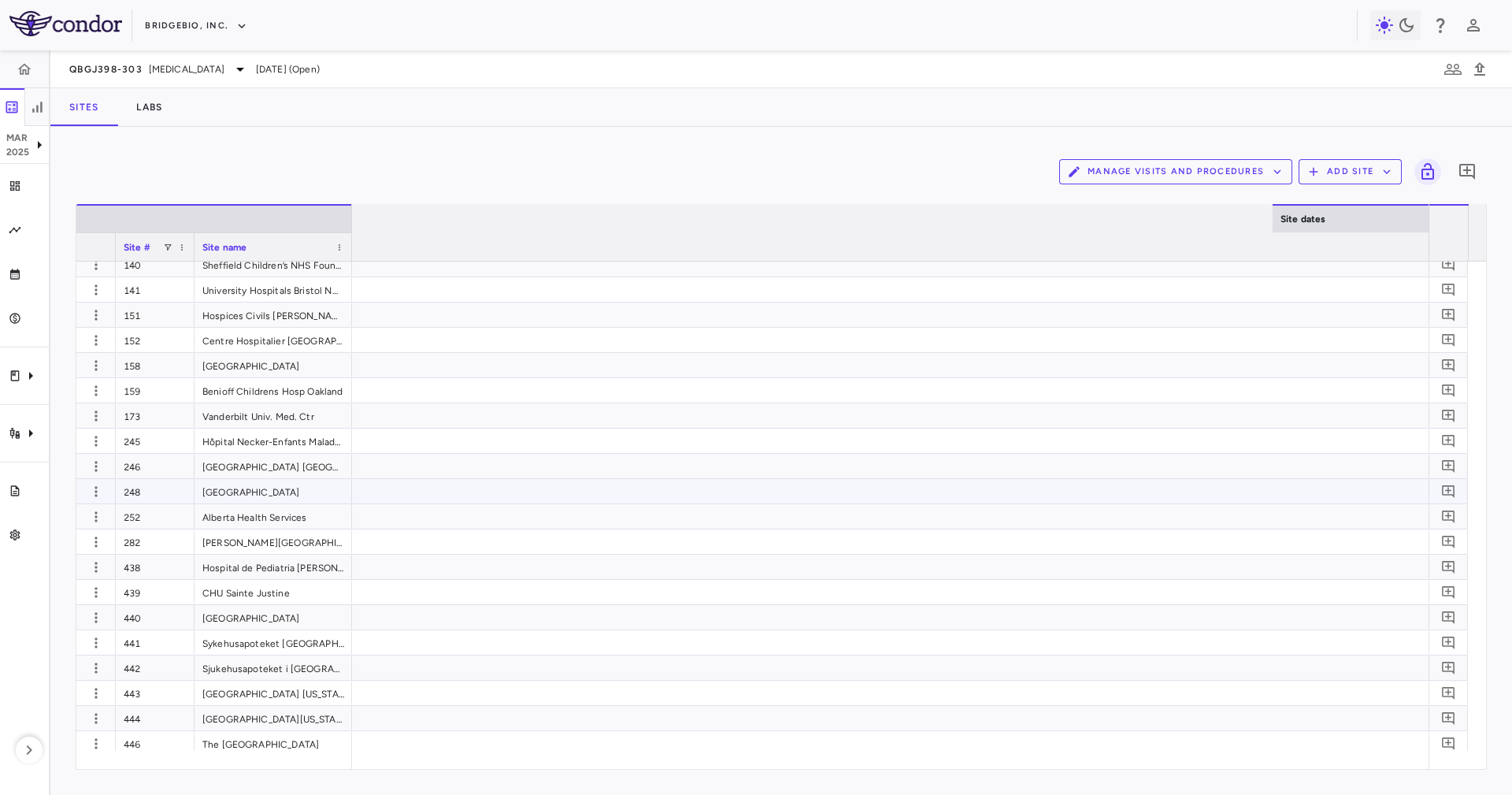 scroll, scrollTop: 0, scrollLeft: 1368, axis: horizontal 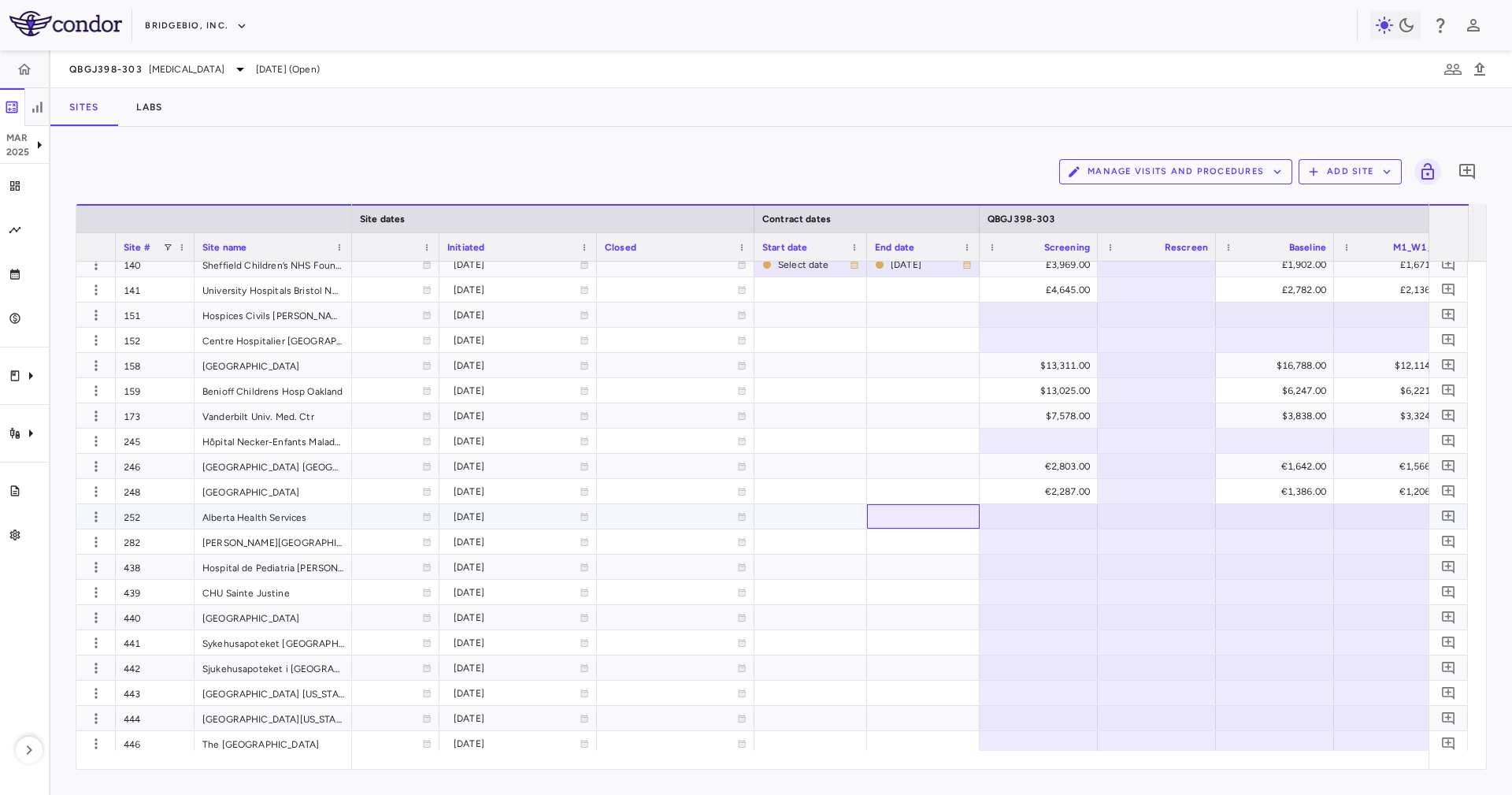 click at bounding box center (923, 516) 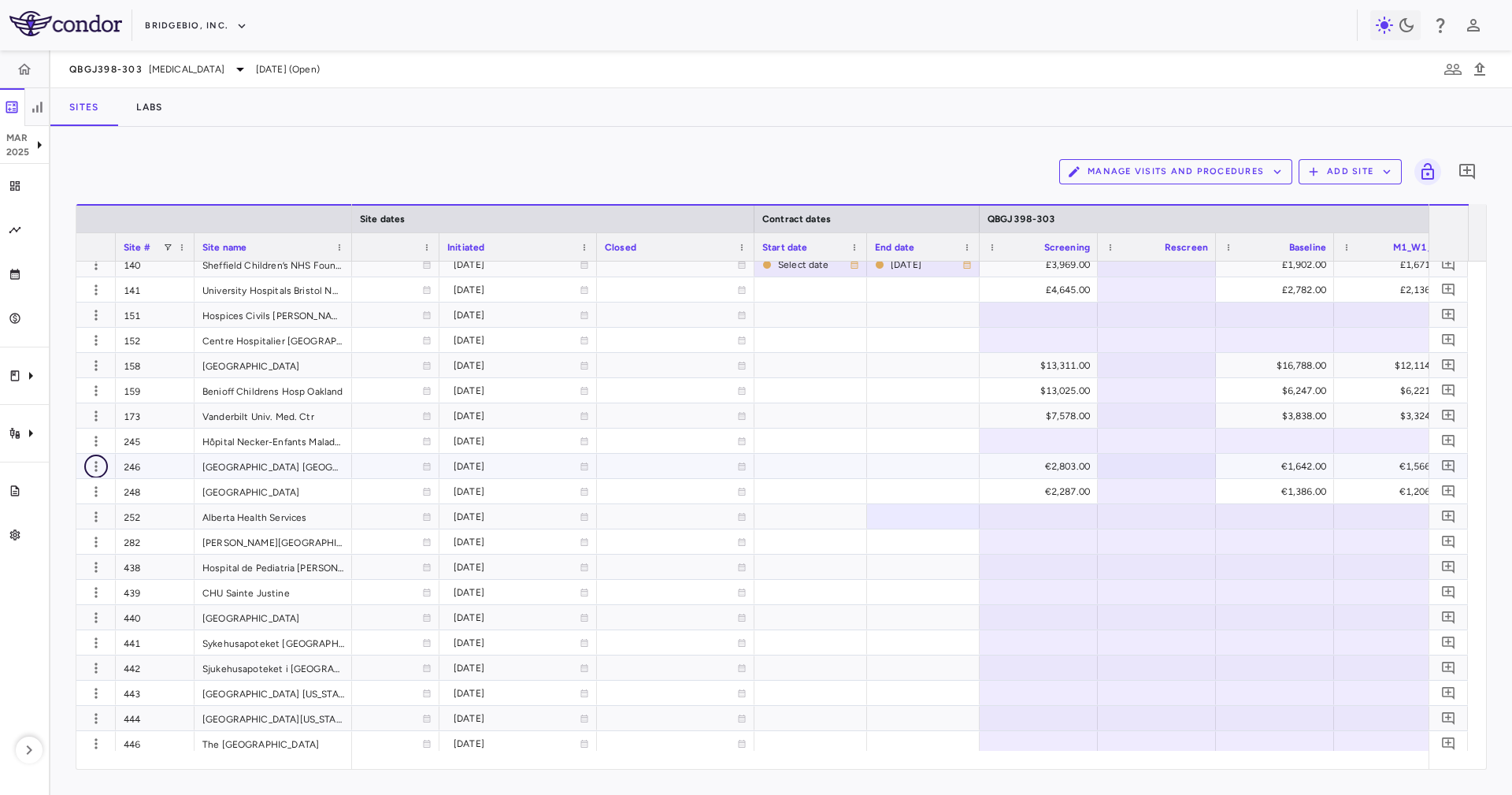 click 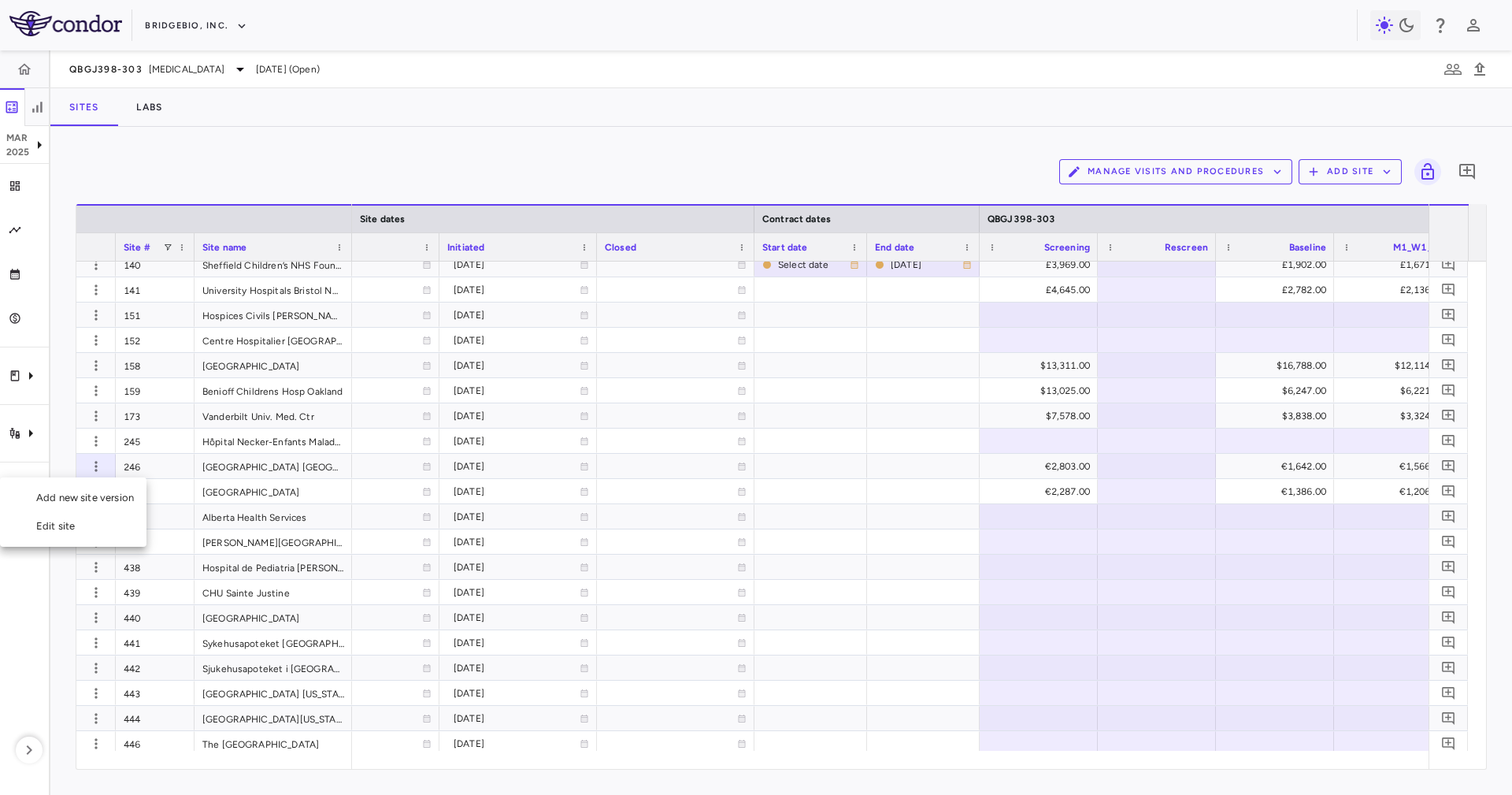 click on "Edit site" at bounding box center [73, 526] 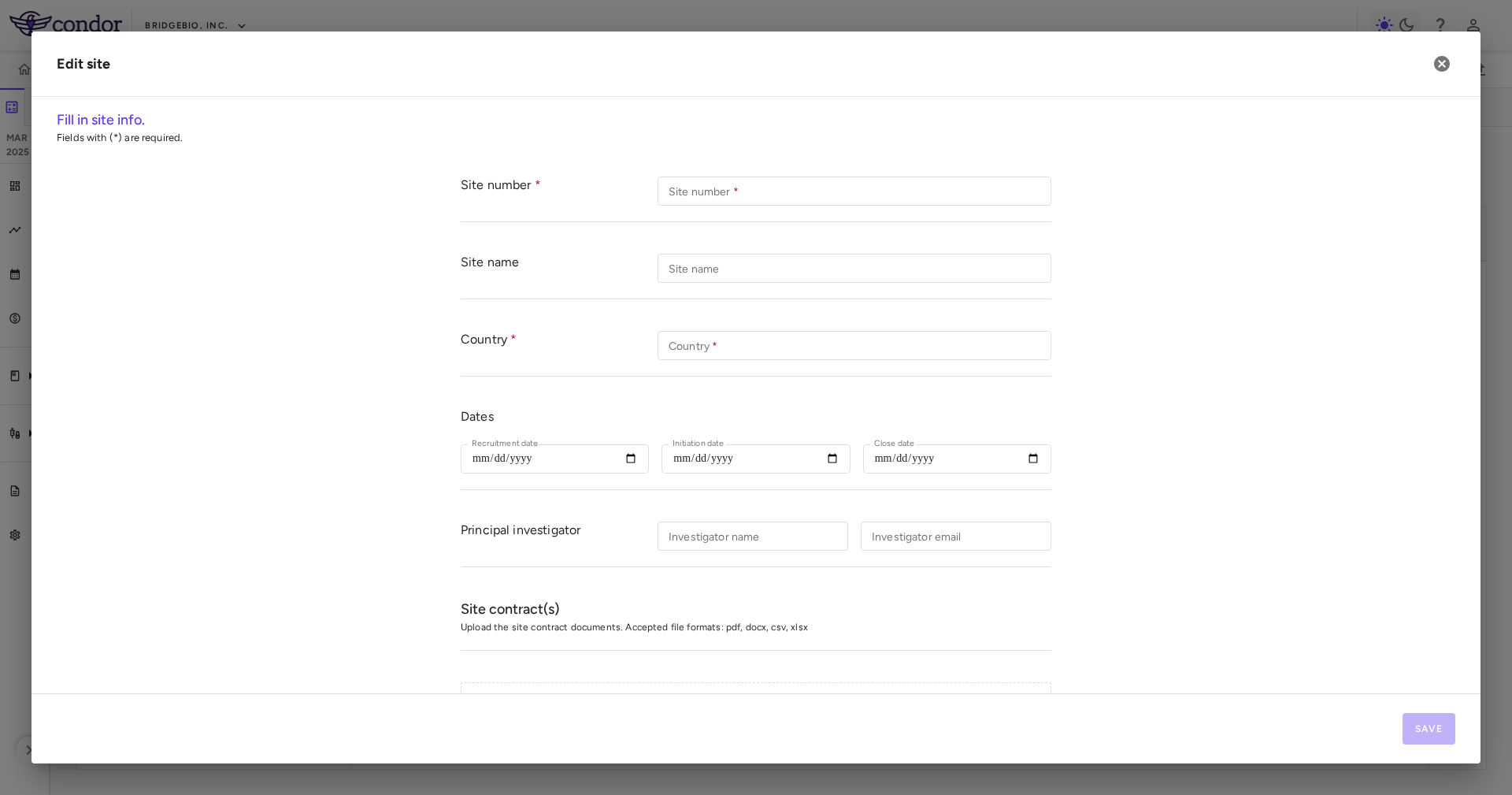 type on "***" 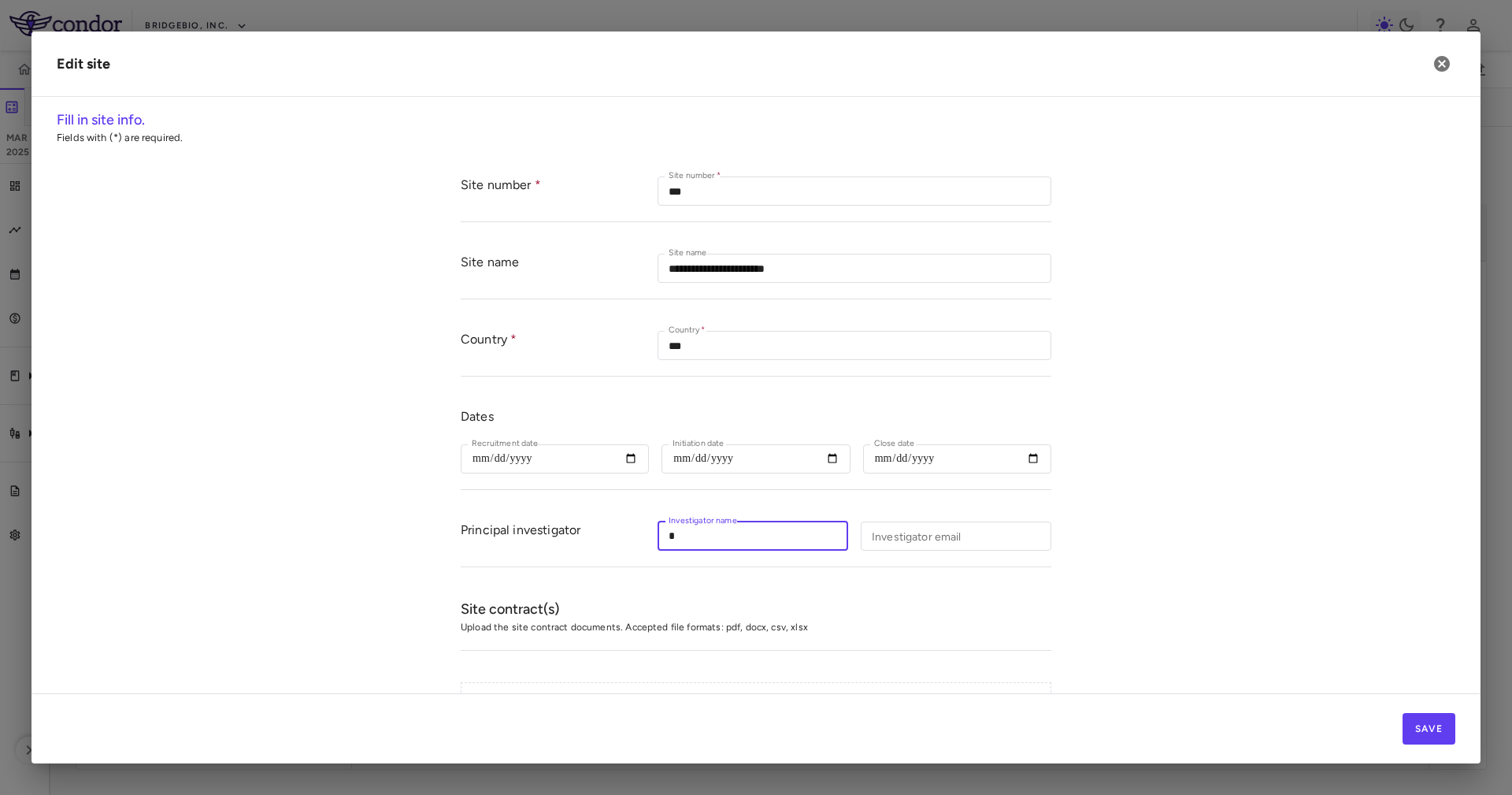 click on "*" at bounding box center (753, 536) 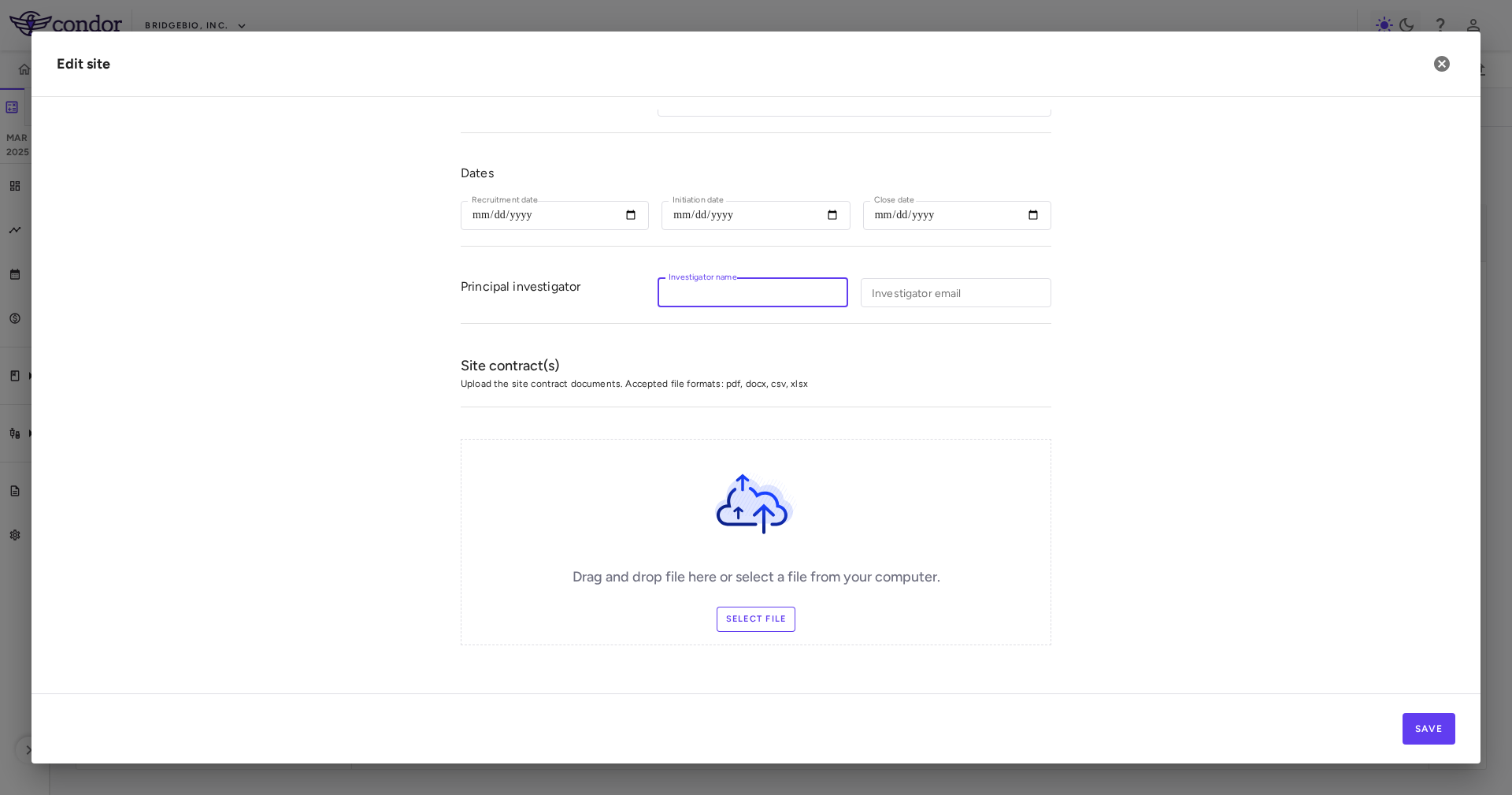 type 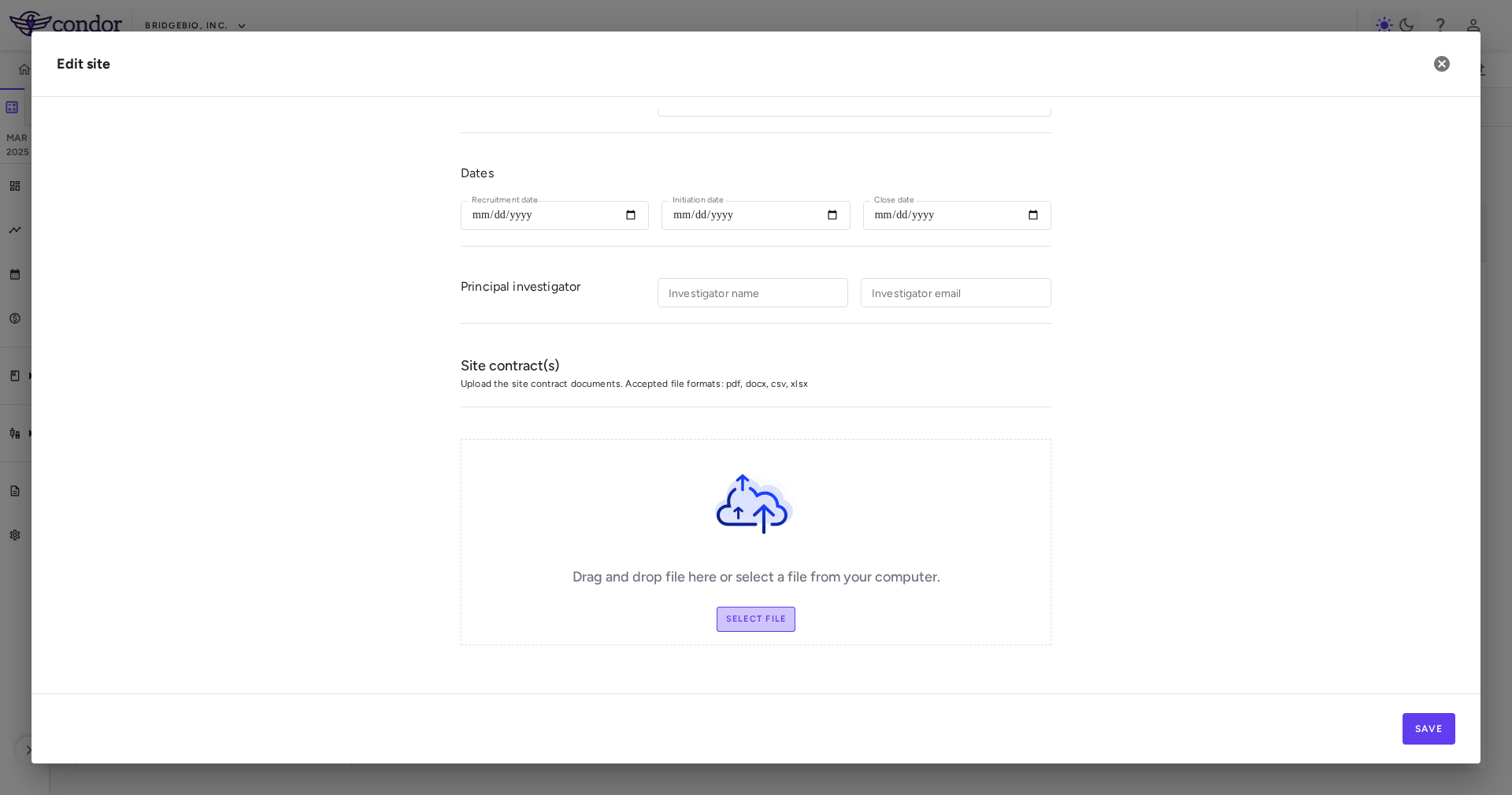 click on "Select file" at bounding box center [756, 619] 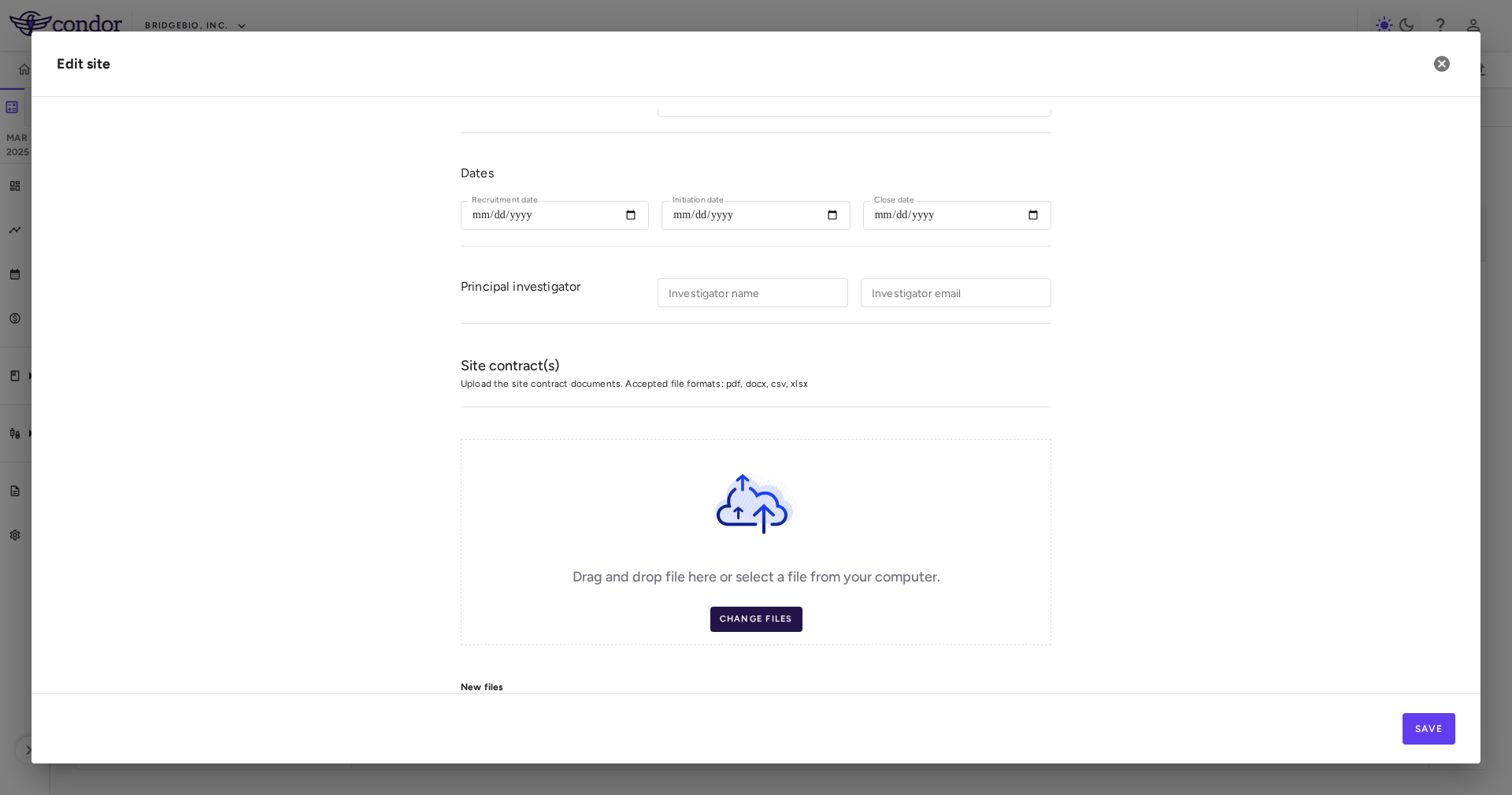 click on "Change Files" at bounding box center [756, 619] 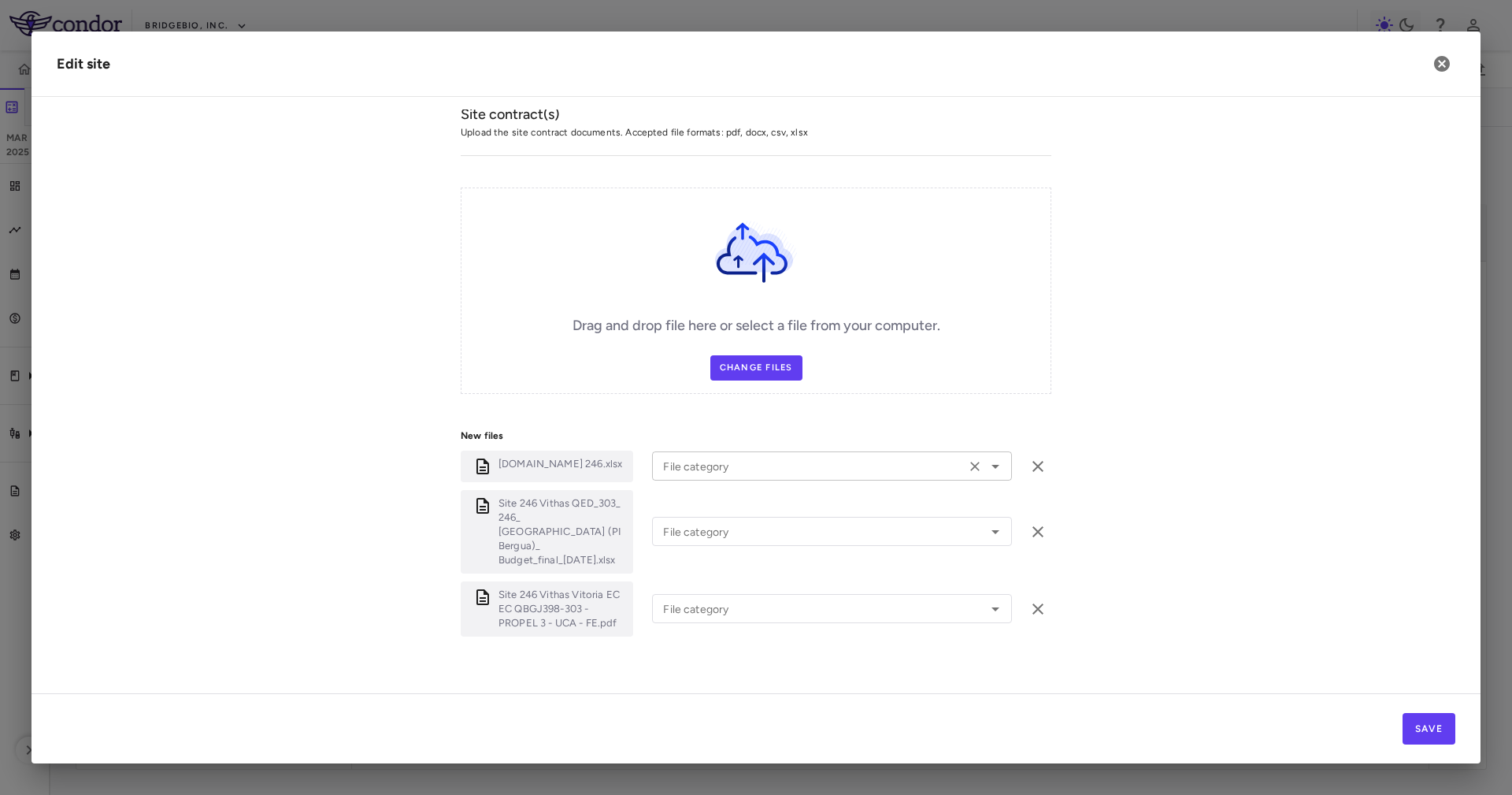 click on "File category" at bounding box center (809, 466) 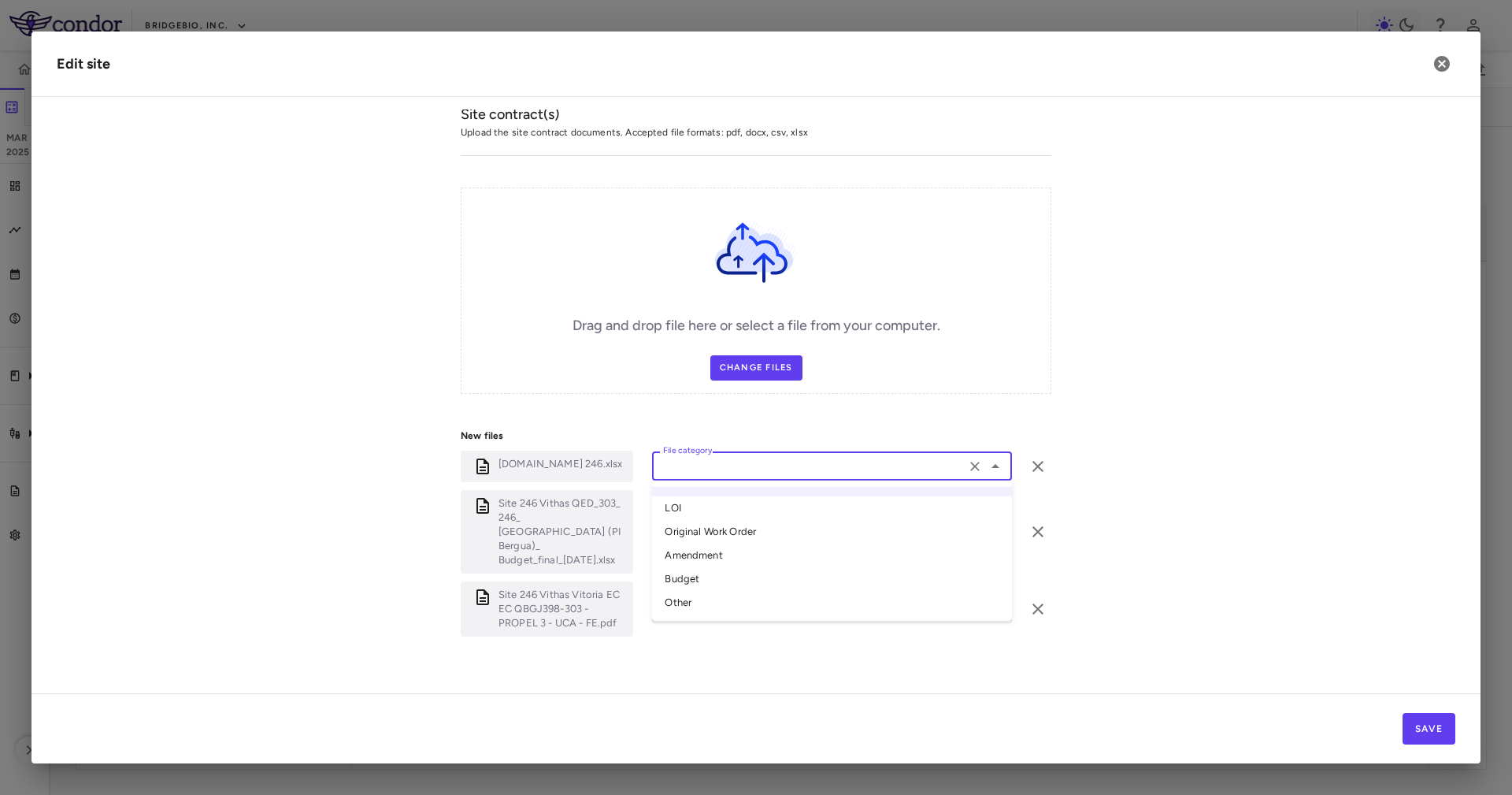 click on "New files [DOMAIN_NAME] 246.xlsx File category File category LOI Original Work Order Amendment Budget Other Site 246 Vithas QED_303_ 246_ [GEOGRAPHIC_DATA] (PI Bergua)_ Budget_final_[DATE].xlsx File category File category Site 246 Vithas Vitoria EC  EC QBGJ398-303 - PROPEL 3 - UCA - FE.pdf File category File category" at bounding box center [756, 537] 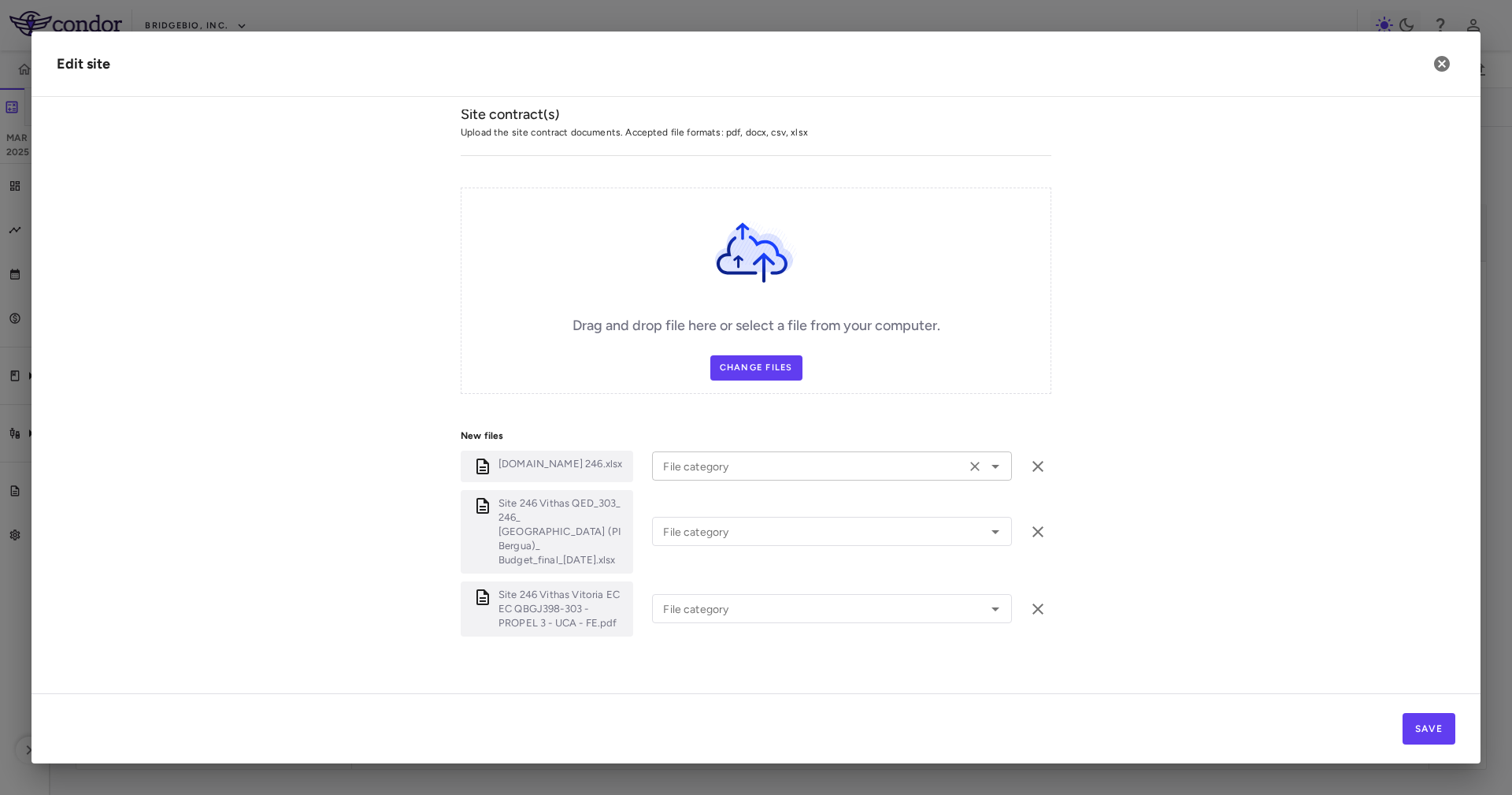 click on "File category" at bounding box center [809, 466] 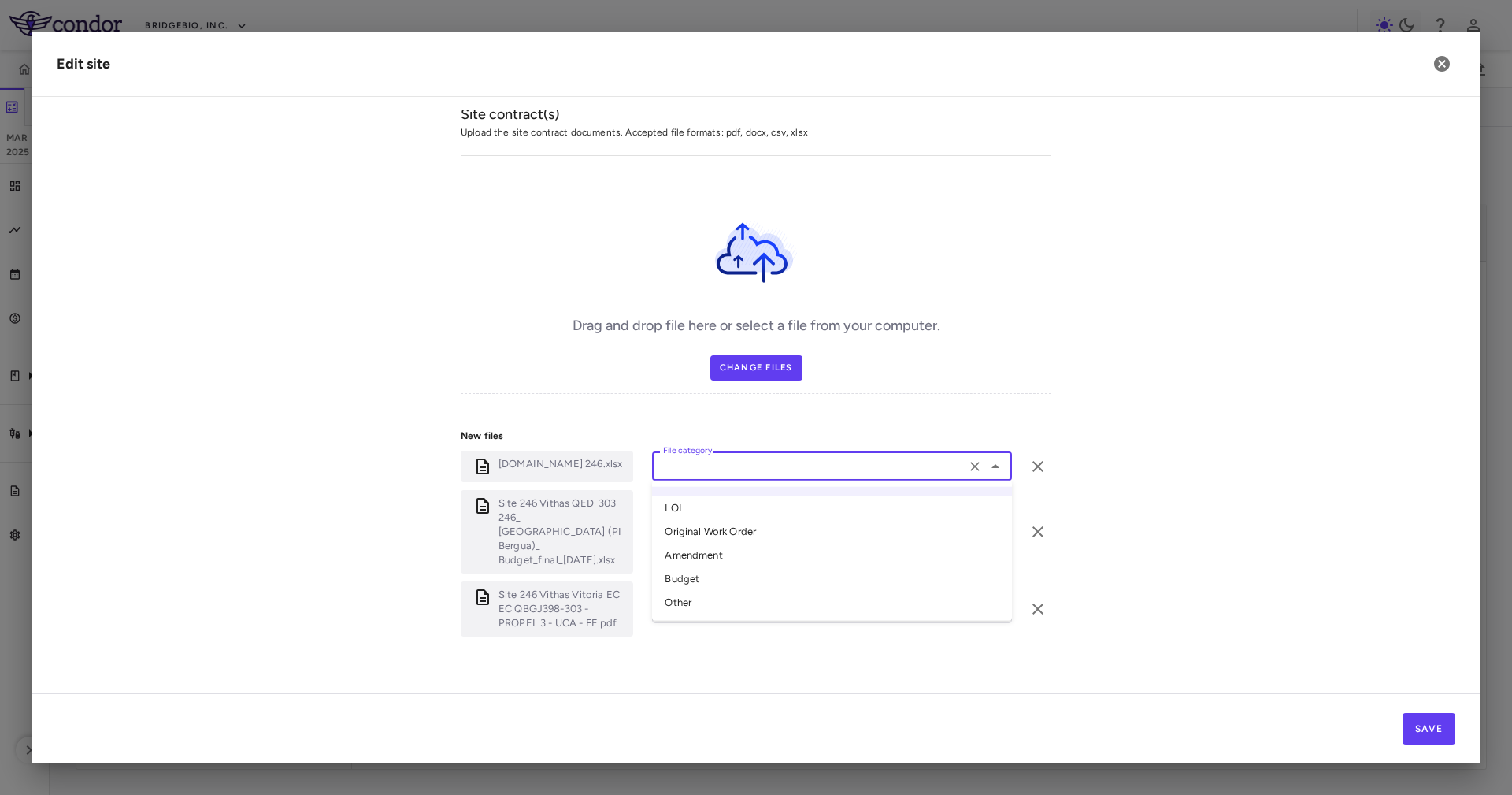 click on "Other" at bounding box center [832, 603] 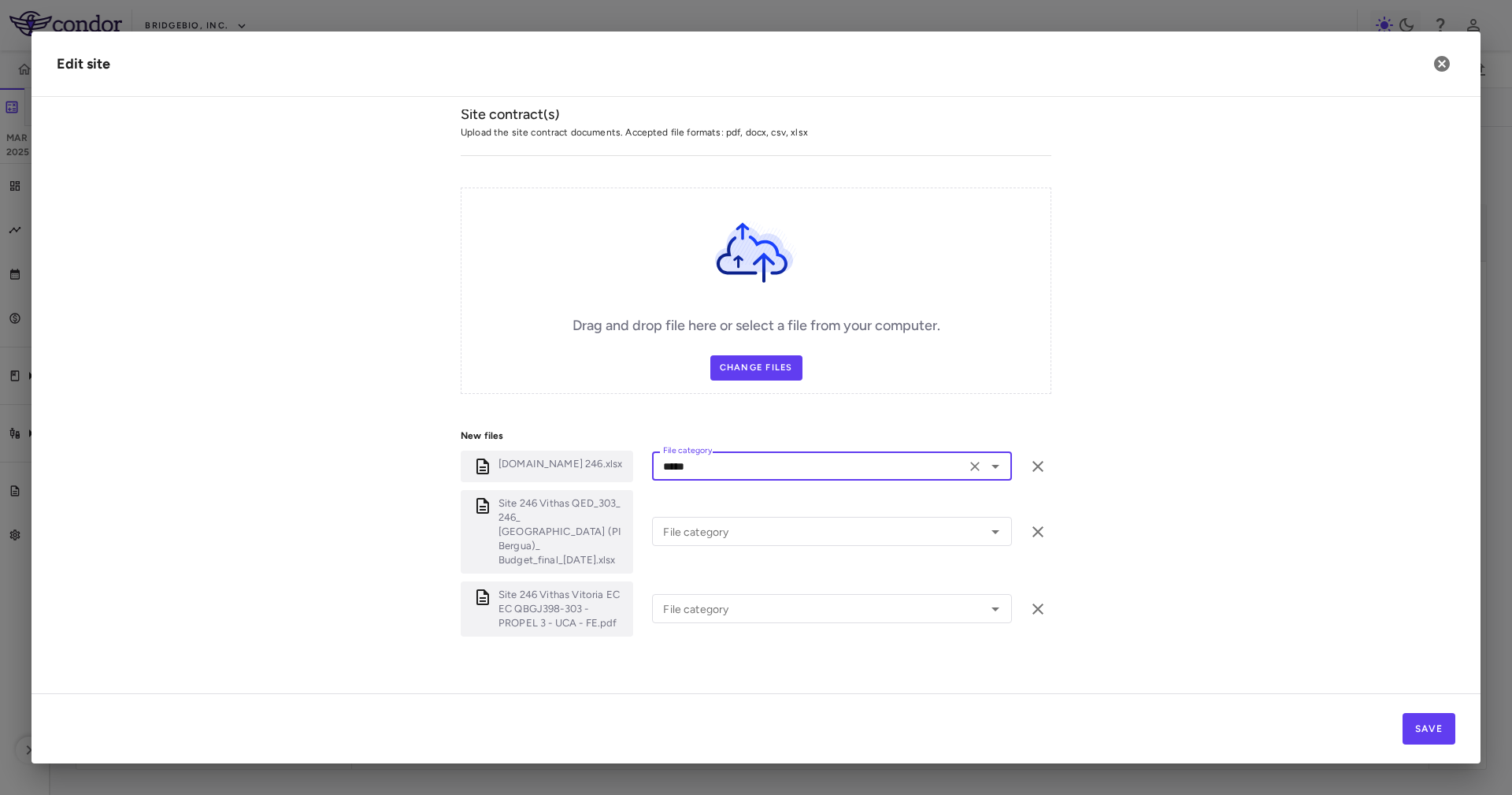 click on "Site 246 Vithas QED_303_ 246_ [GEOGRAPHIC_DATA] (PI Bergua)_ Budget_final_[DATE].xlsx File category File category" at bounding box center [756, 532] 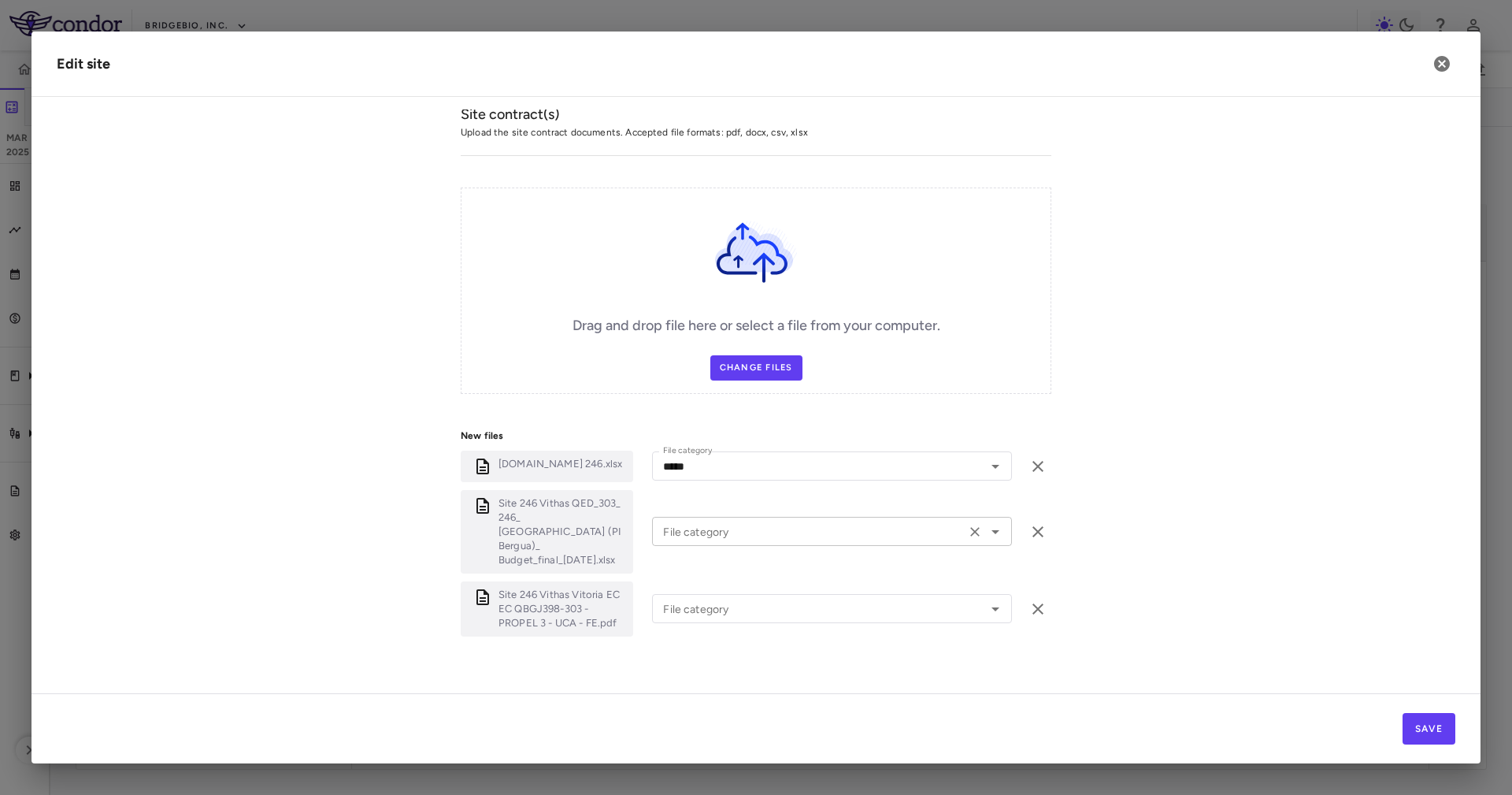 click on "File category" at bounding box center [809, 531] 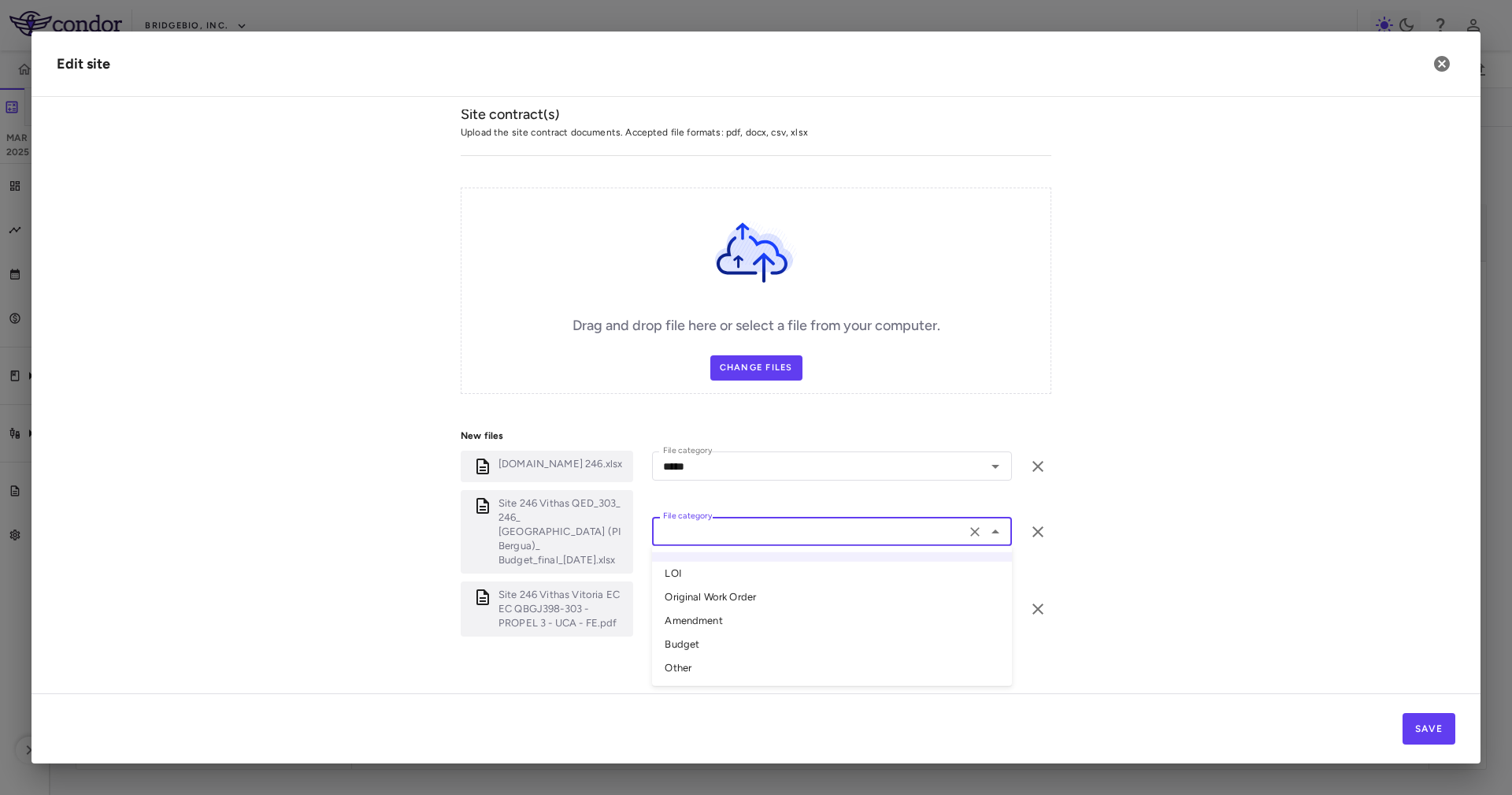 drag, startPoint x: 739, startPoint y: 639, endPoint x: 742, endPoint y: 626, distance: 13.341664 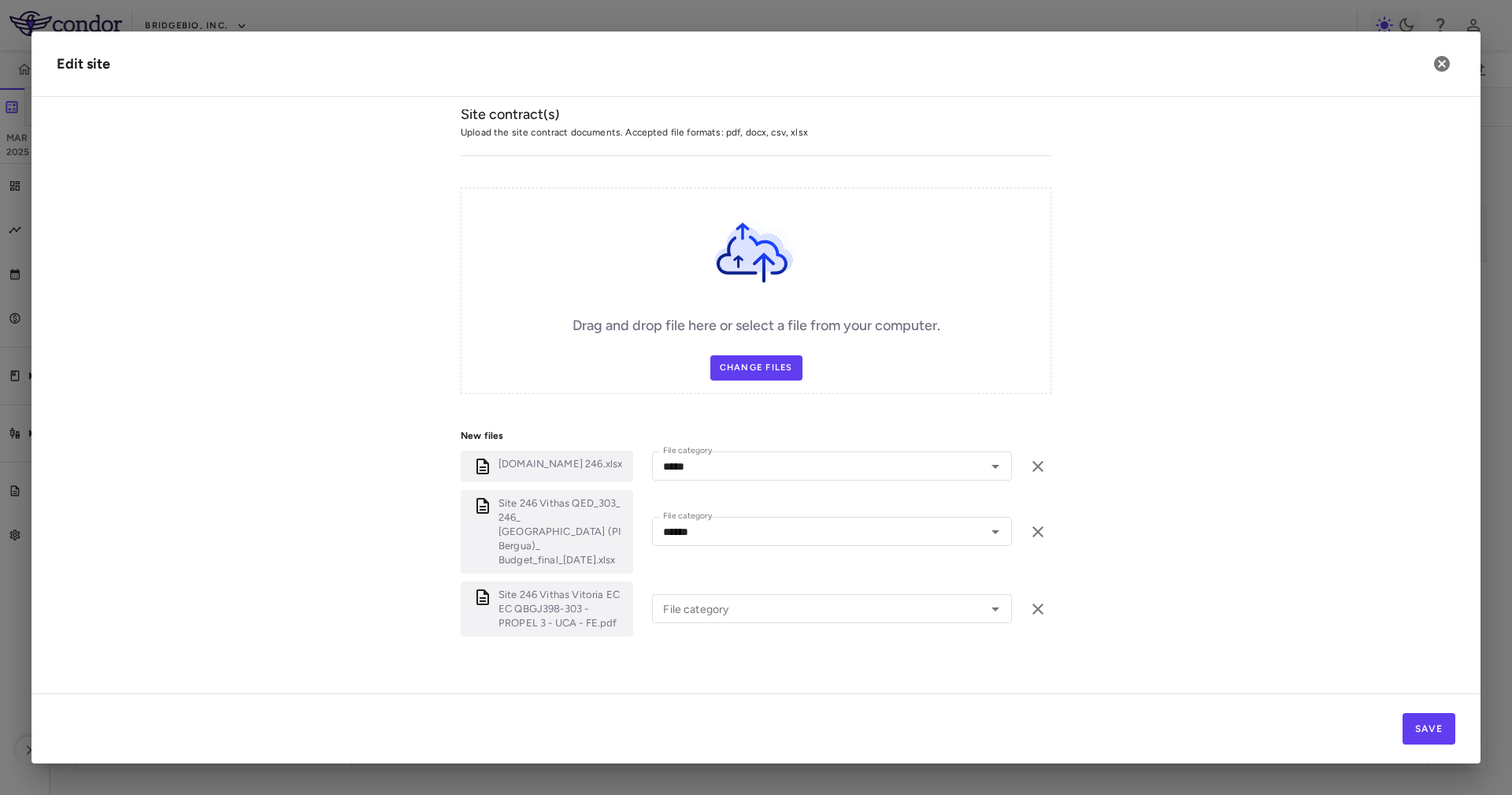 click on "Site 246 Vithas Vitoria EC  EC QBGJ398-303 - PROPEL 3 - UCA - FE.pdf File category File category" at bounding box center [756, 609] 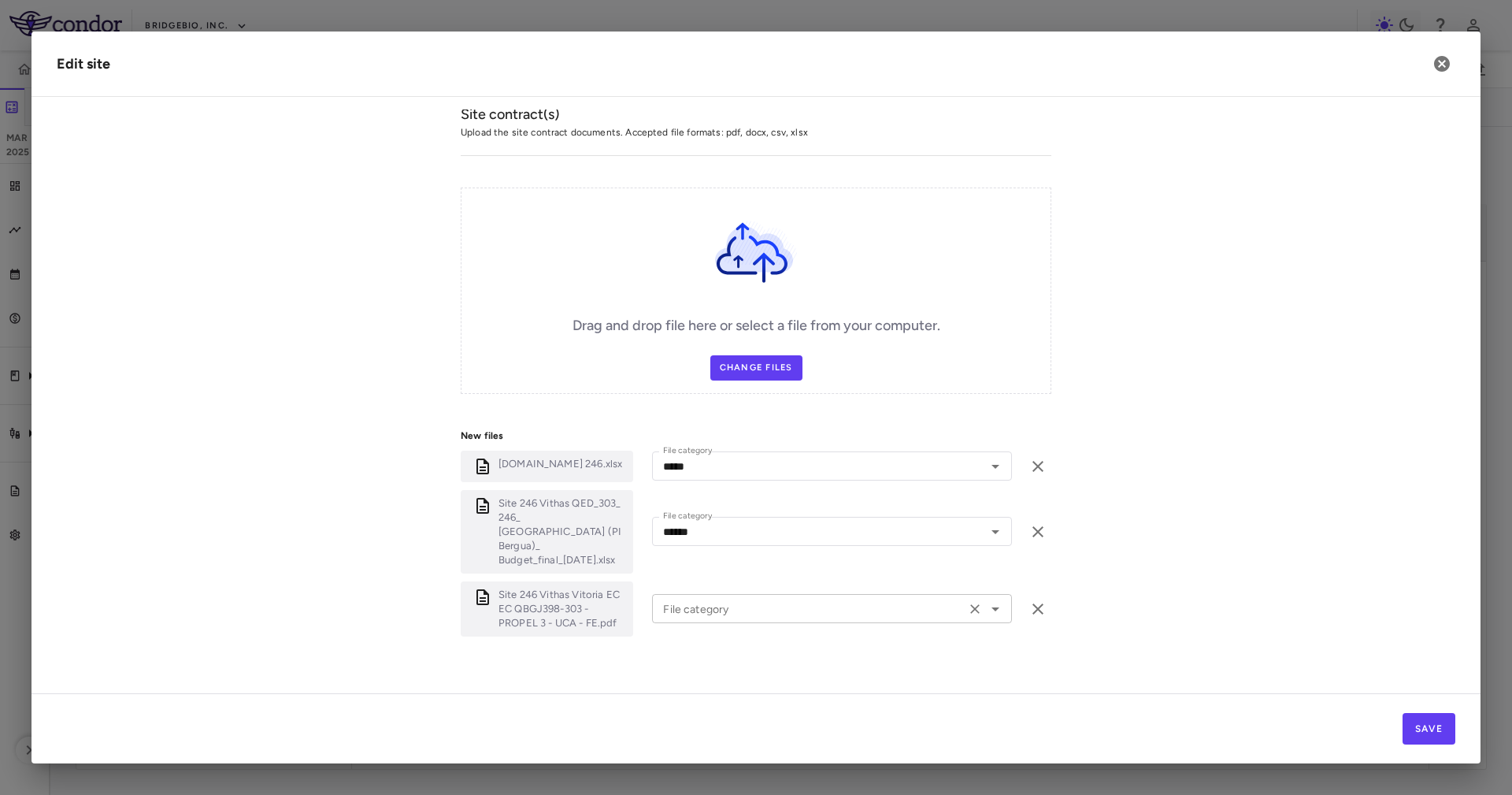 click on "File category" at bounding box center (809, 608) 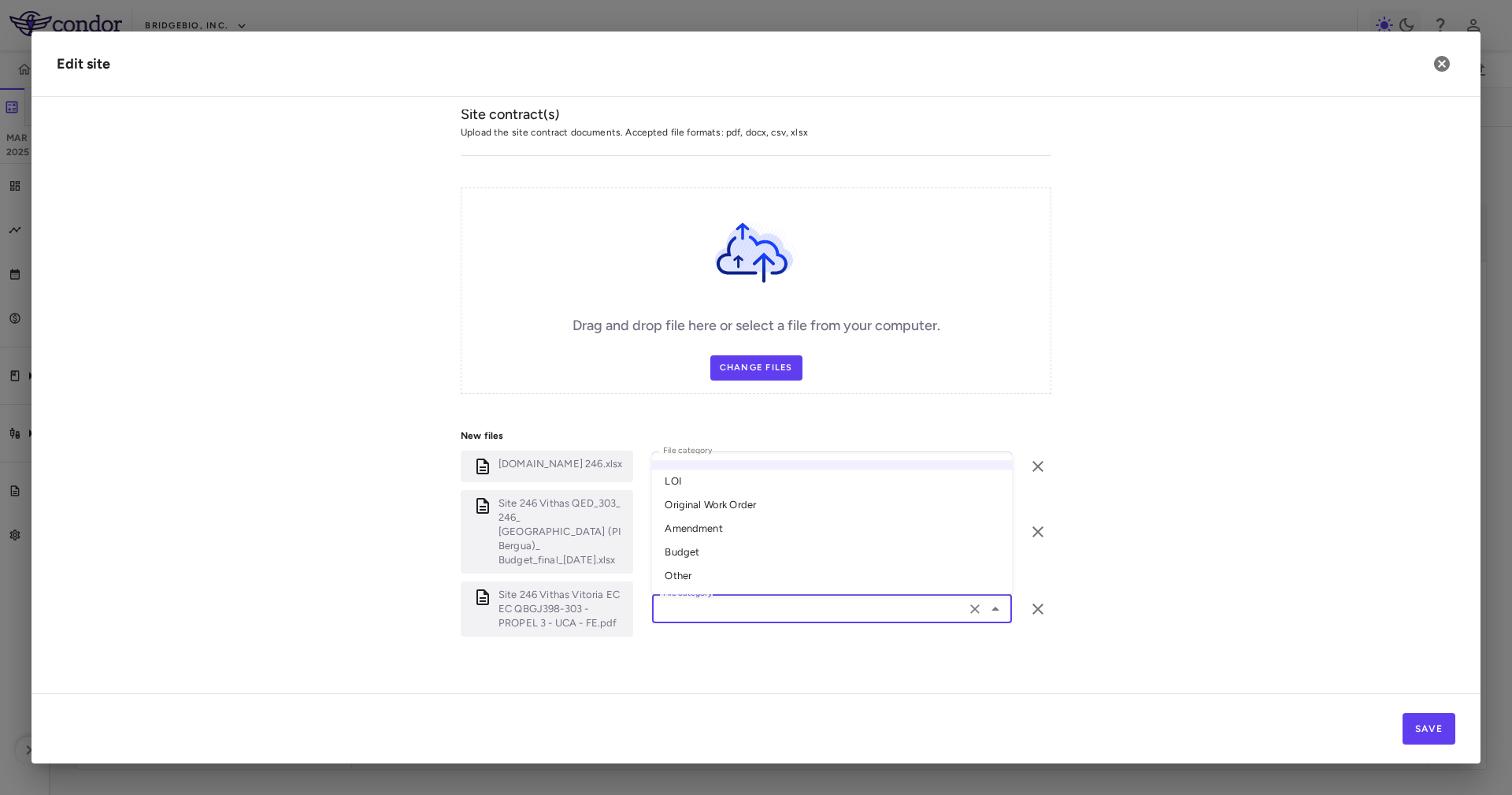 click on "Original Work Order" at bounding box center [832, 506] 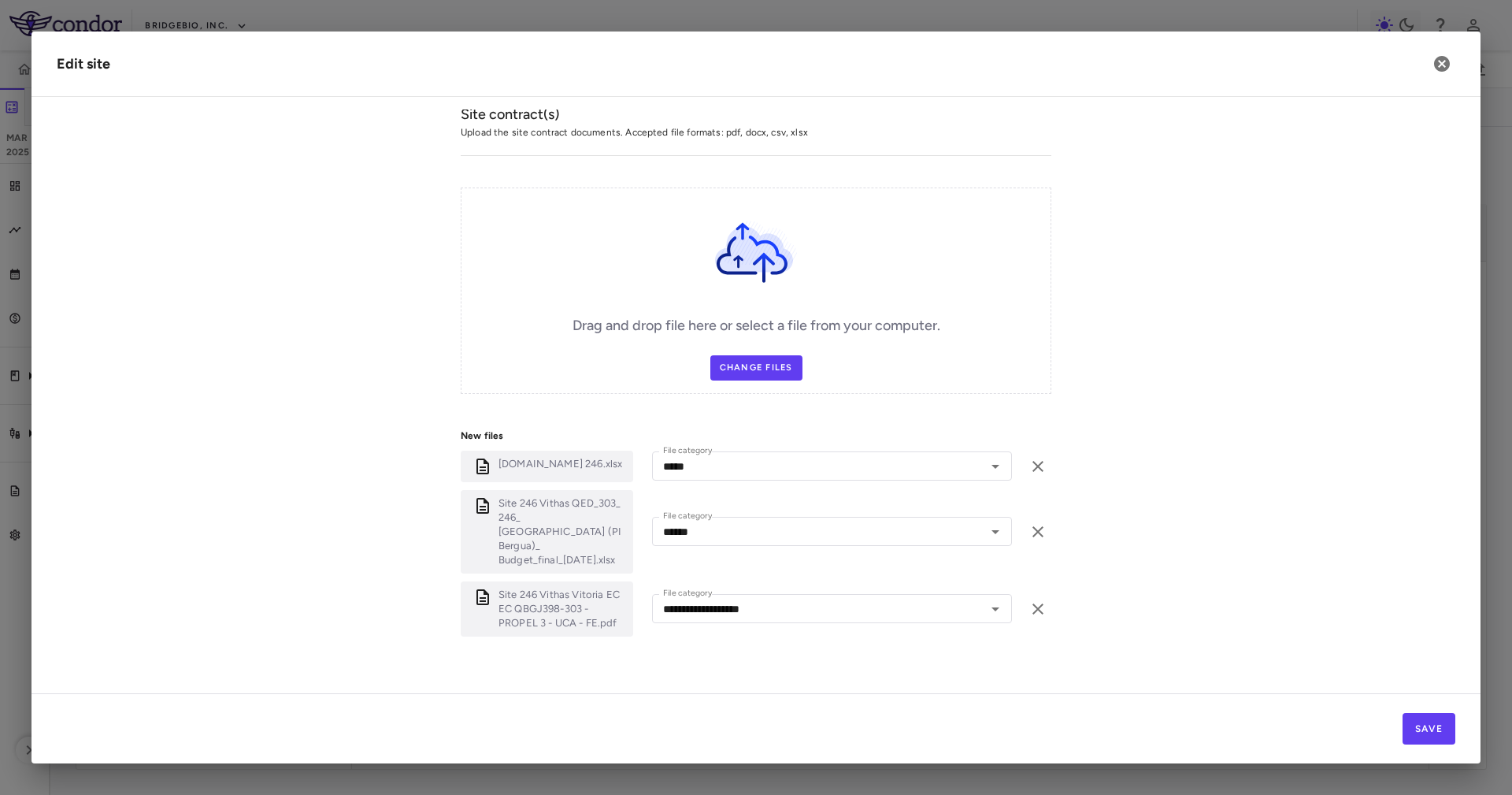 click on "**********" at bounding box center (756, 171) 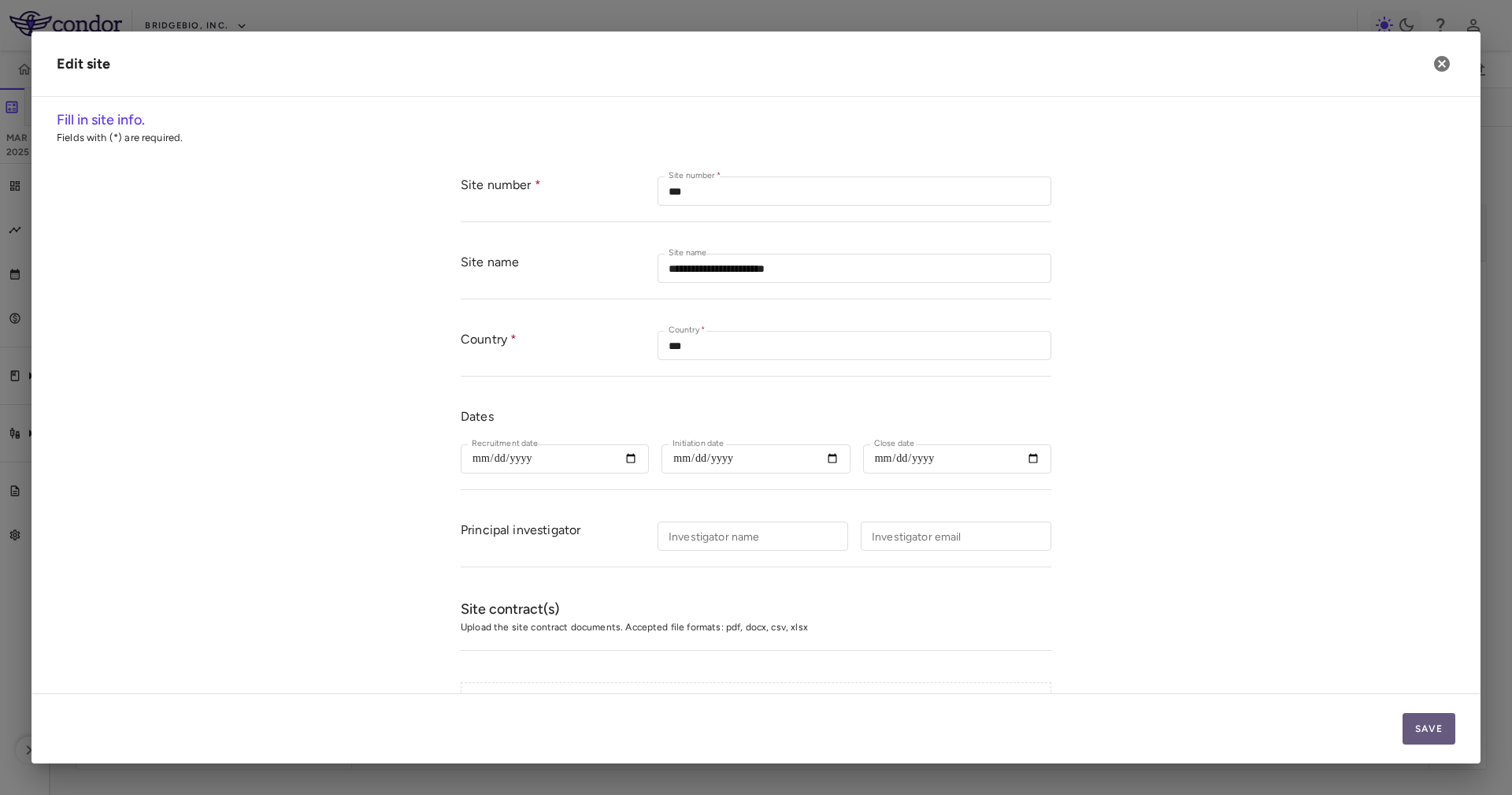 click on "Save" at bounding box center [1429, 729] 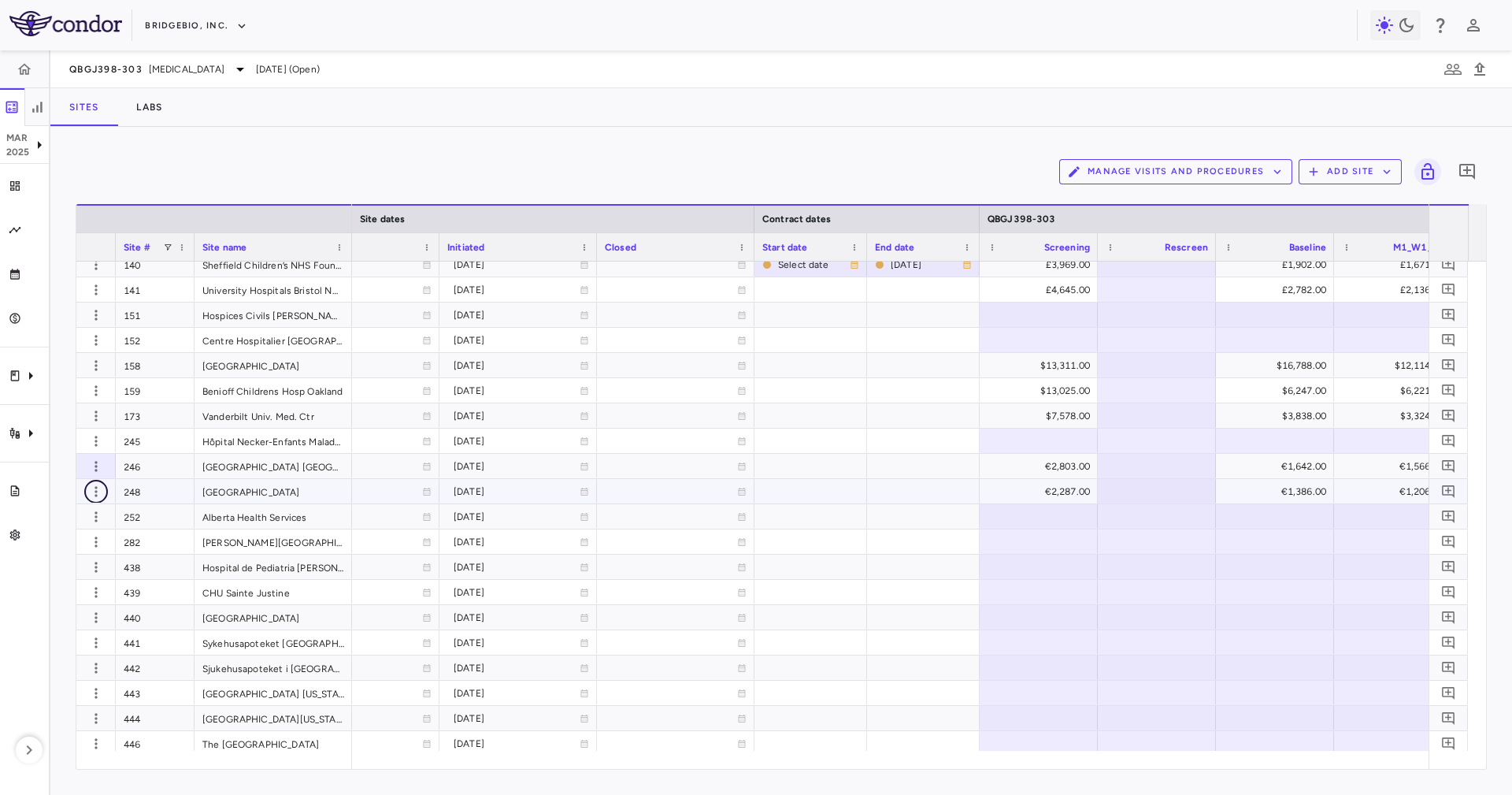 click 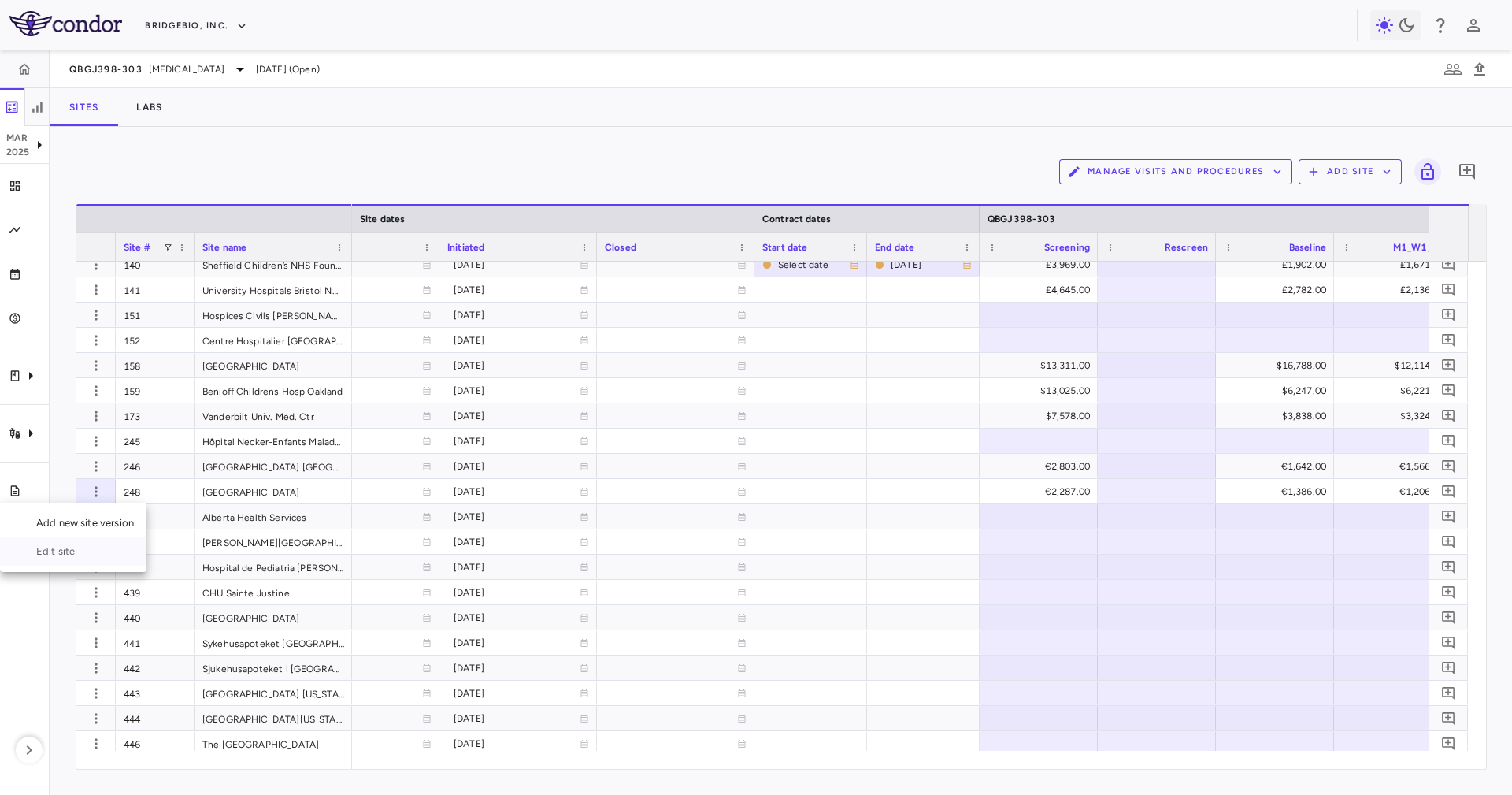 click on "Edit site" at bounding box center (73, 552) 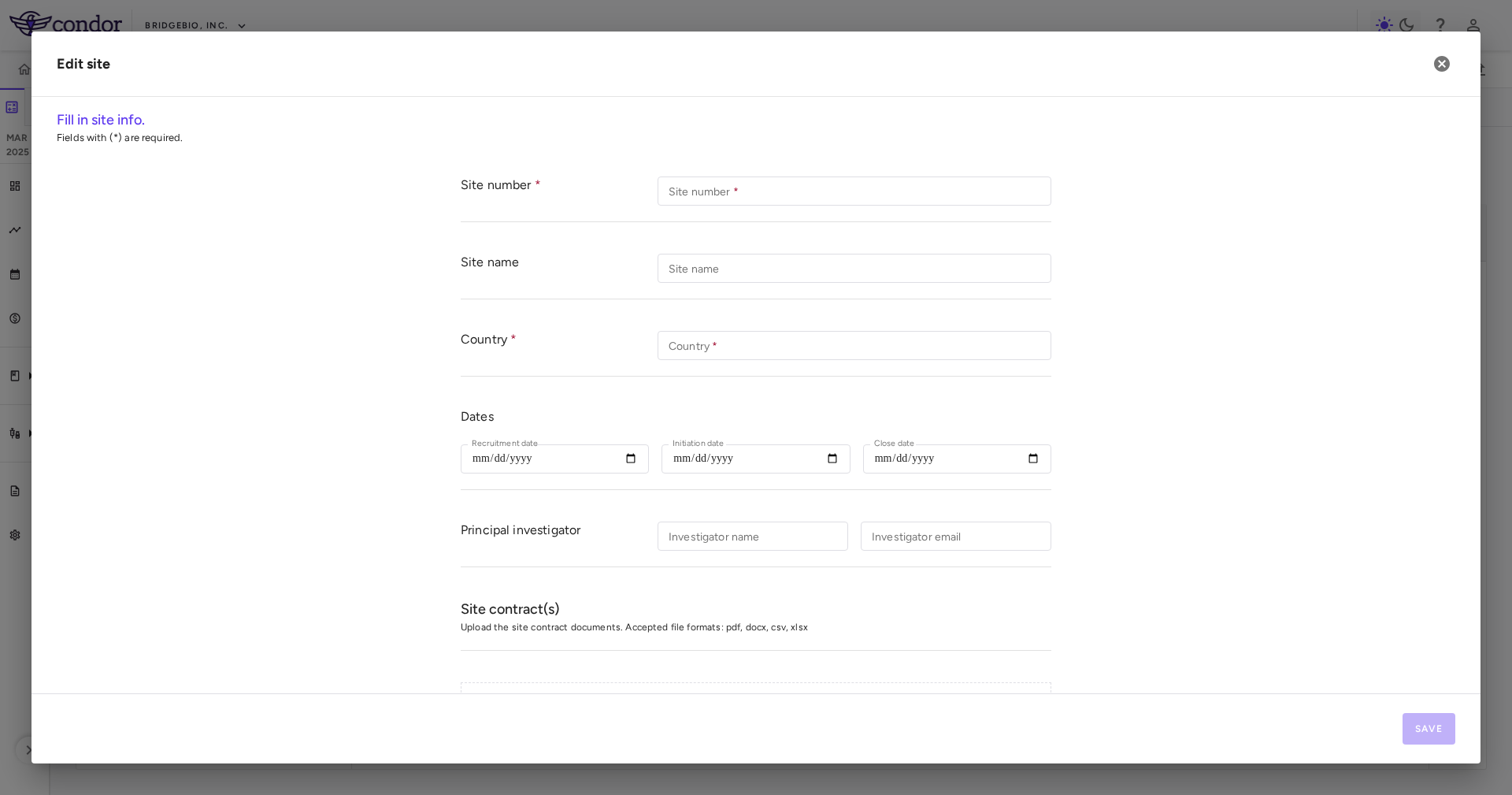 type on "***" 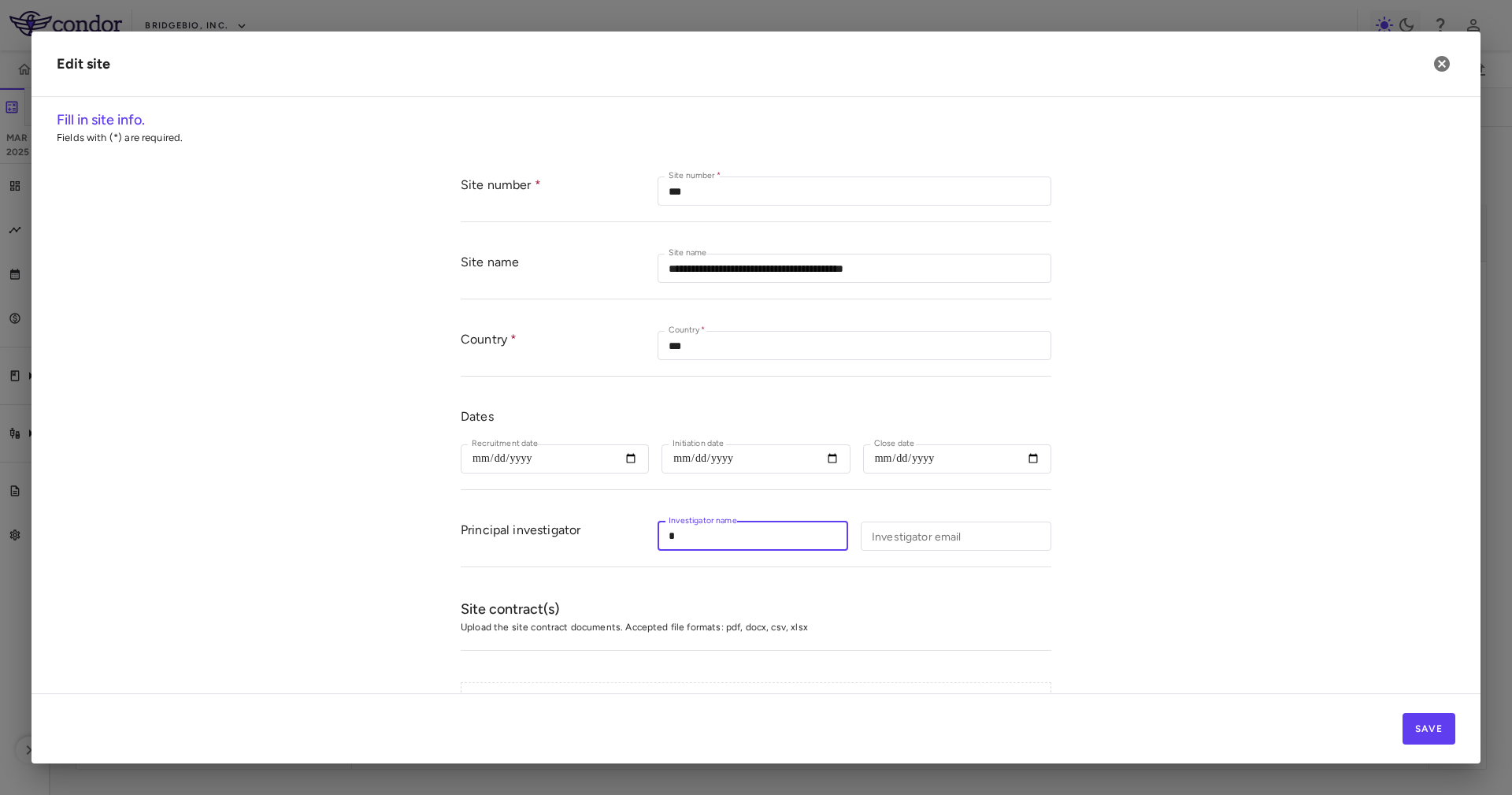 click on "*" at bounding box center [753, 536] 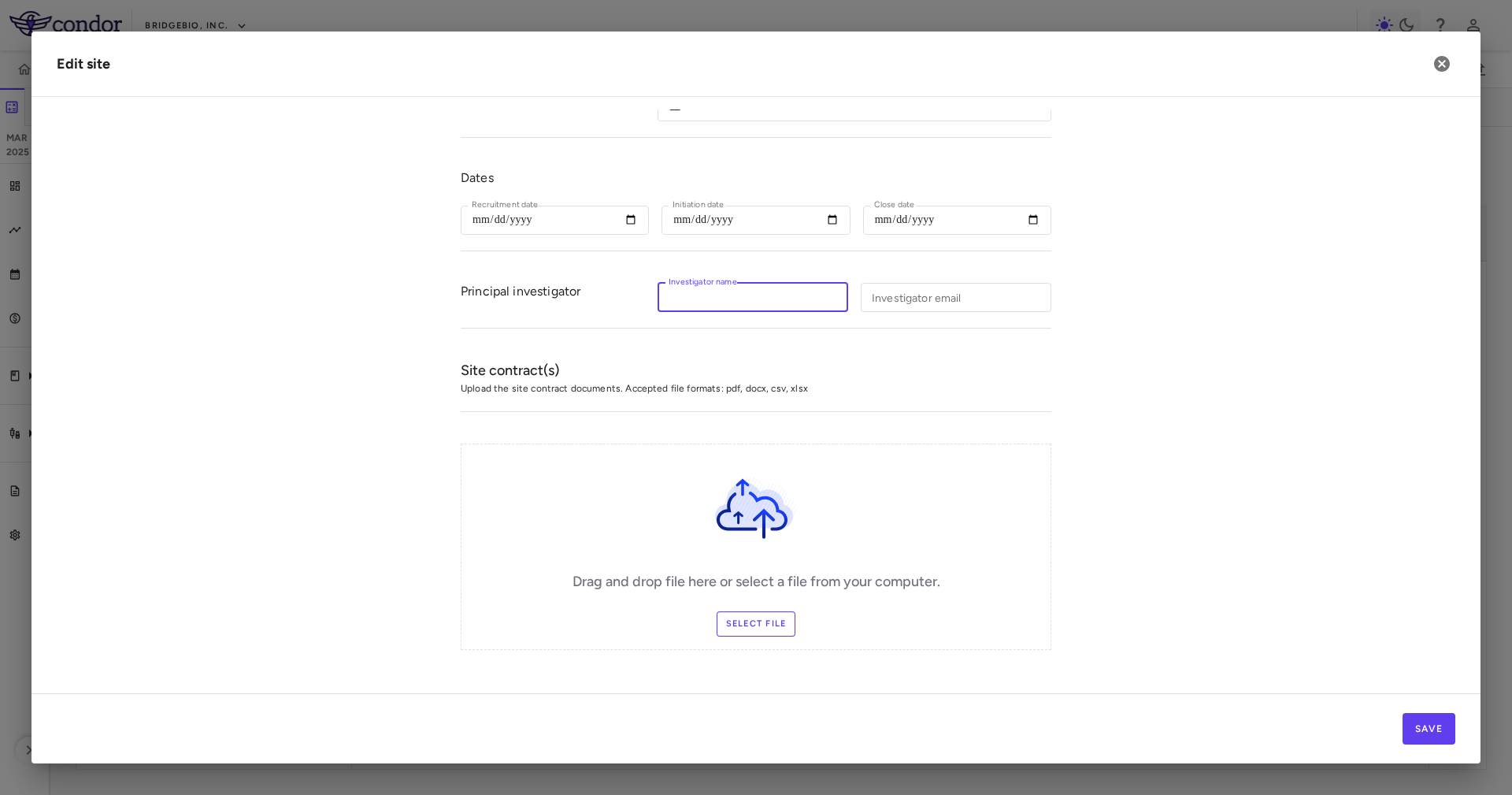 scroll, scrollTop: 243, scrollLeft: 0, axis: vertical 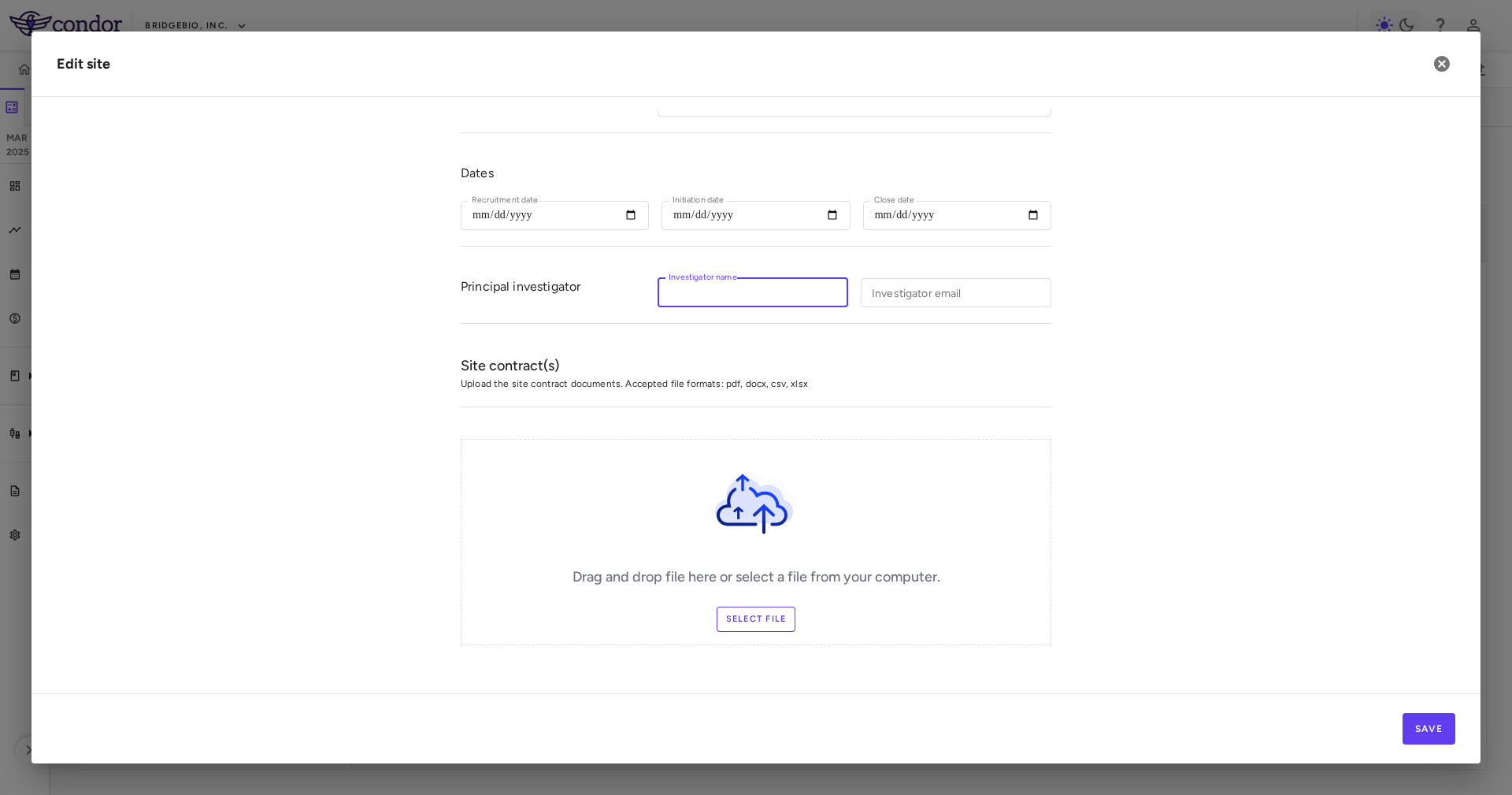 type 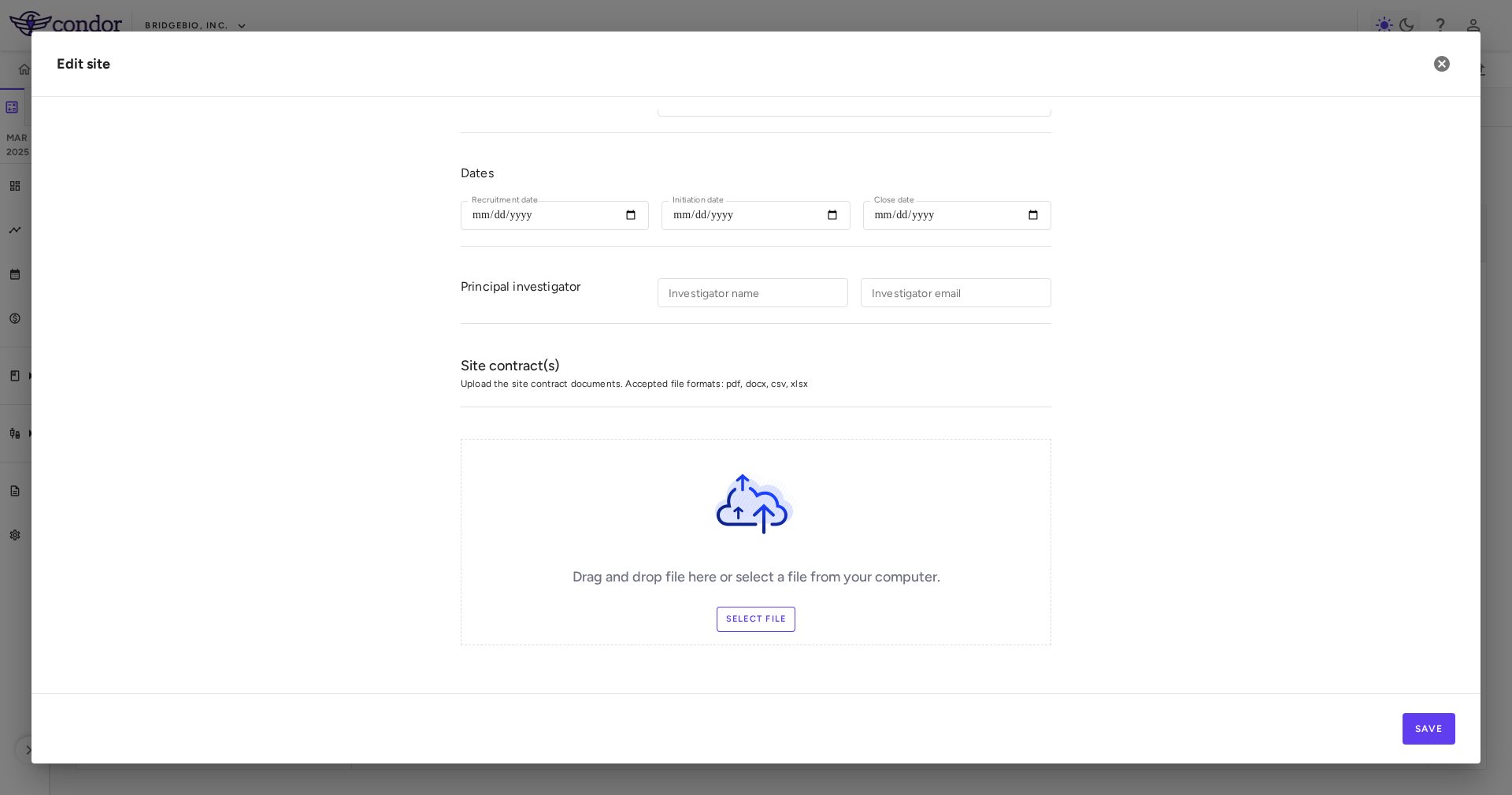 click on "Select file" at bounding box center [756, 619] 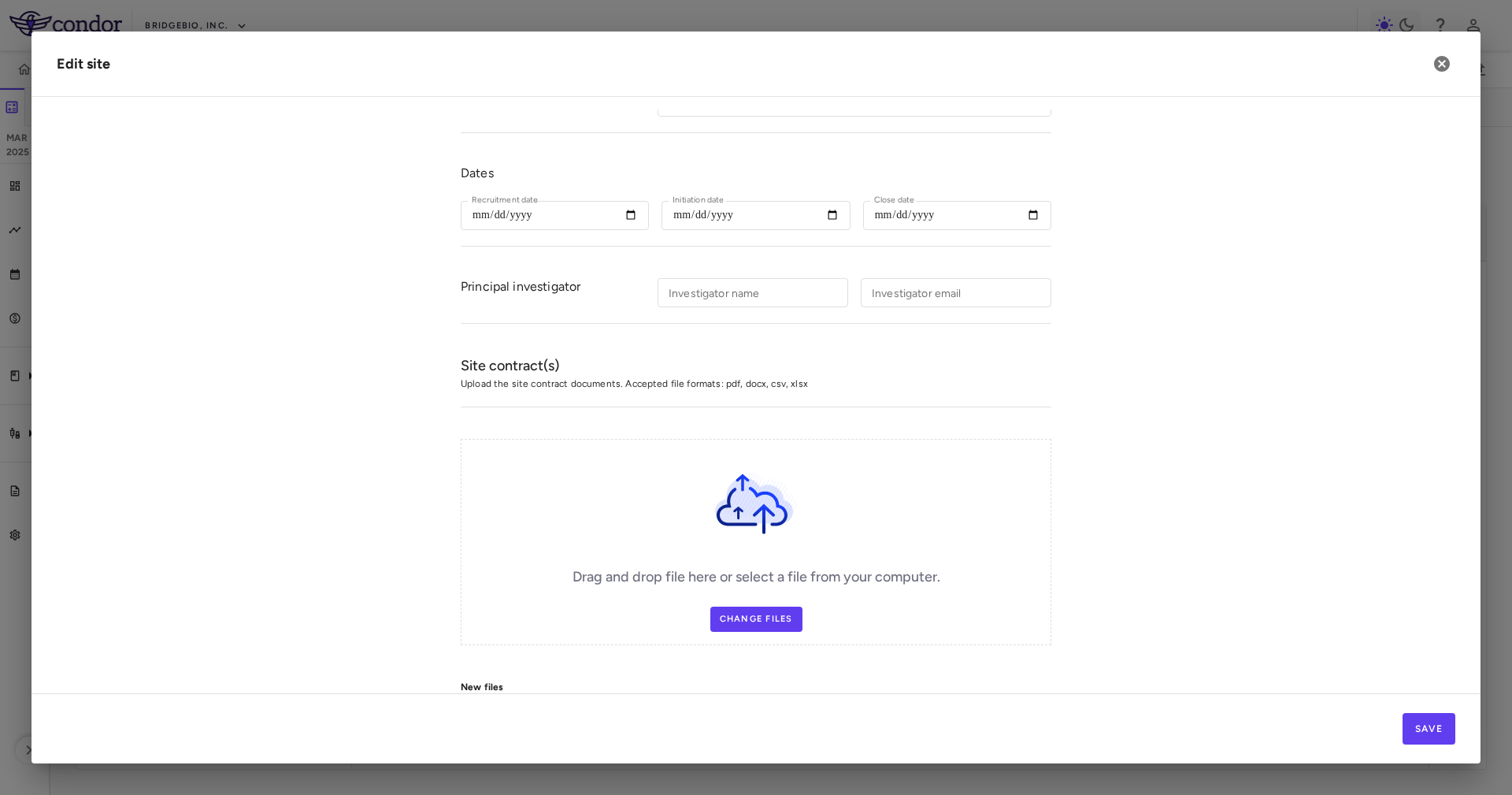 click on "Drag and drop file here or select a file from your computer. Change Files" at bounding box center (756, 542) 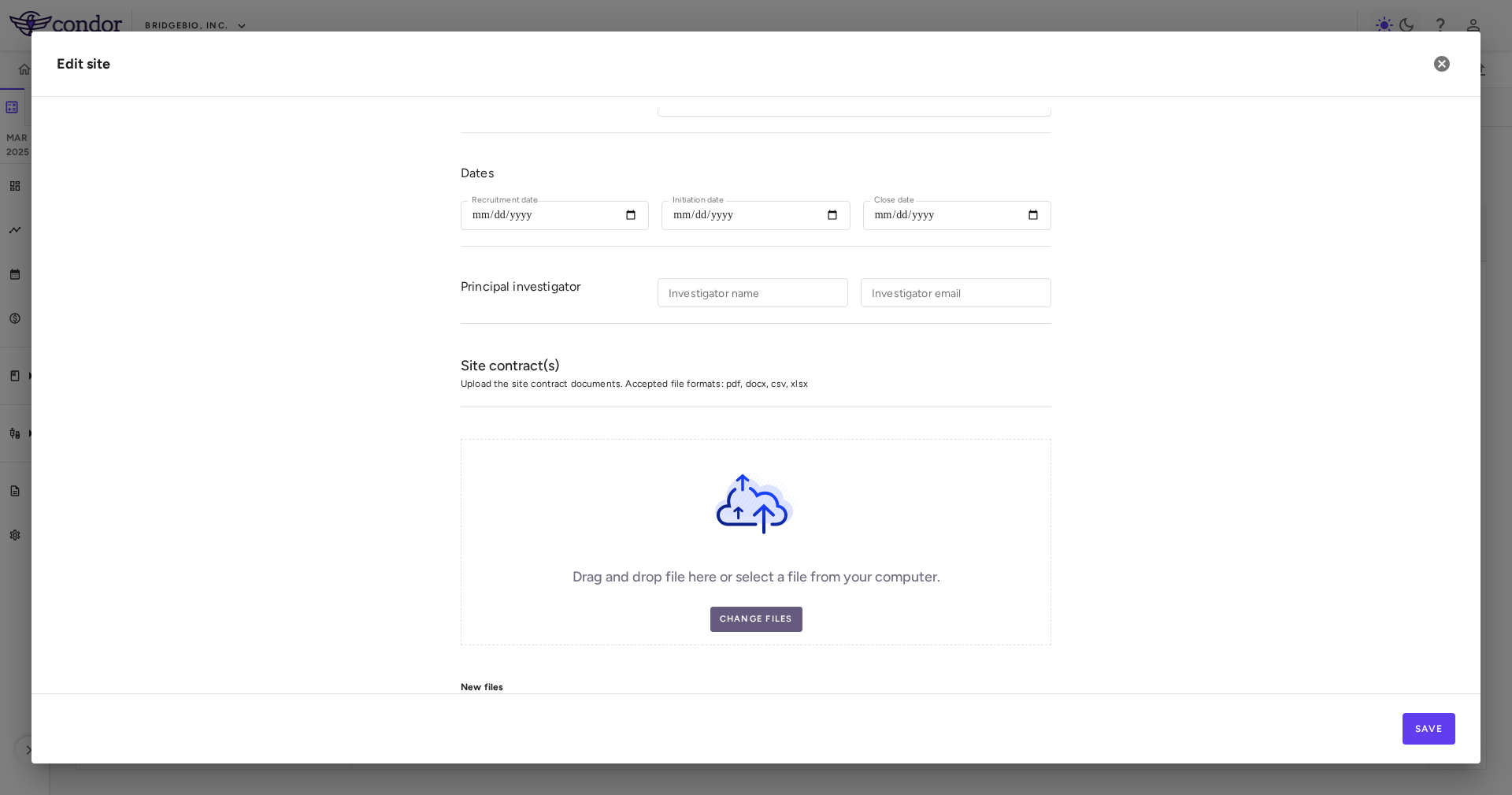 click on "Change Files" at bounding box center [756, 619] 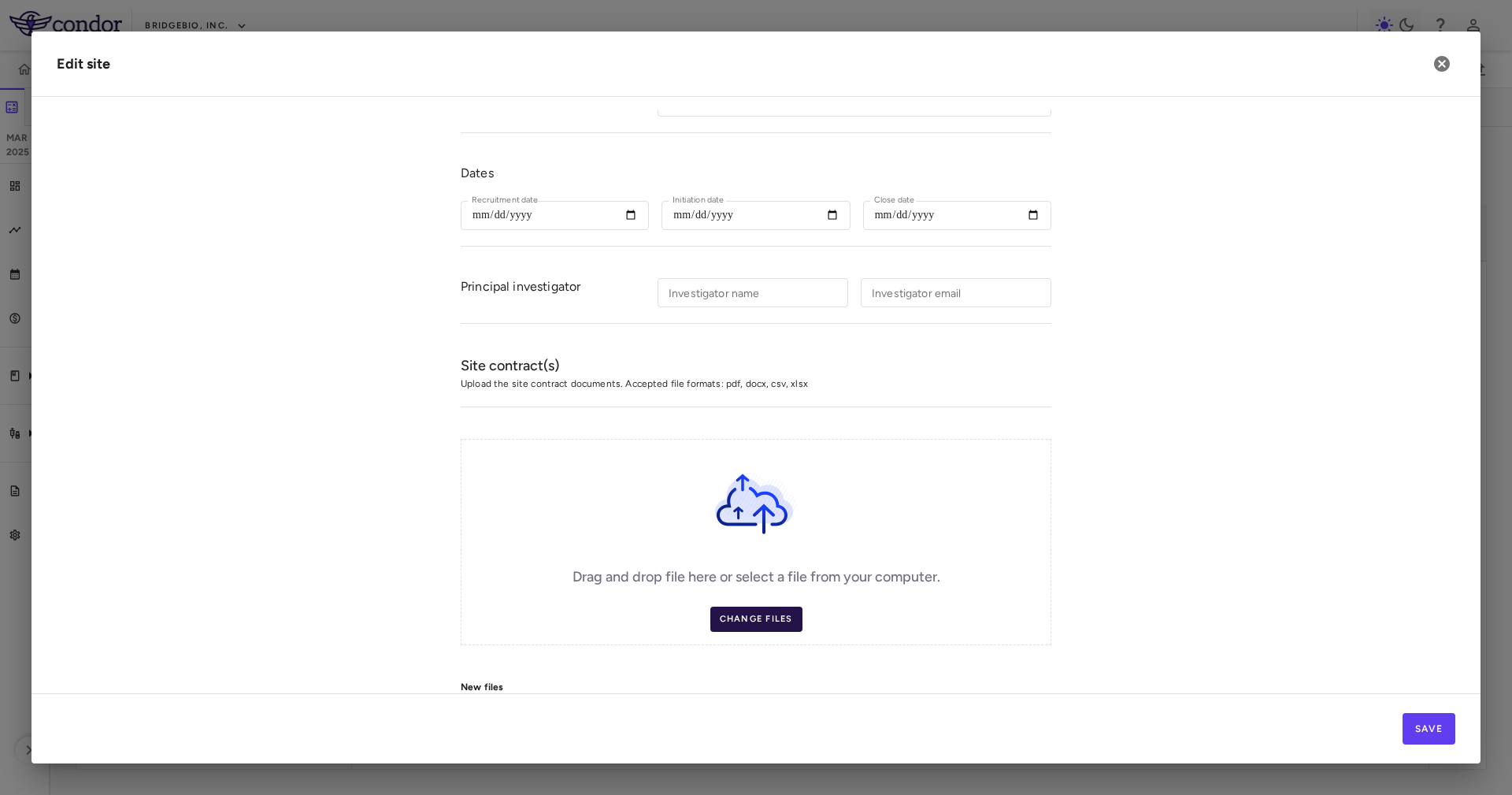 scroll, scrollTop: 442, scrollLeft: 0, axis: vertical 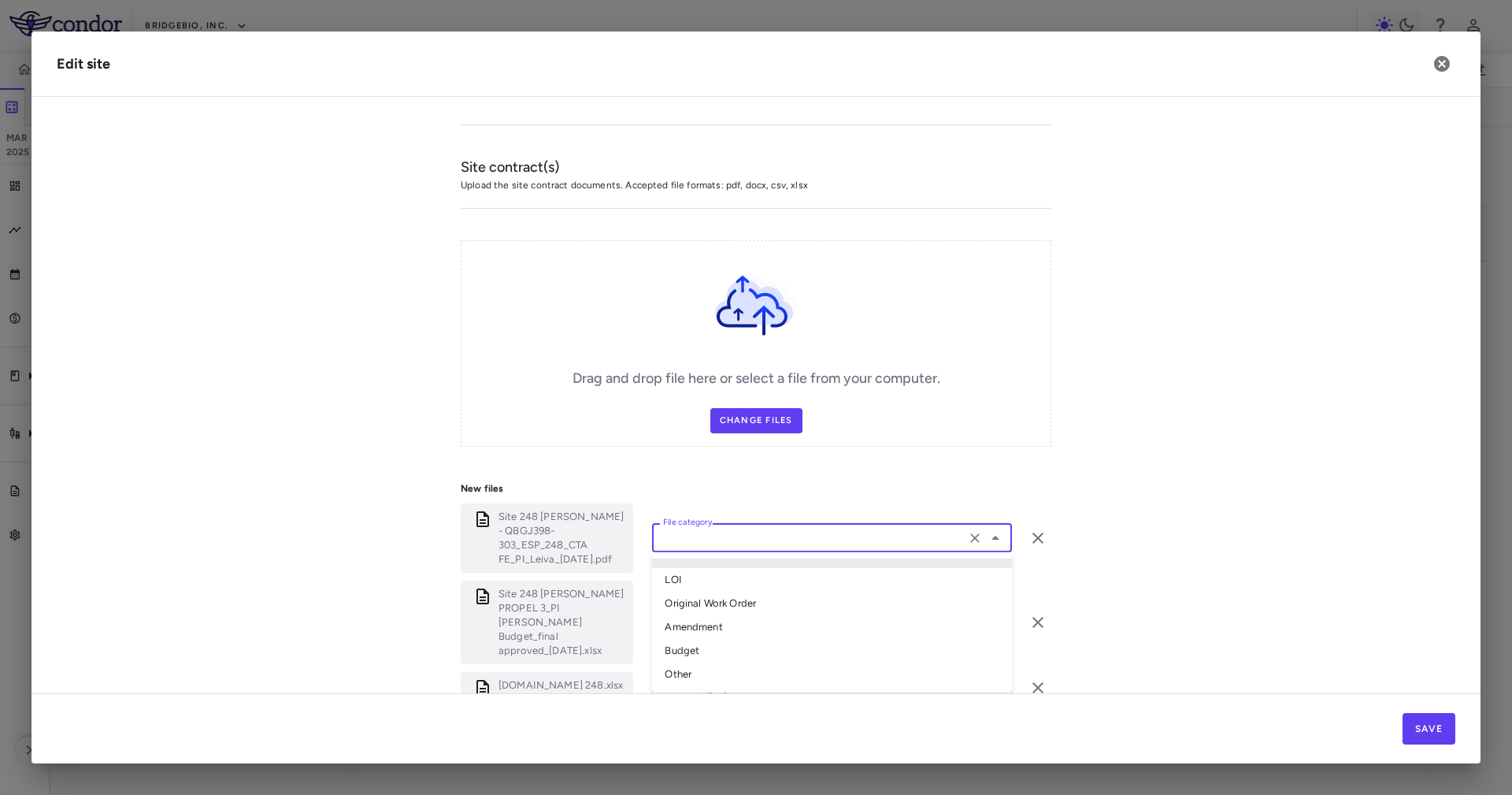 click on "File category" at bounding box center (809, 537) 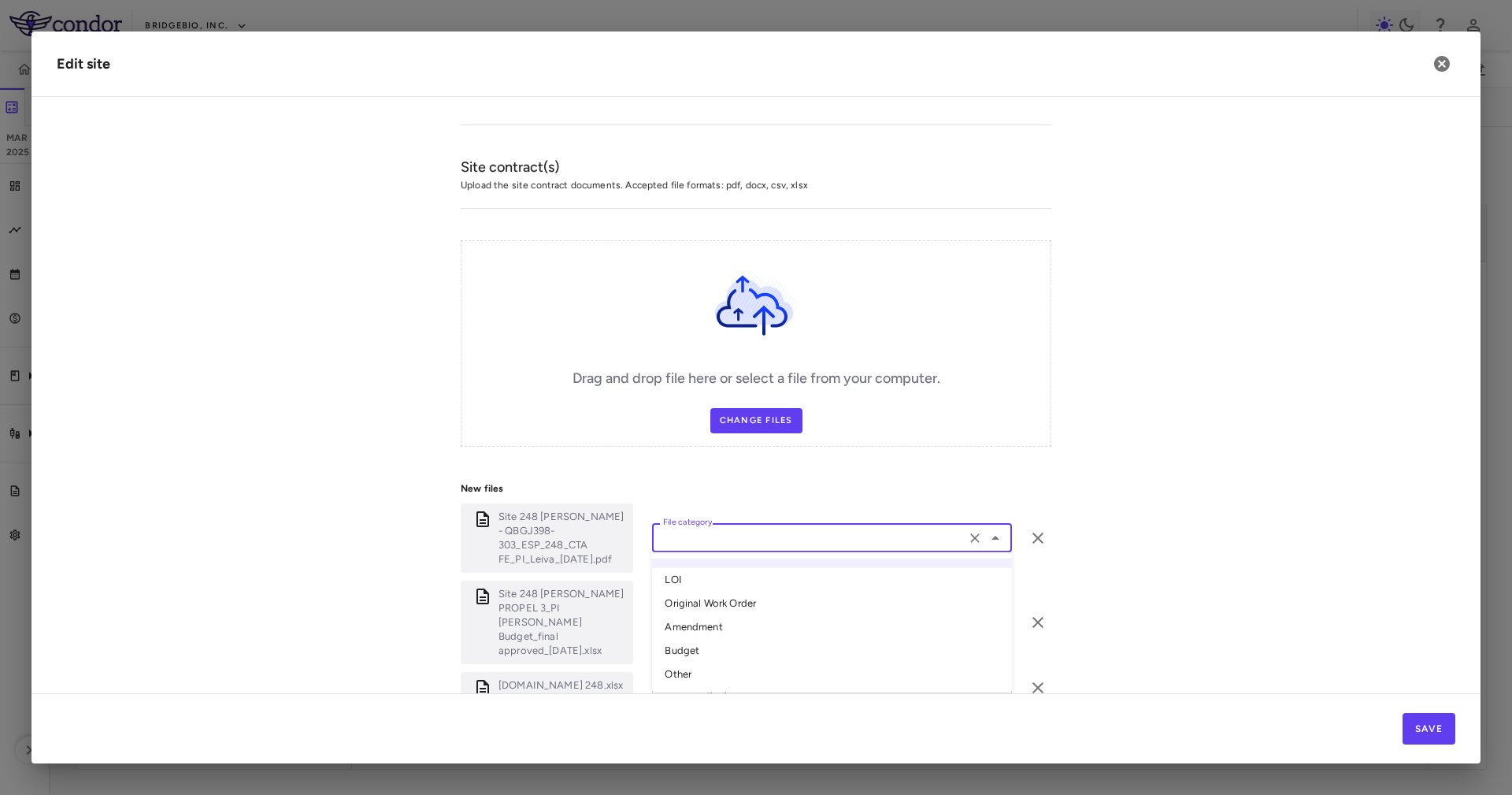 click on "Original Work Order" at bounding box center [832, 604] 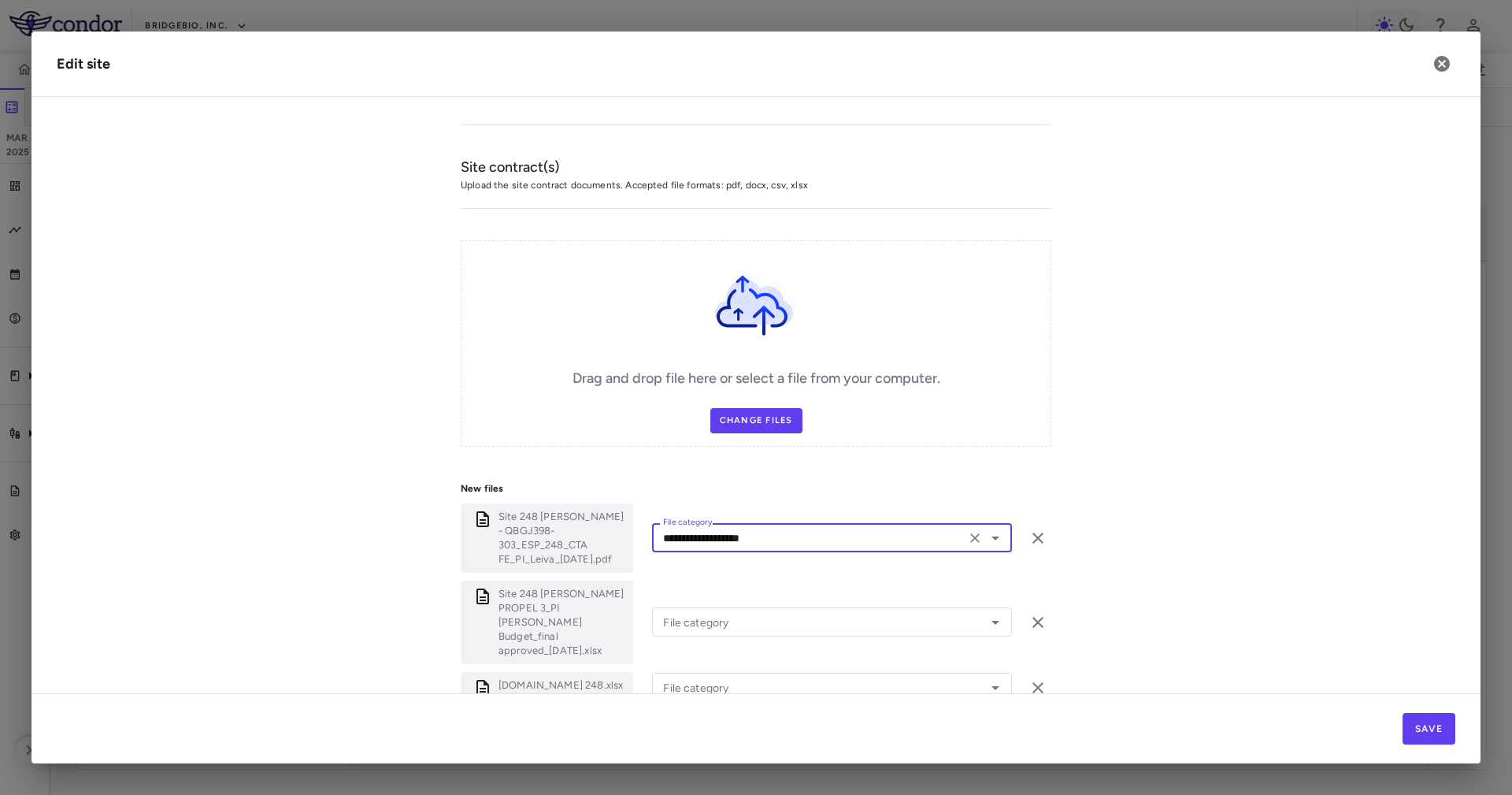 click on "File category" at bounding box center (809, 622) 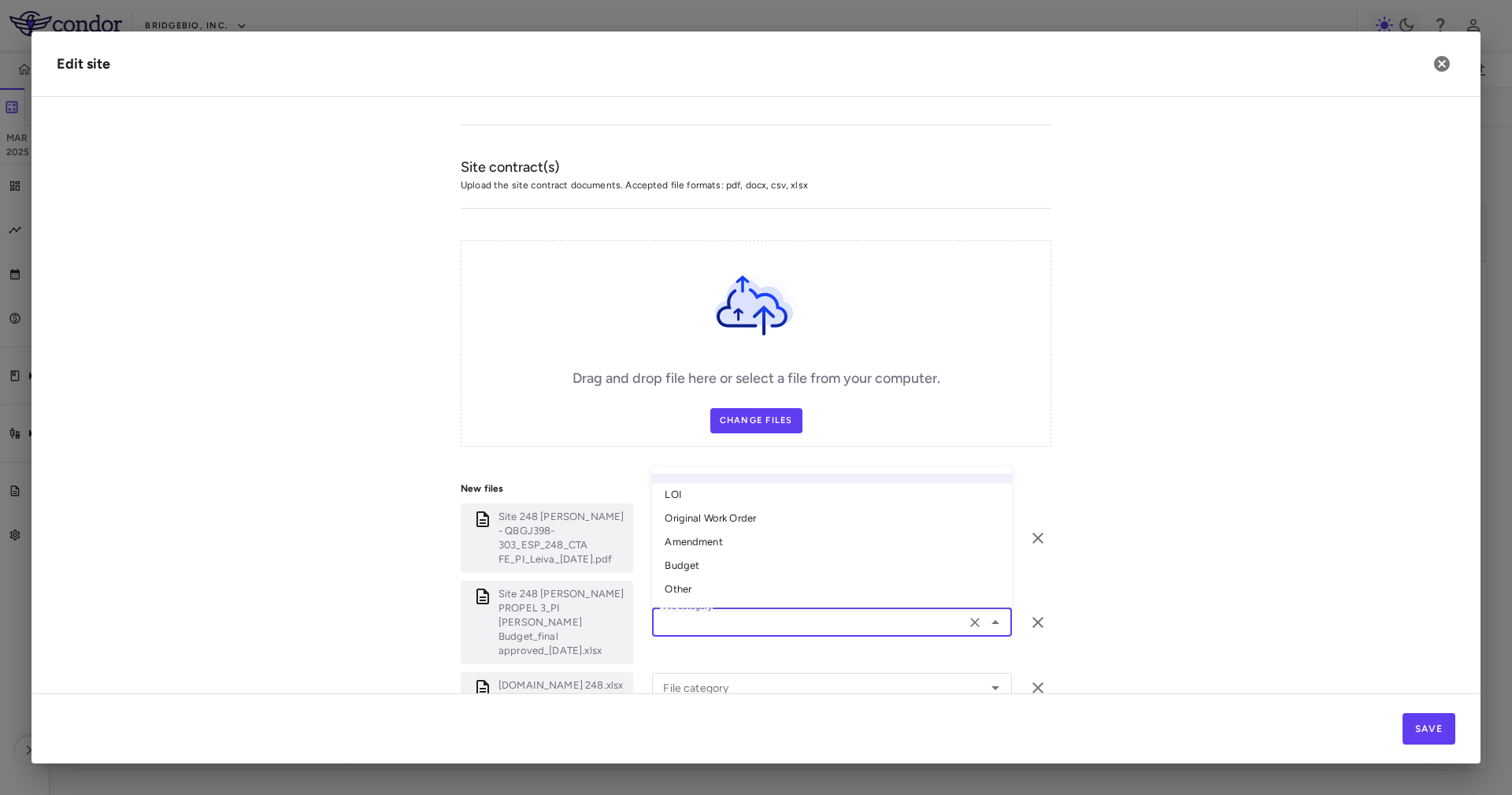 click on "Budget" at bounding box center [832, 567] 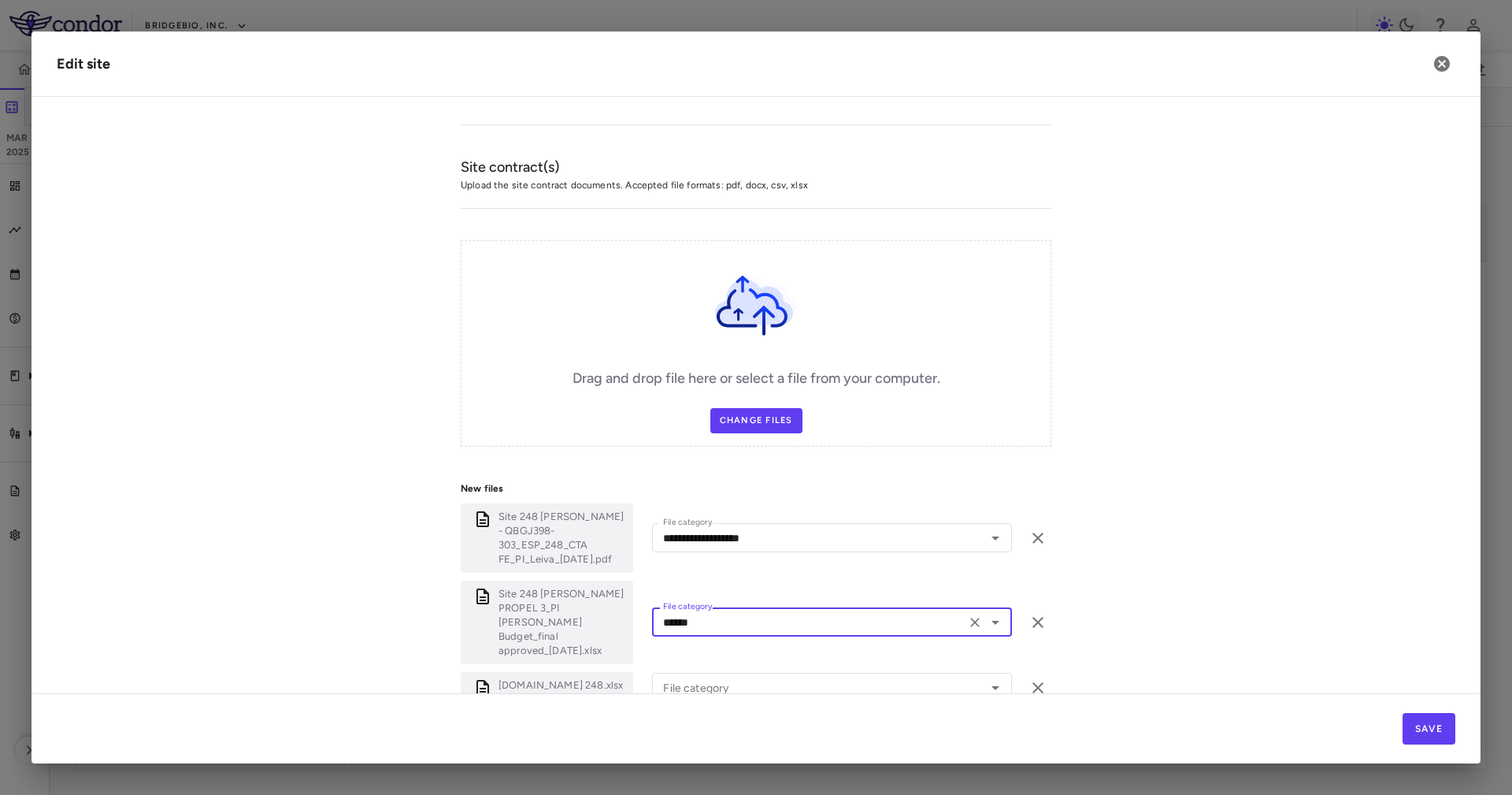 click on "Site 248 [PERSON_NAME] PROPEL 3_PI [PERSON_NAME] Budget_final approved_[DATE].xlsx File category ****** File category" at bounding box center [756, 622] 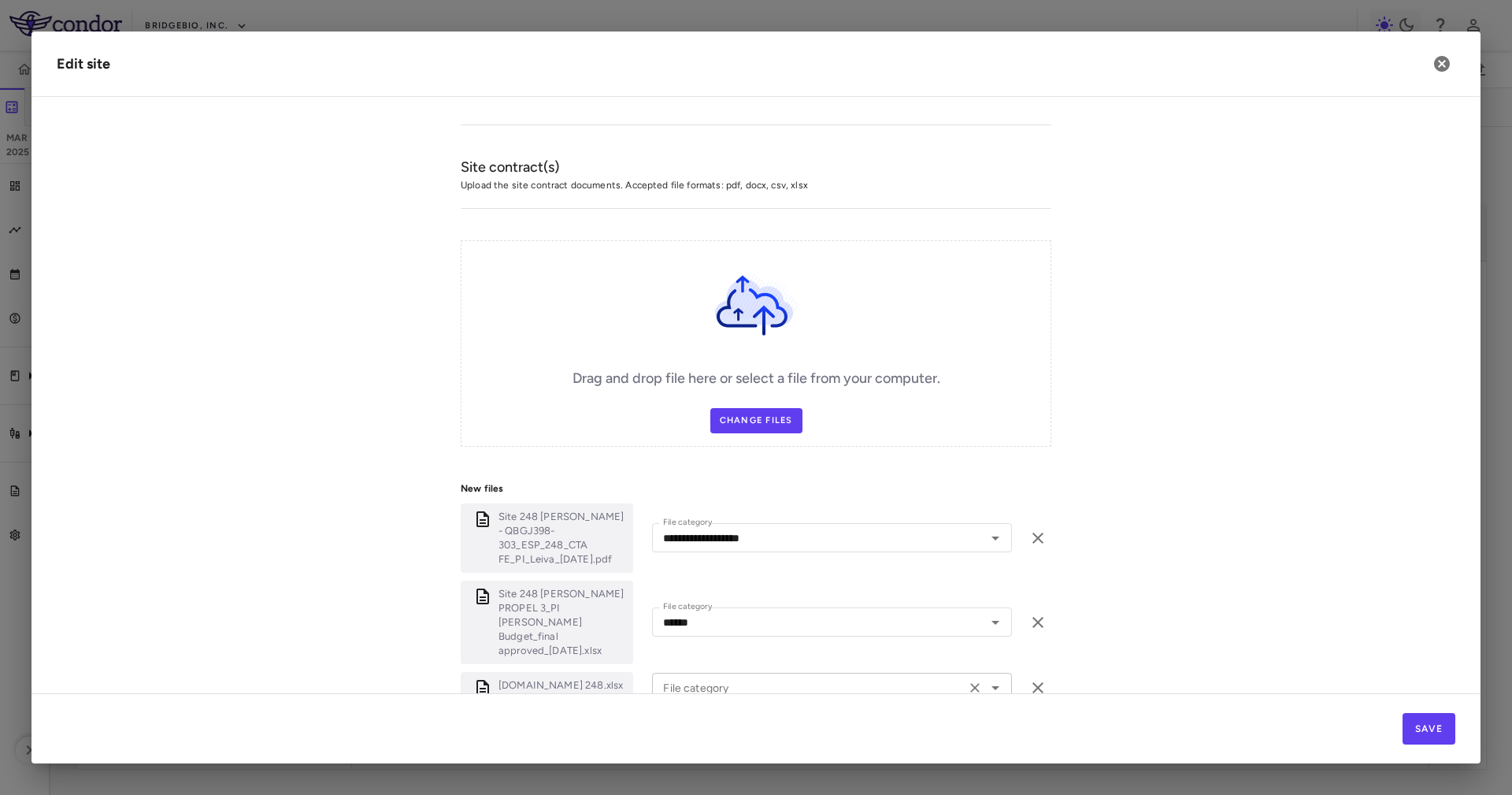 click on "File category" at bounding box center [809, 687] 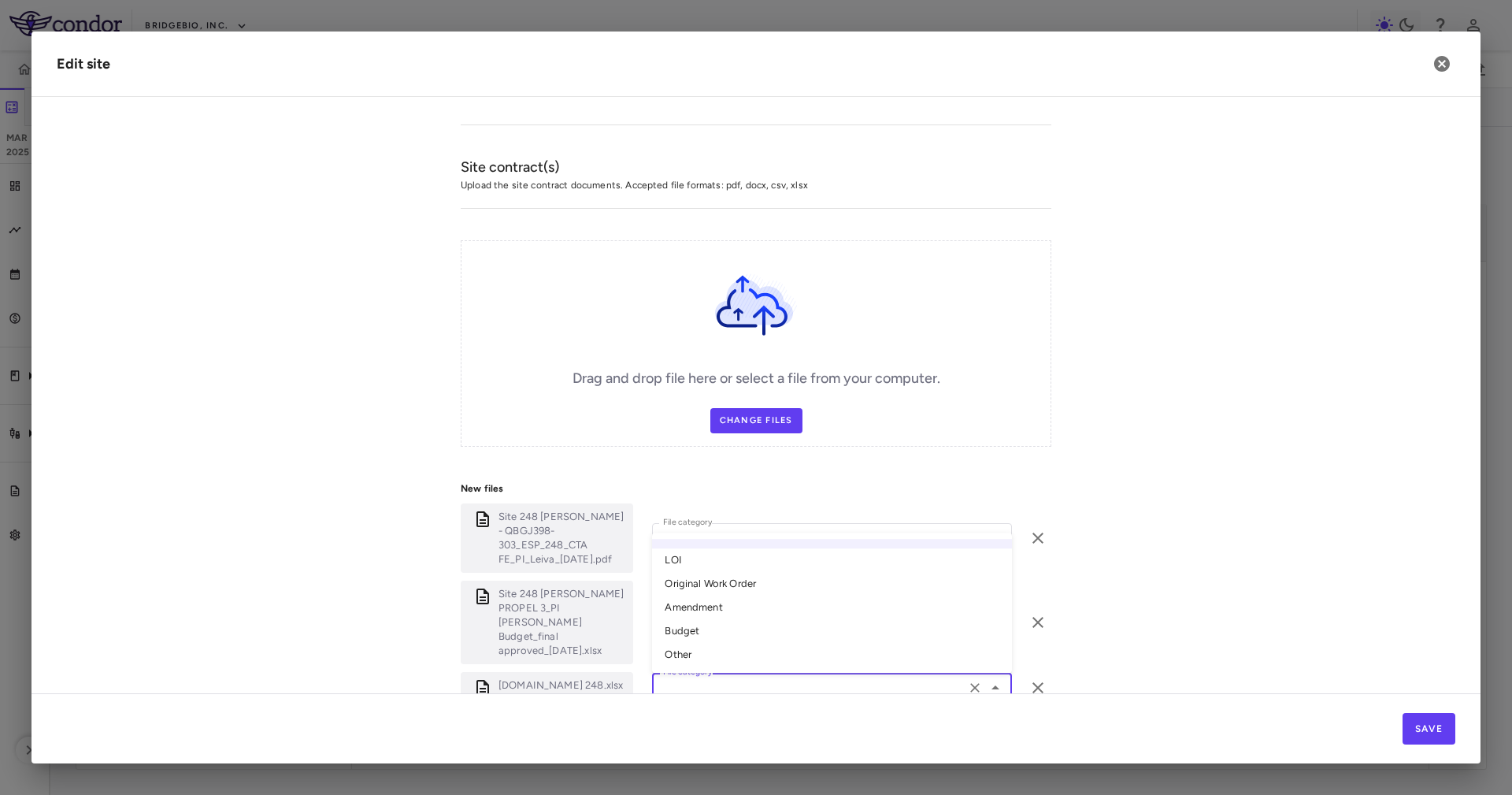 drag, startPoint x: 678, startPoint y: 603, endPoint x: 678, endPoint y: 593, distance: 10 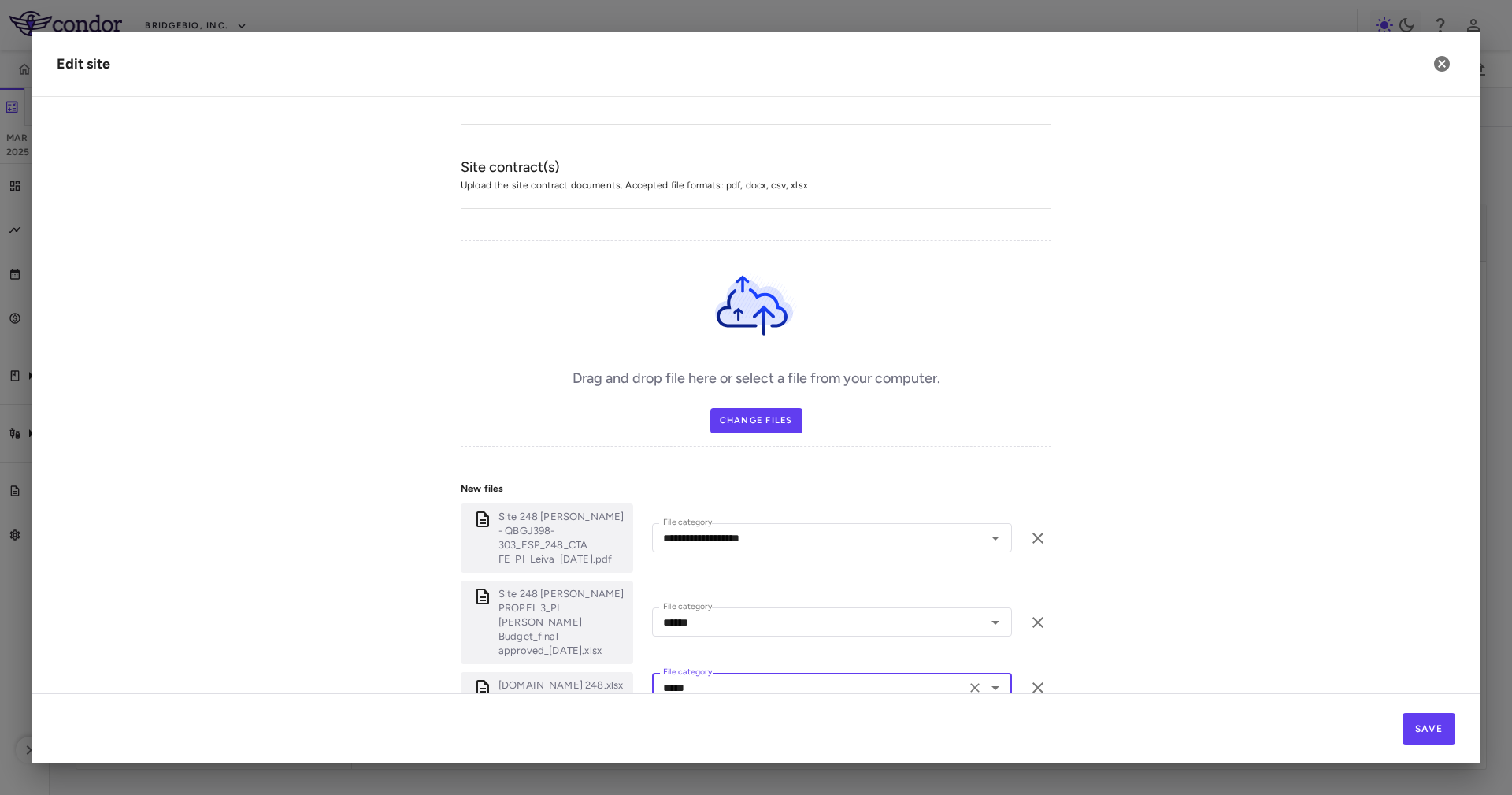 click on "**********" at bounding box center (756, 231) 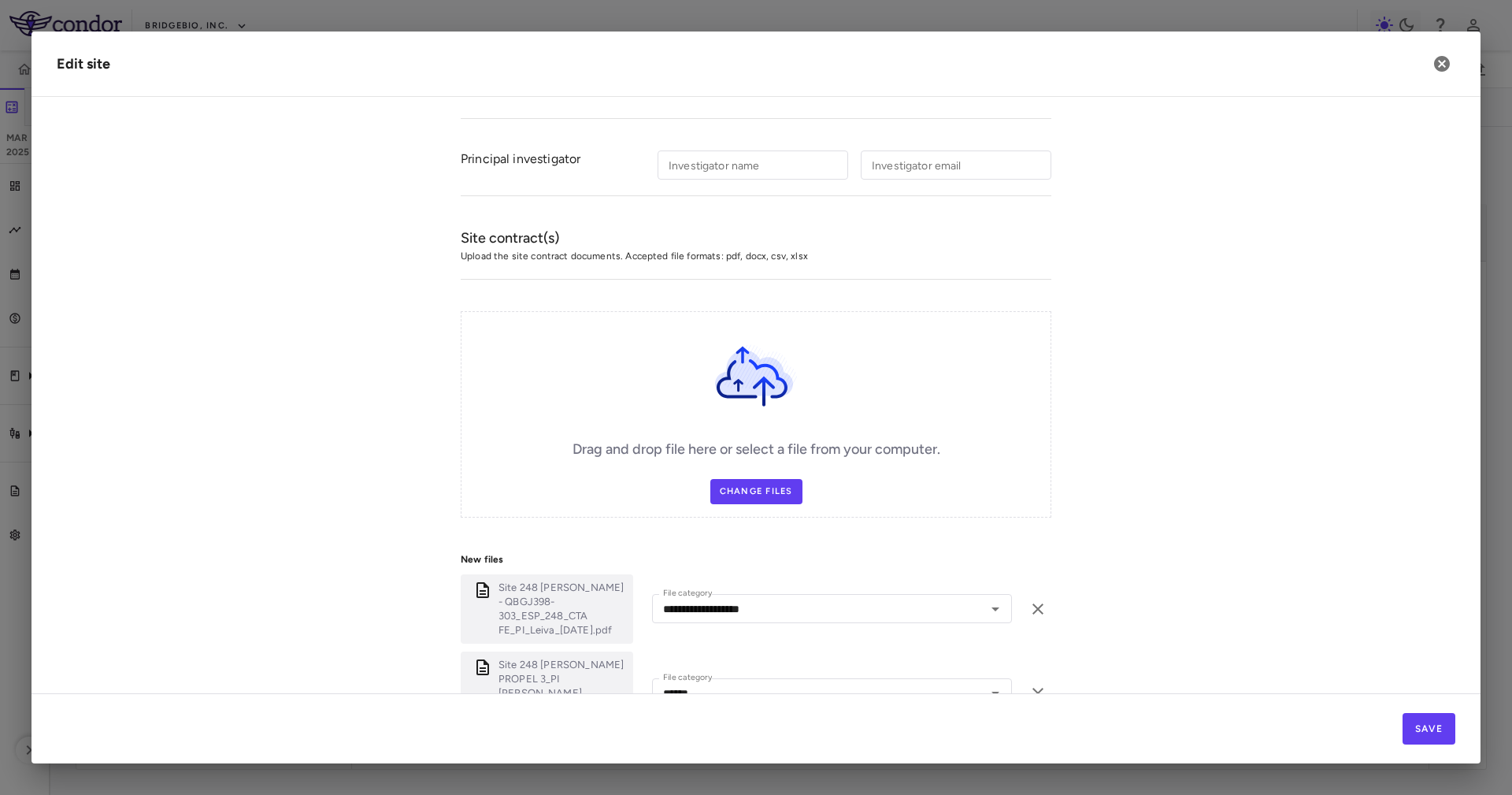 scroll, scrollTop: 481, scrollLeft: 0, axis: vertical 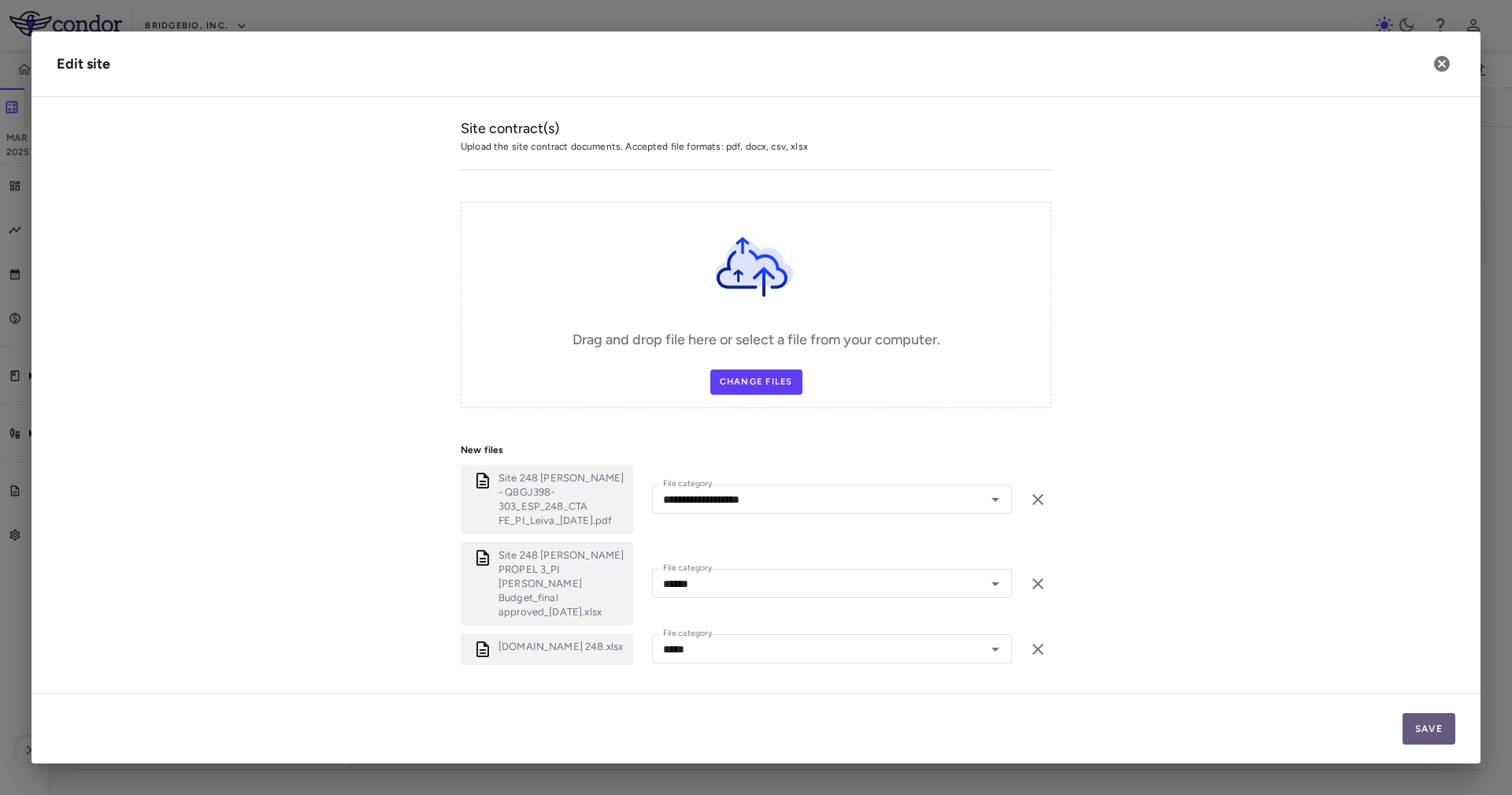 click on "Save" at bounding box center (1429, 729) 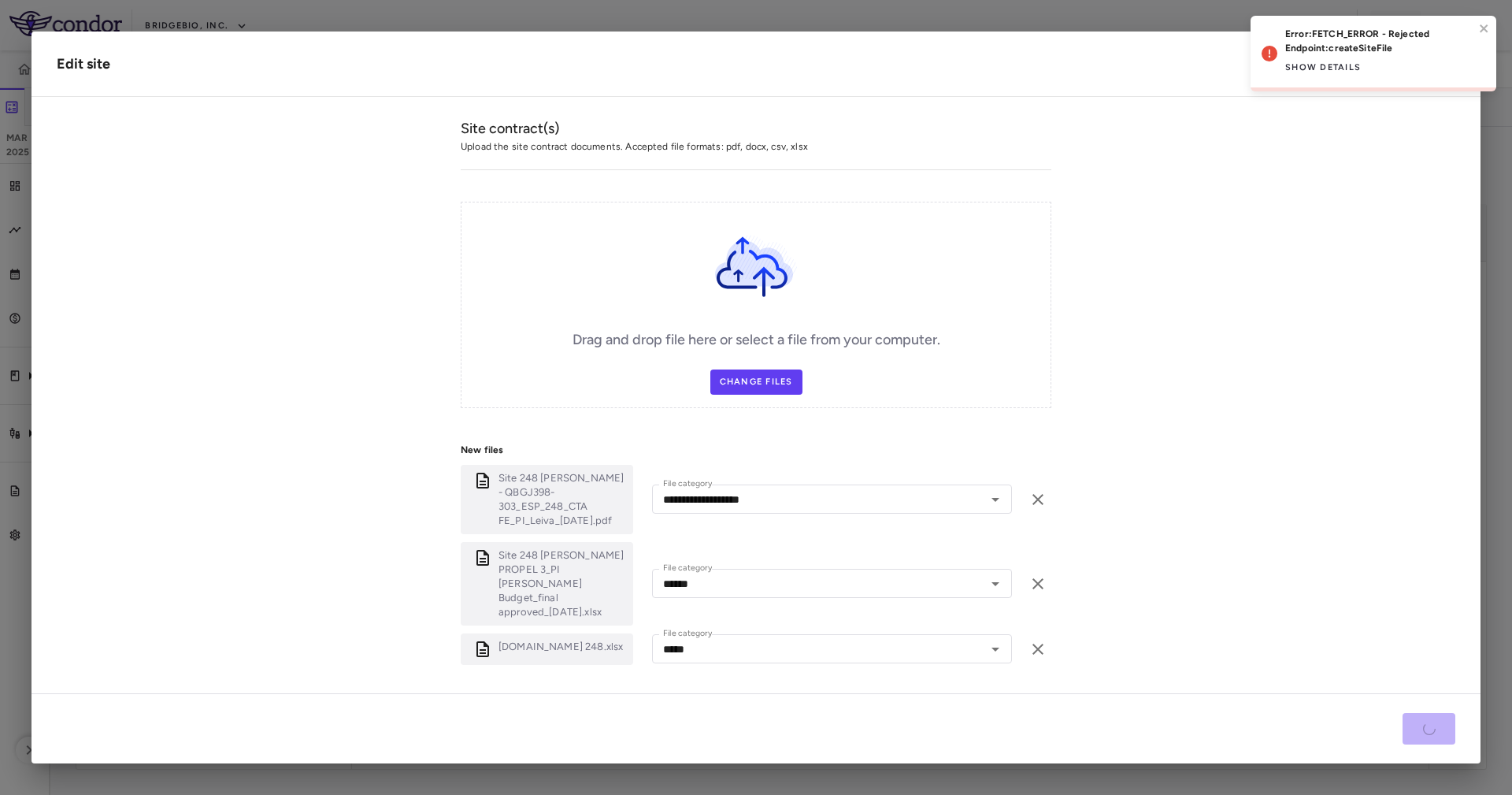 type on "******" 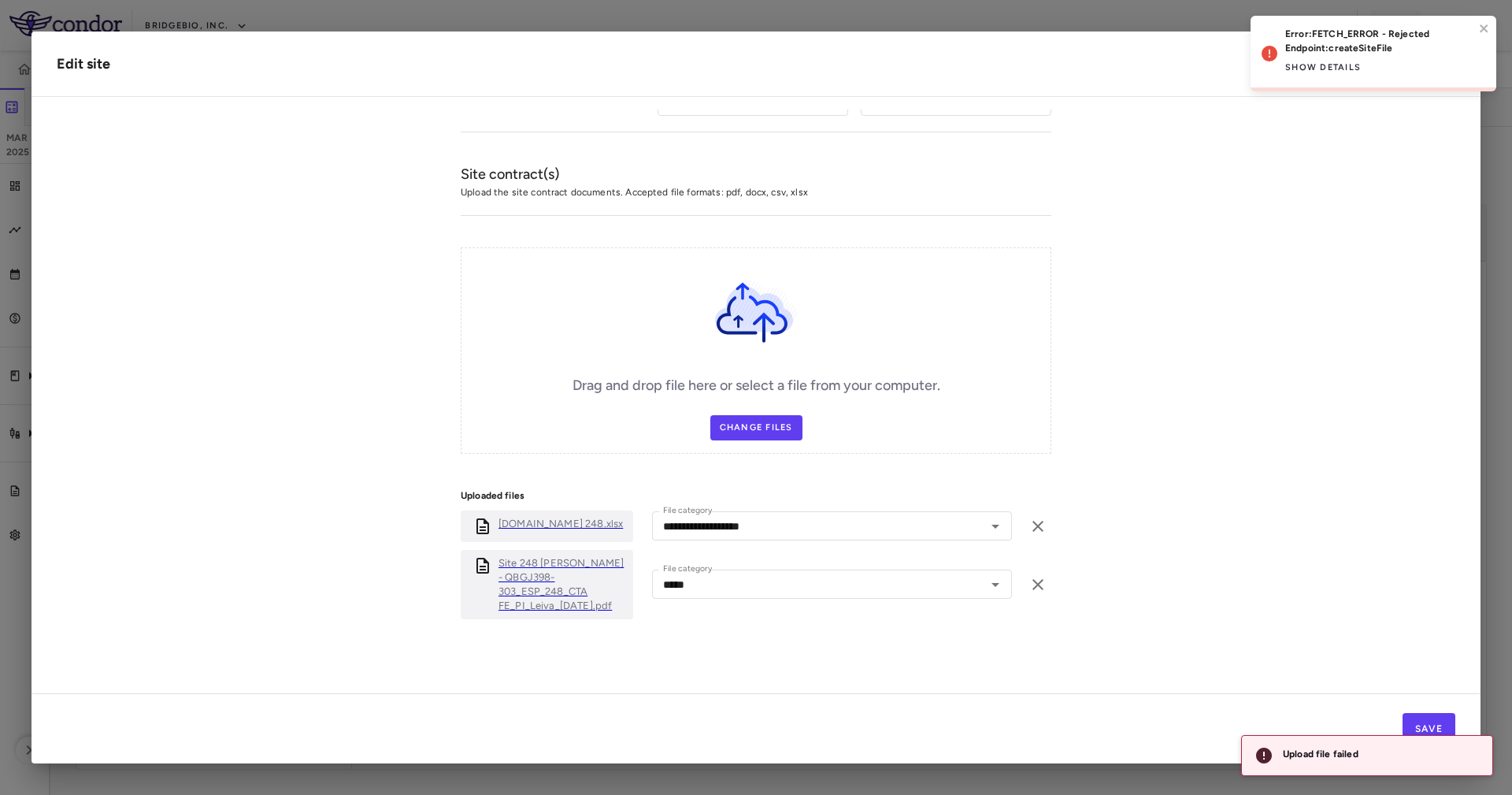 type on "*****" 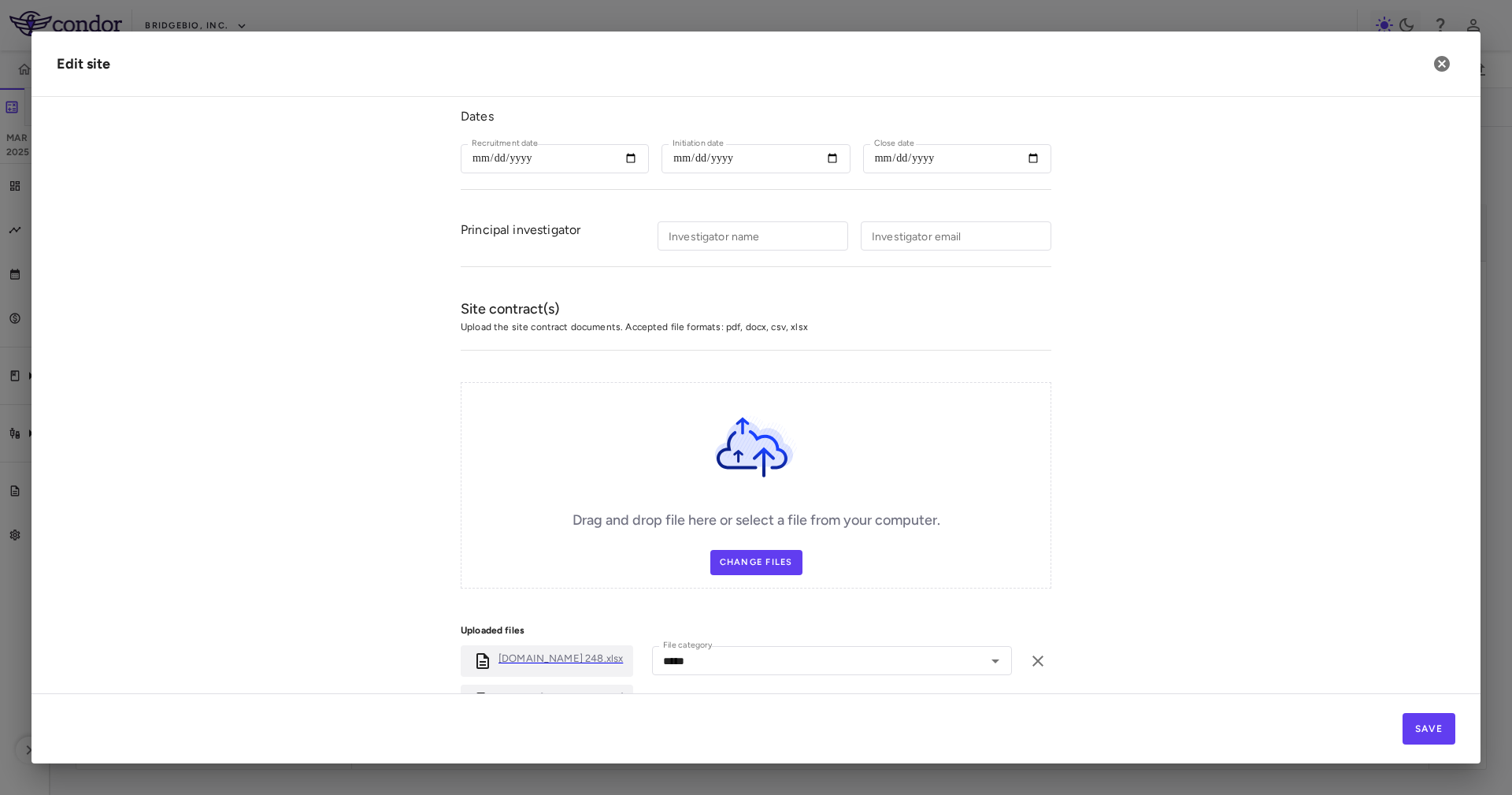 scroll, scrollTop: 418, scrollLeft: 0, axis: vertical 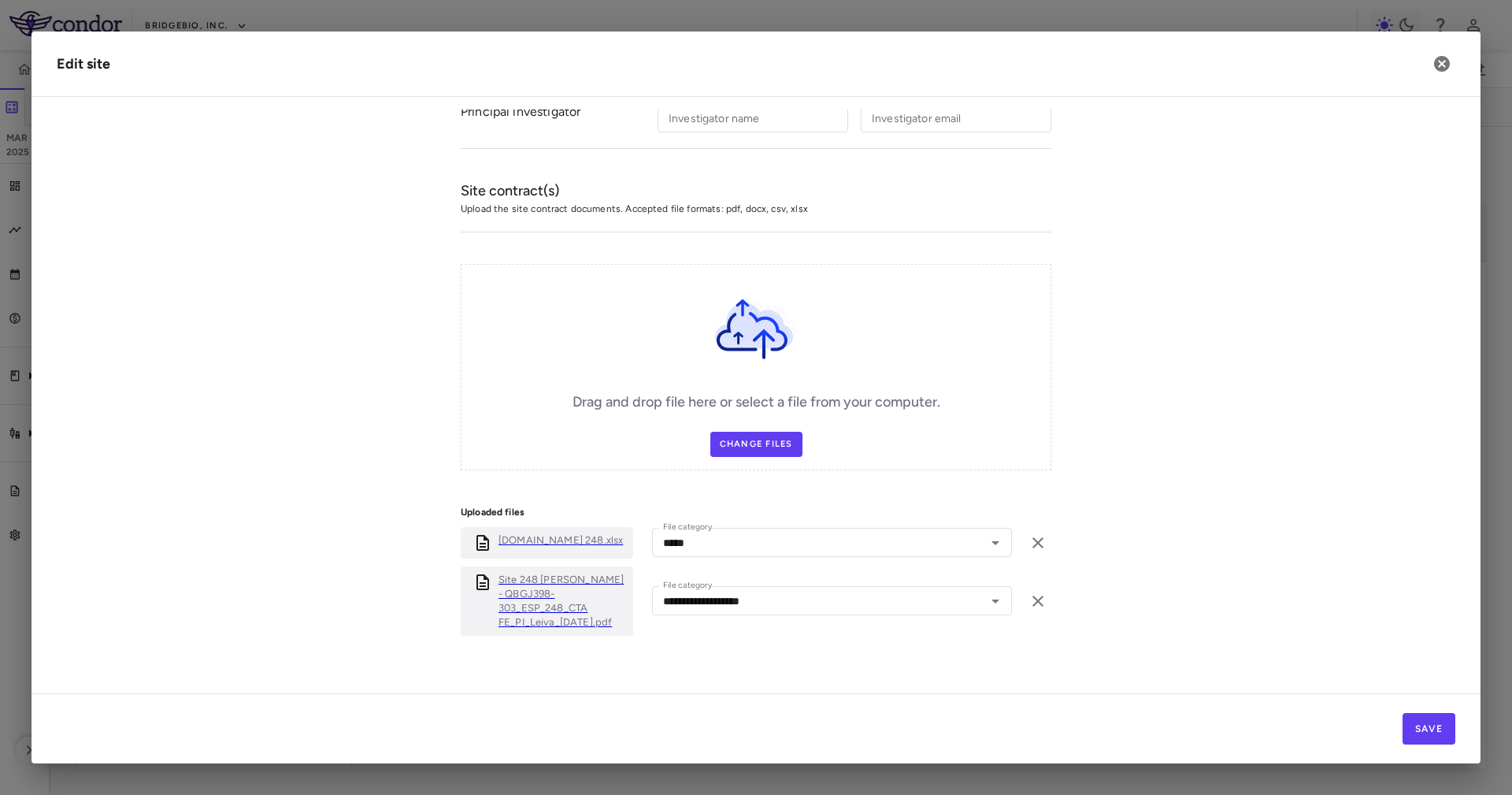 click on "Save" at bounding box center (756, 728) 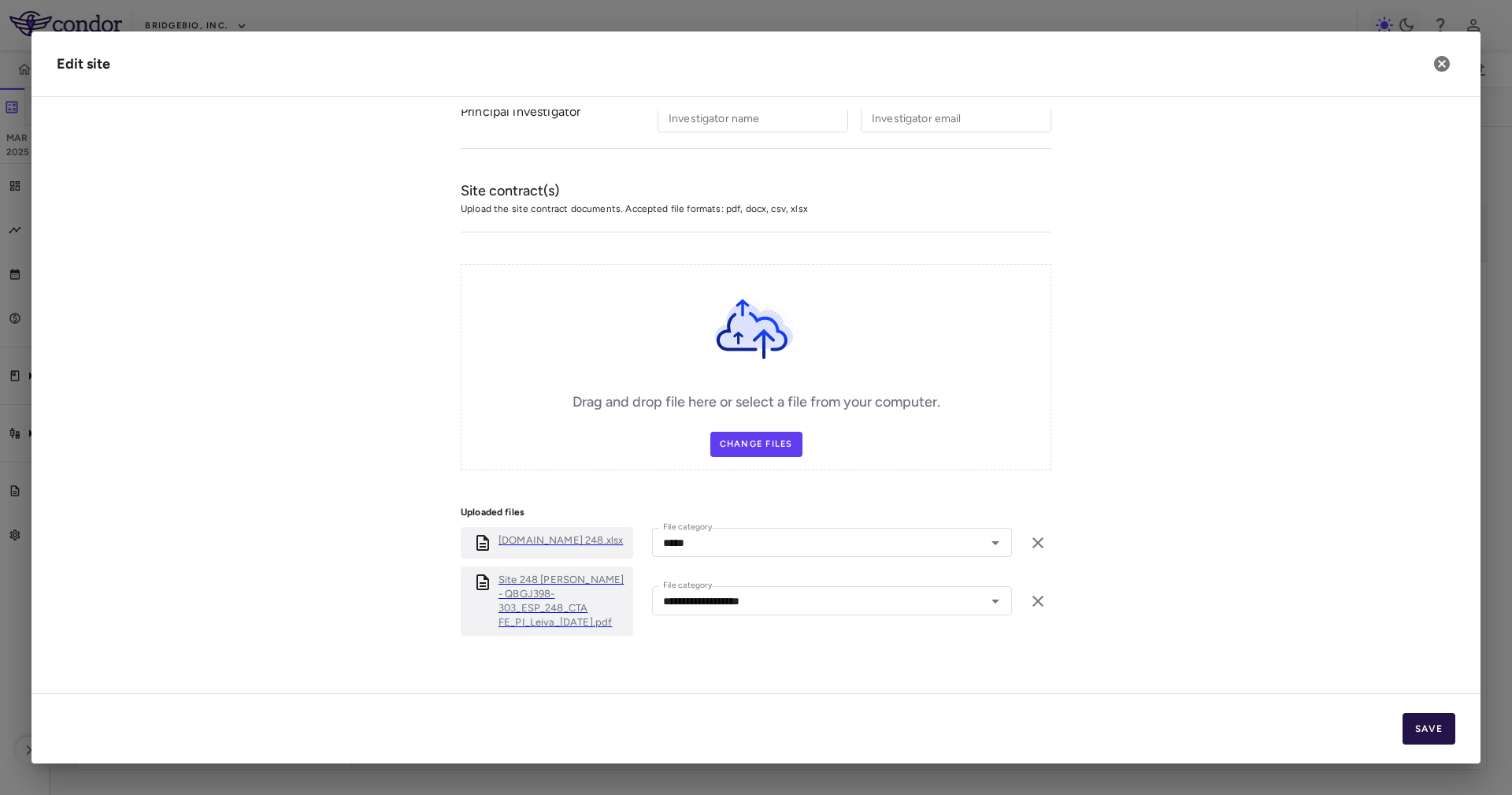click on "Save" at bounding box center [1429, 729] 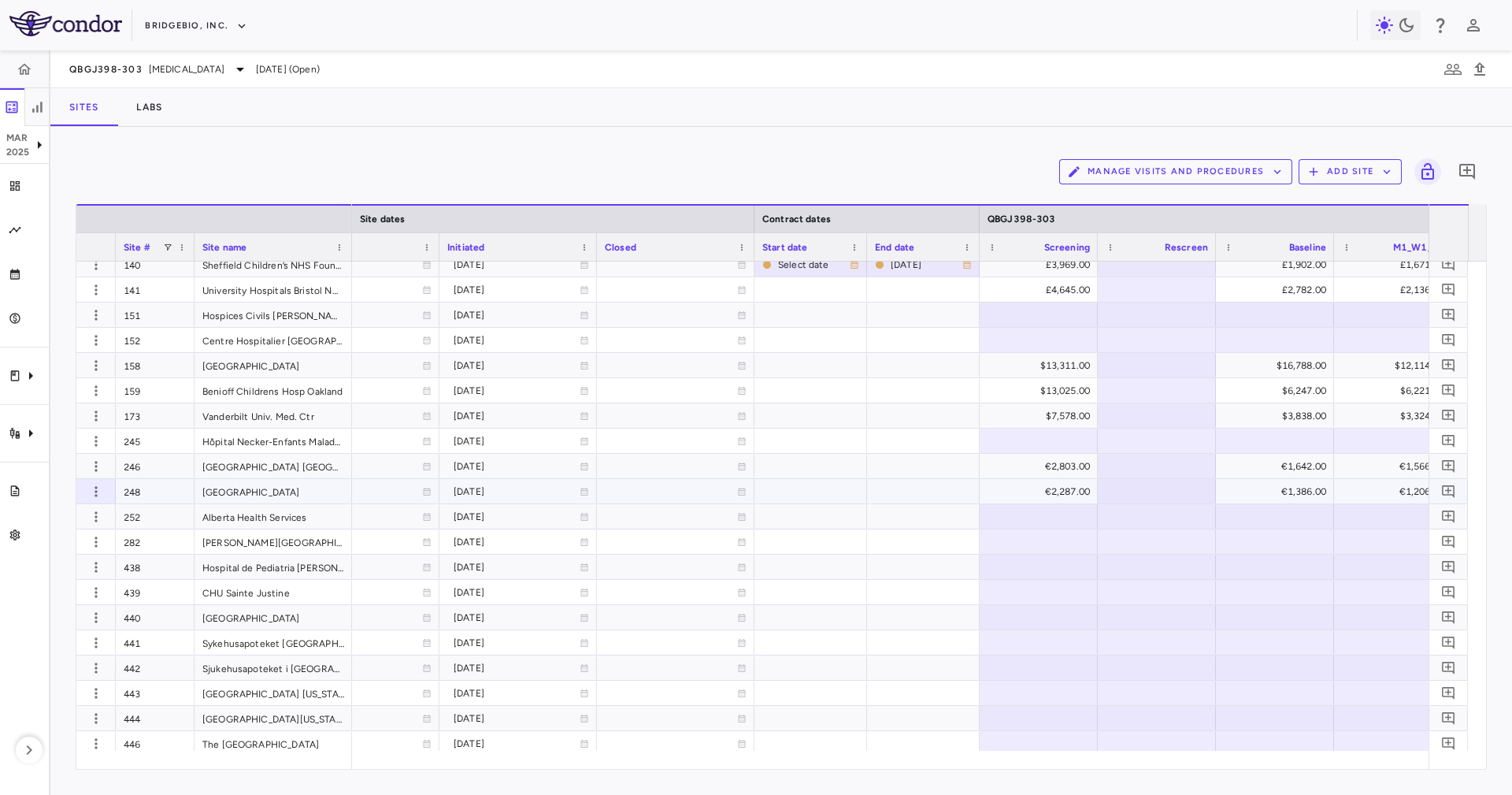 scroll, scrollTop: 158, scrollLeft: 0, axis: vertical 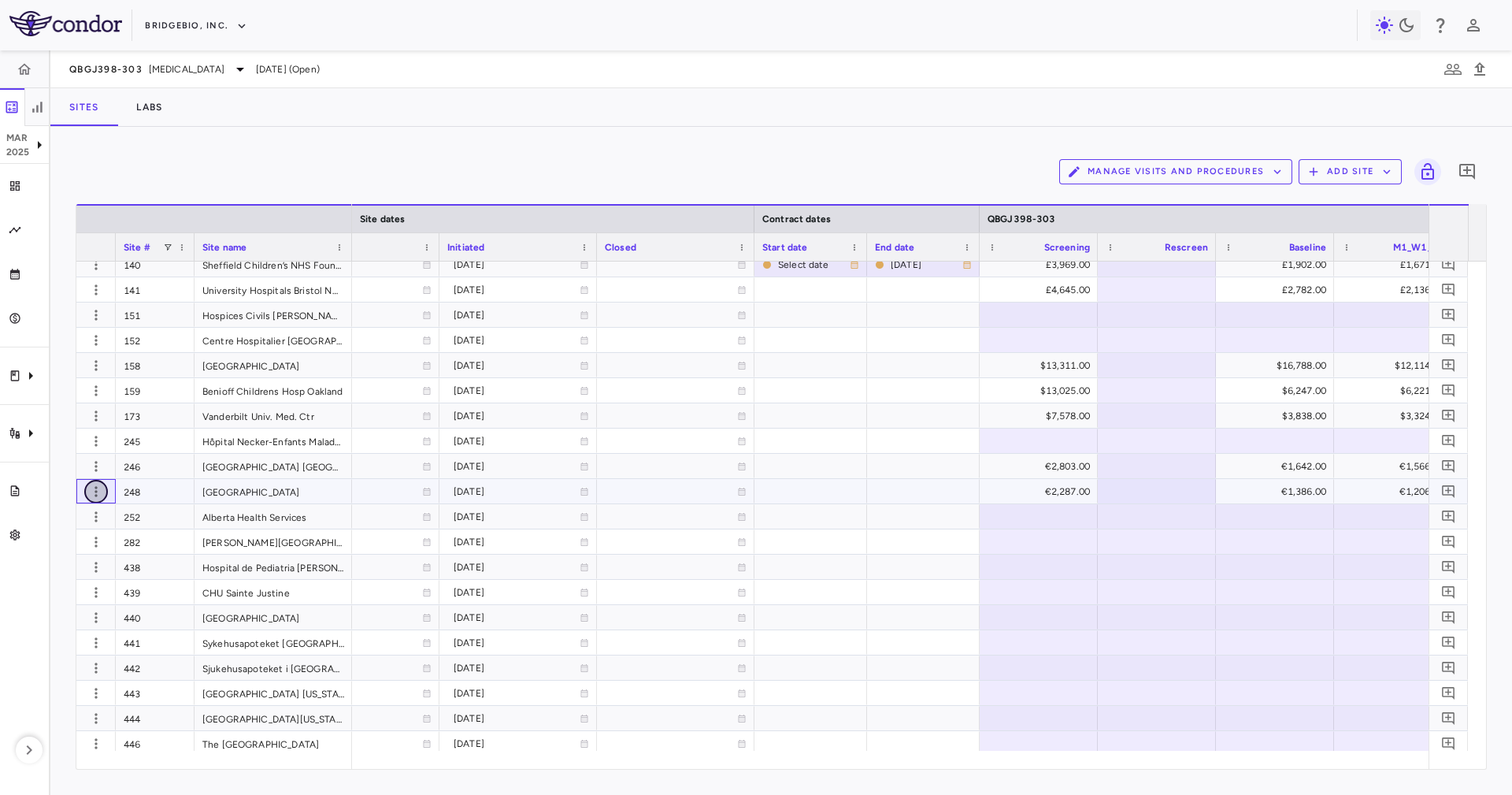 click 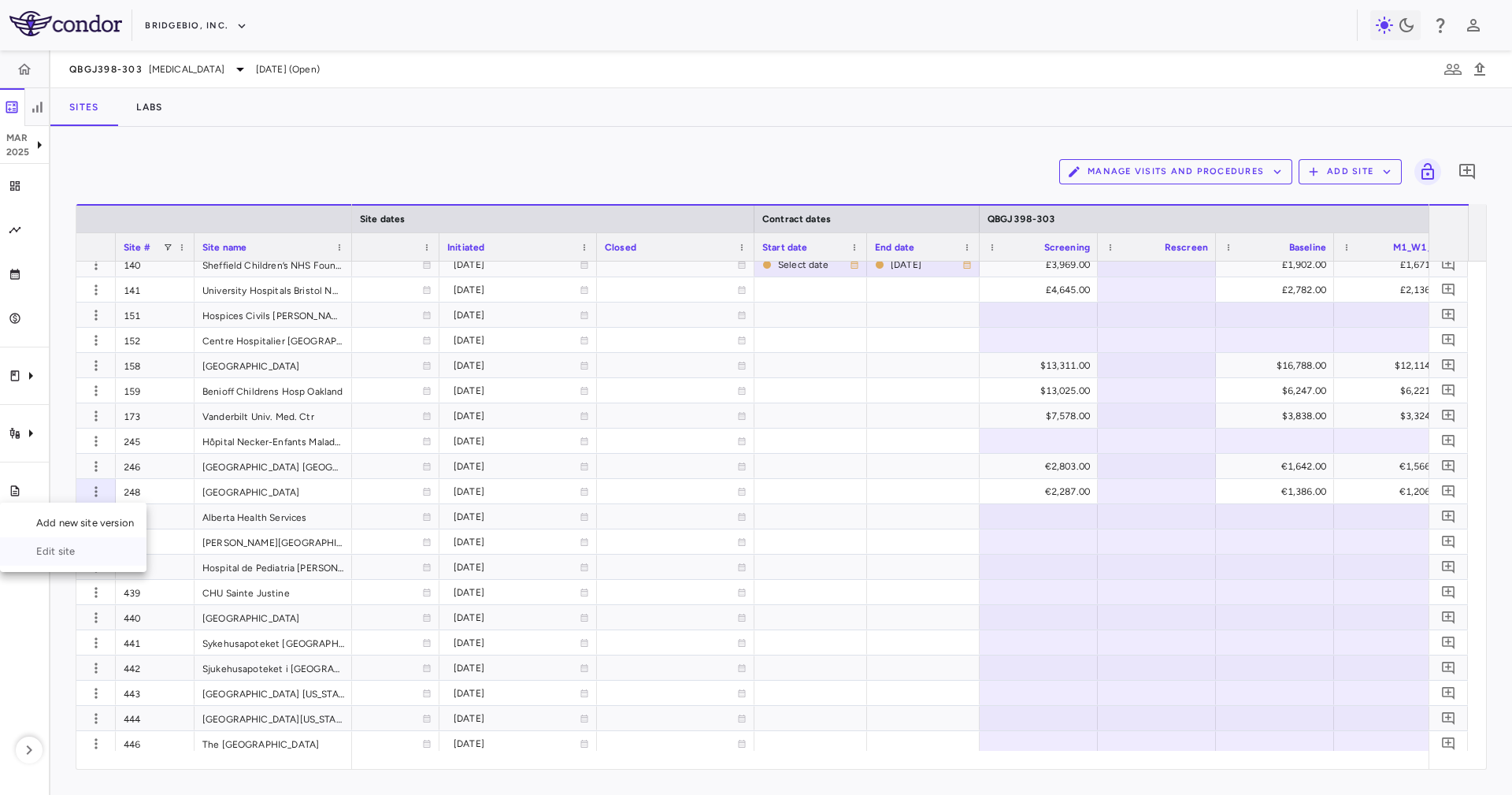 click on "Edit site" at bounding box center [73, 552] 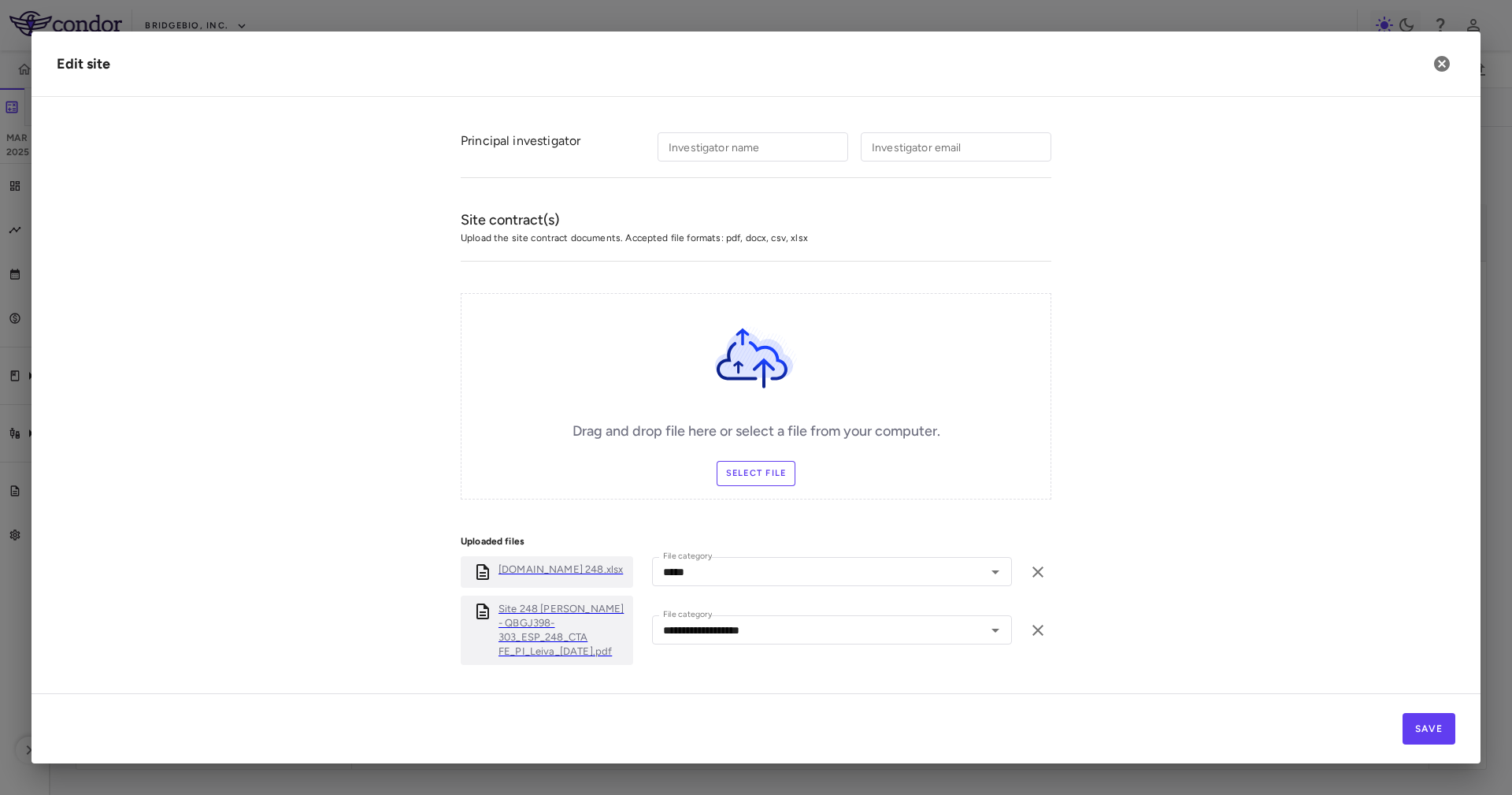 scroll, scrollTop: 418, scrollLeft: 0, axis: vertical 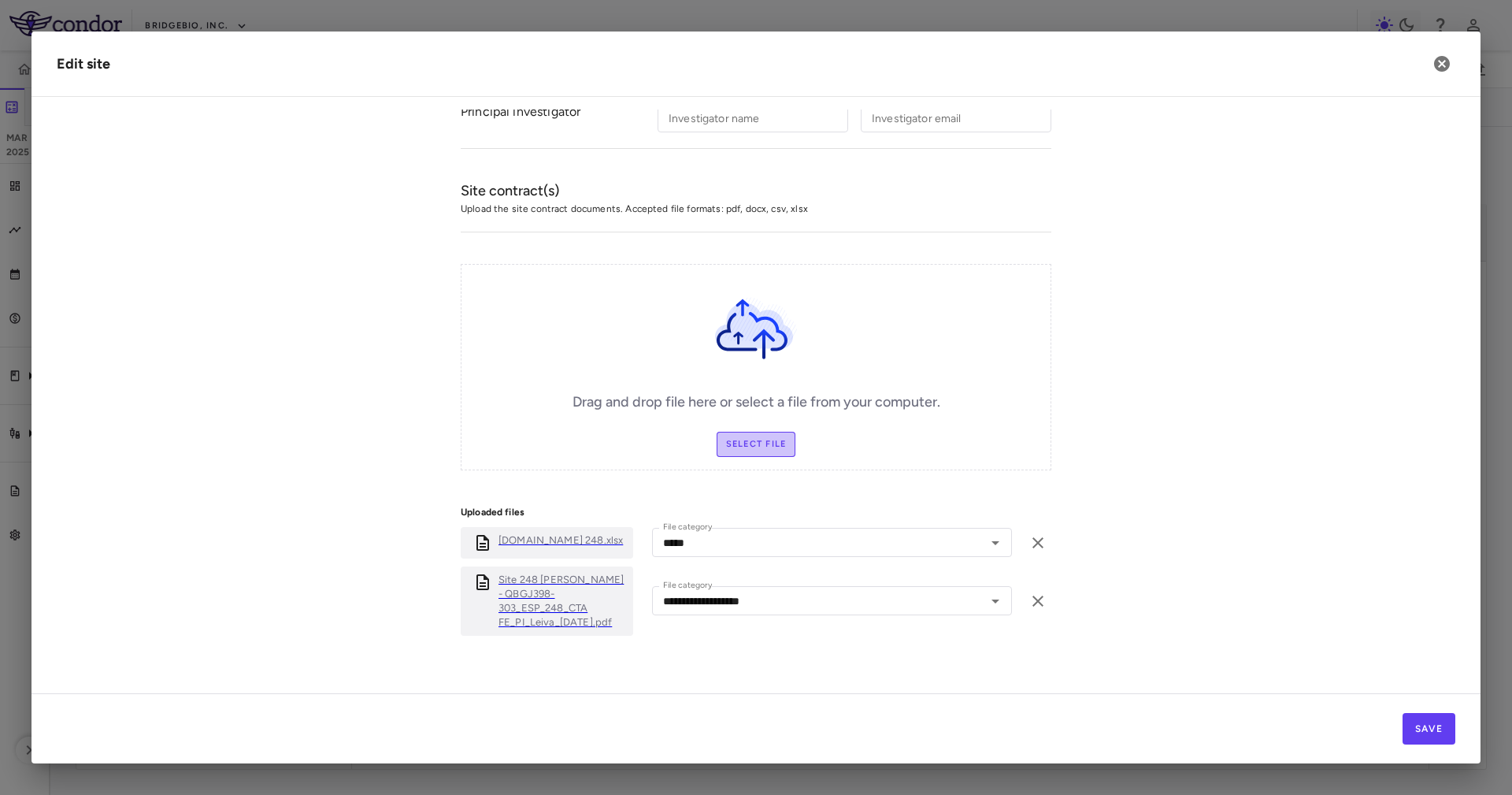 click on "Select file" at bounding box center [756, 444] 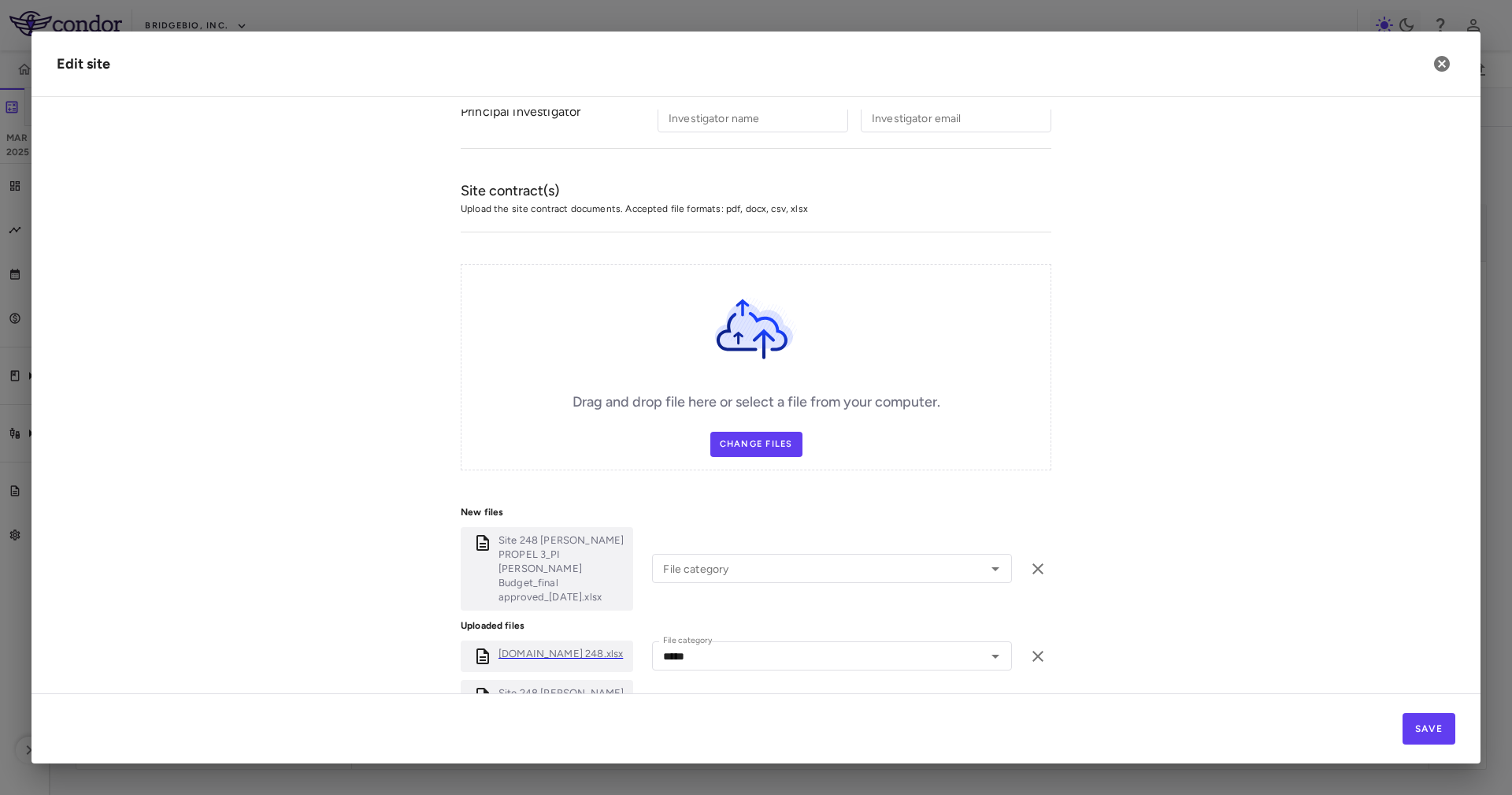click on "Site 248 [PERSON_NAME] PROPEL 3_PI [PERSON_NAME] Budget_final approved_[DATE].xlsx File category File category" at bounding box center [756, 569] 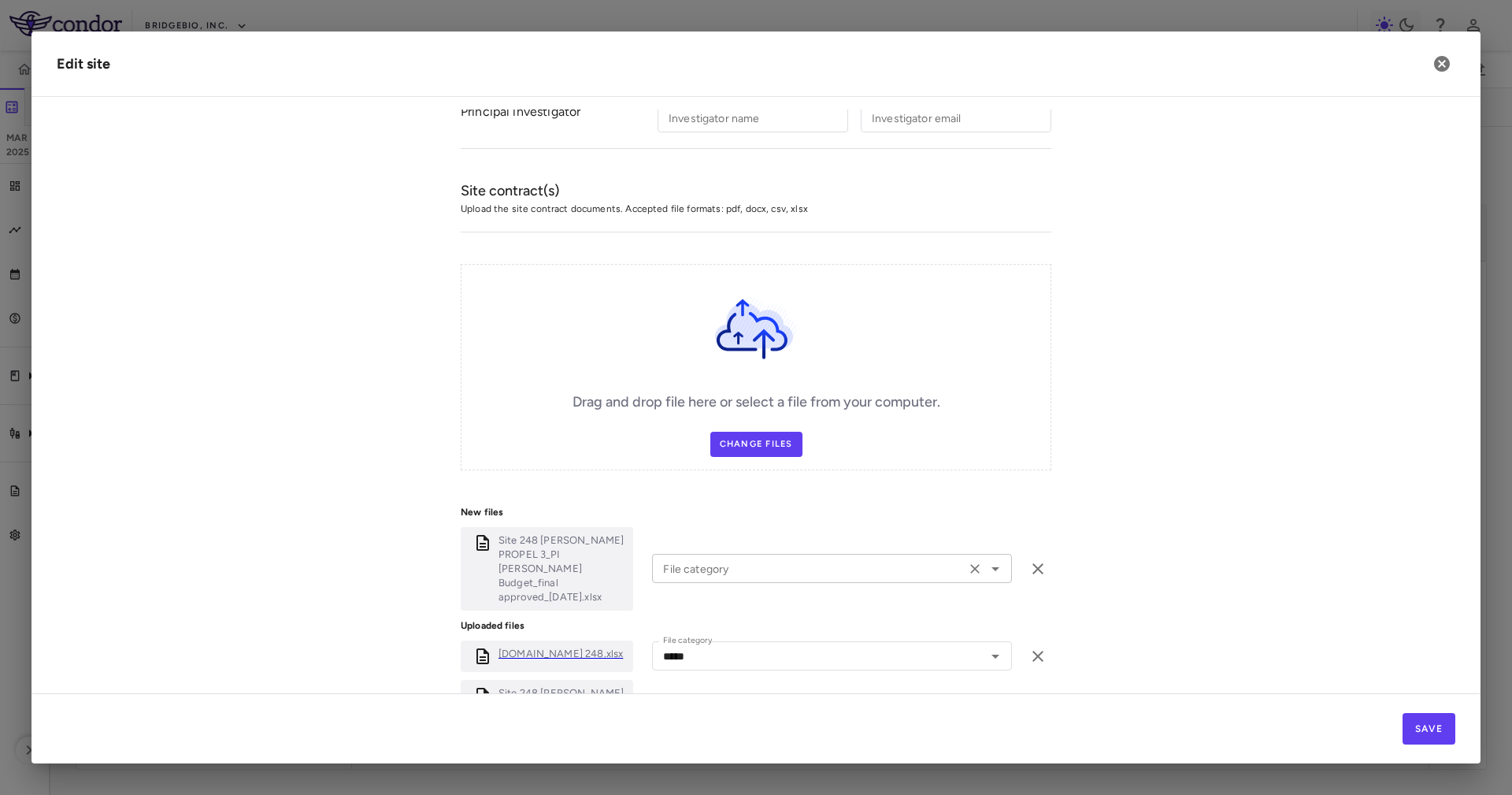 click on "File category" at bounding box center [809, 568] 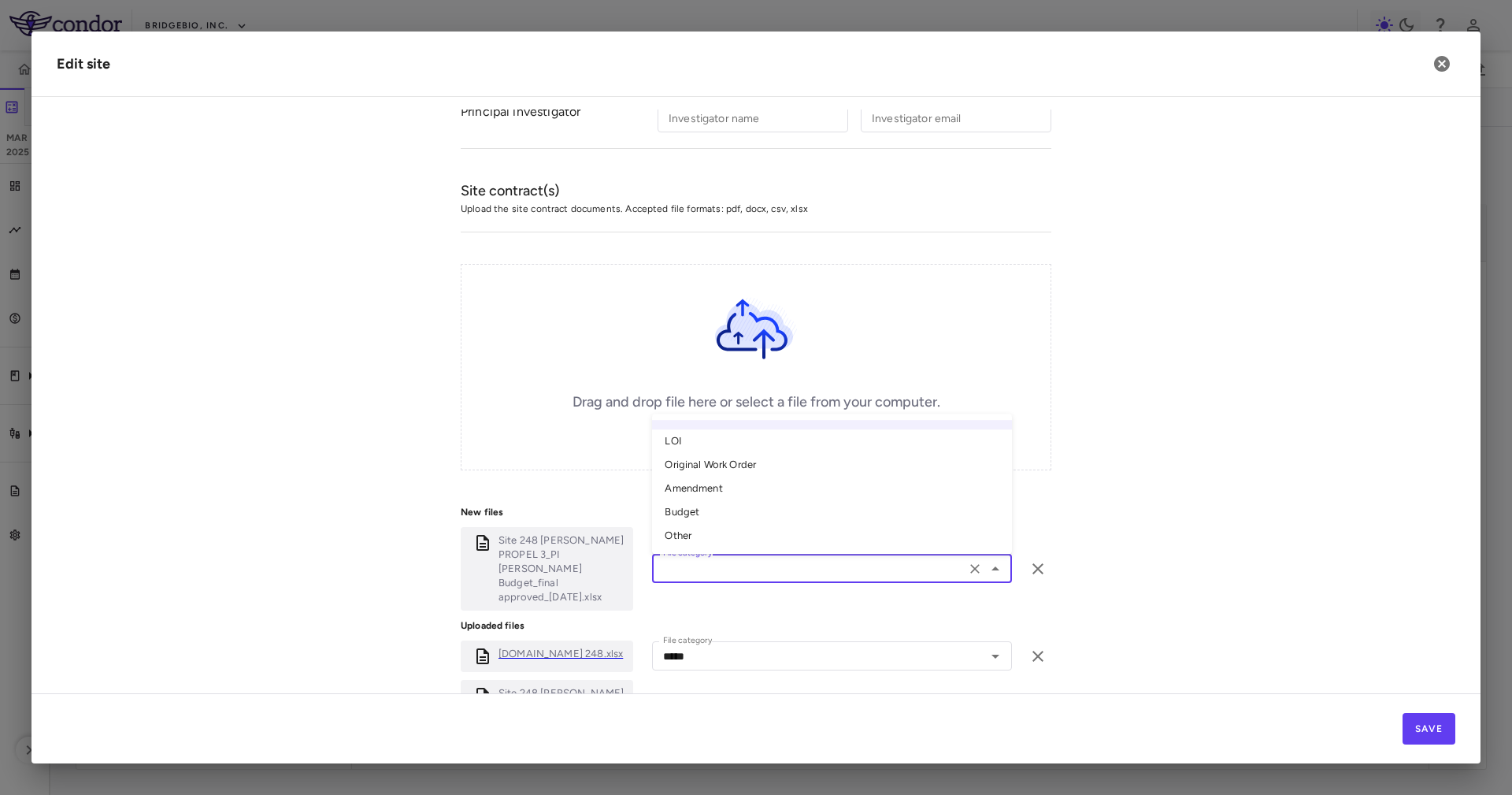 click on "Budget" at bounding box center (832, 513) 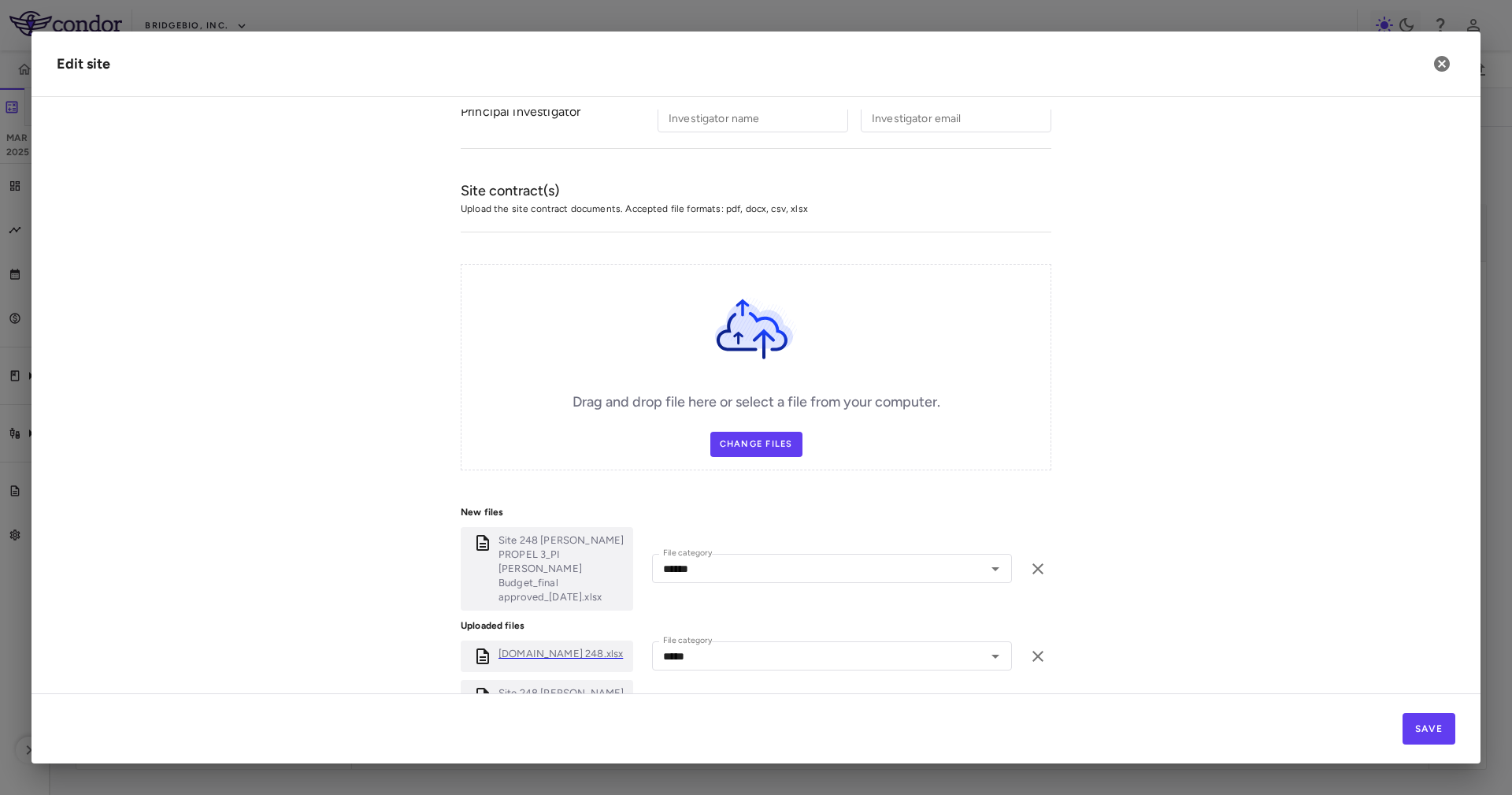 click on "**********" at bounding box center [756, 266] 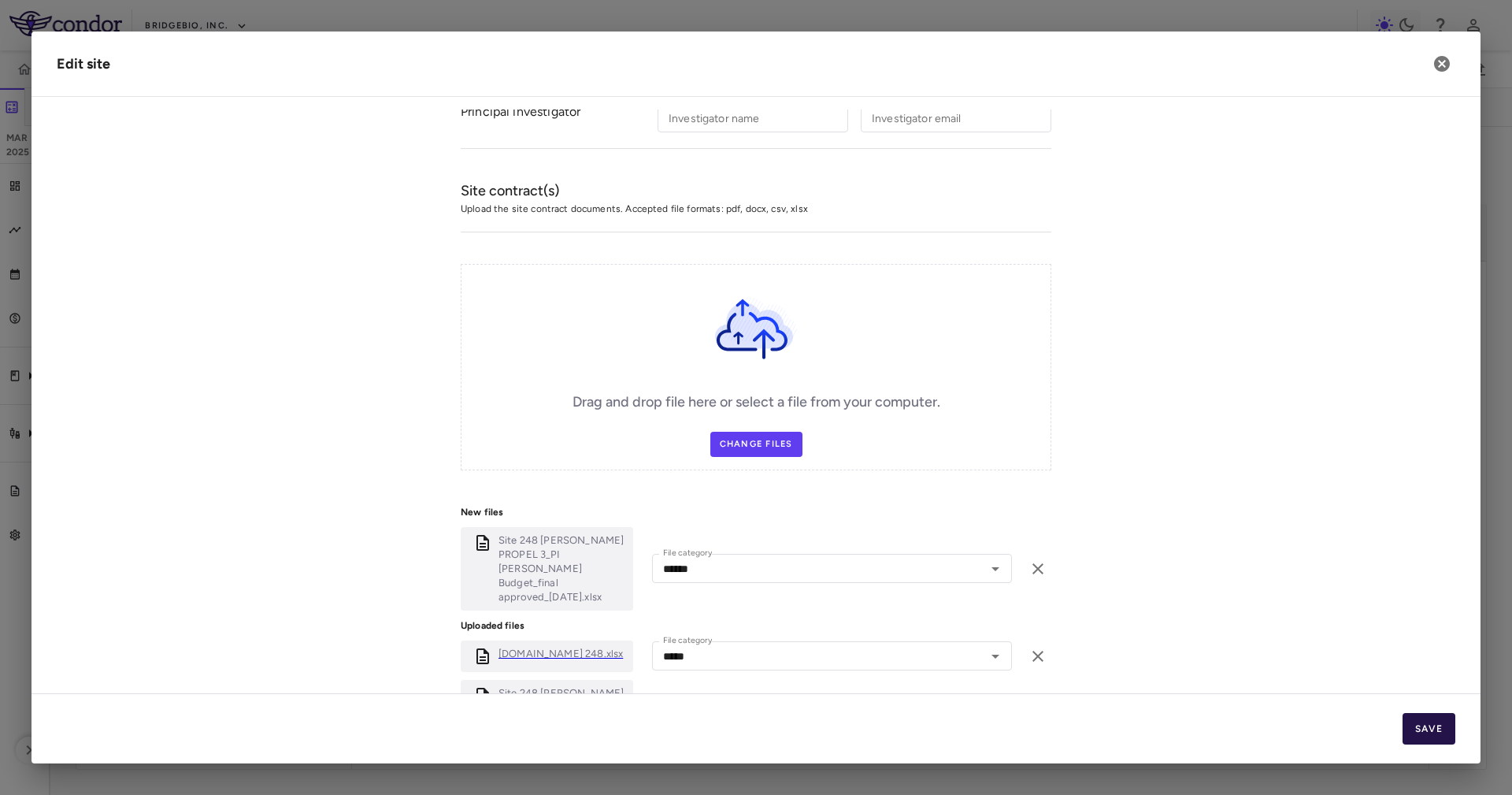 click on "Save" at bounding box center (1429, 729) 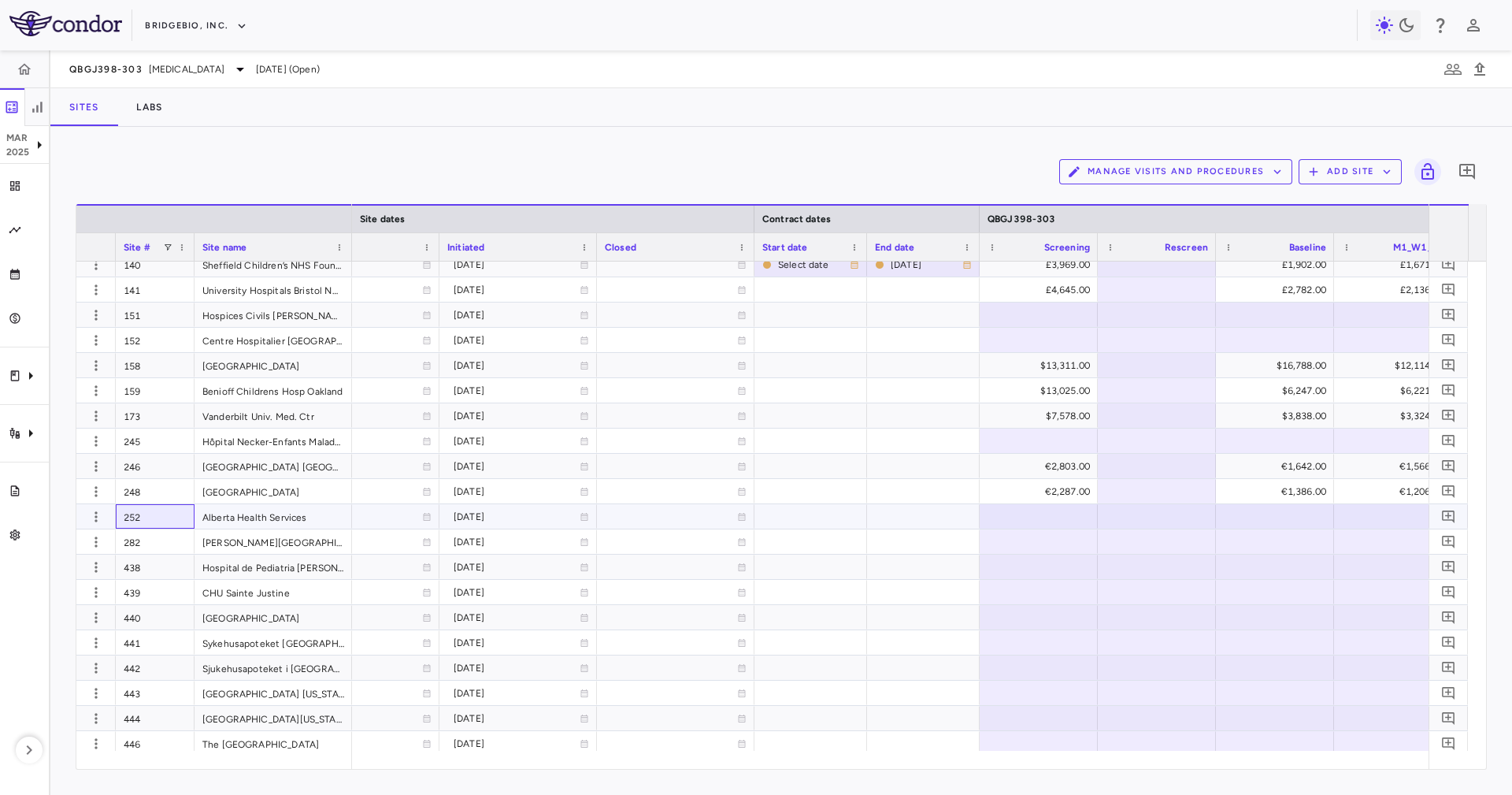 click on "252" at bounding box center [155, 516] 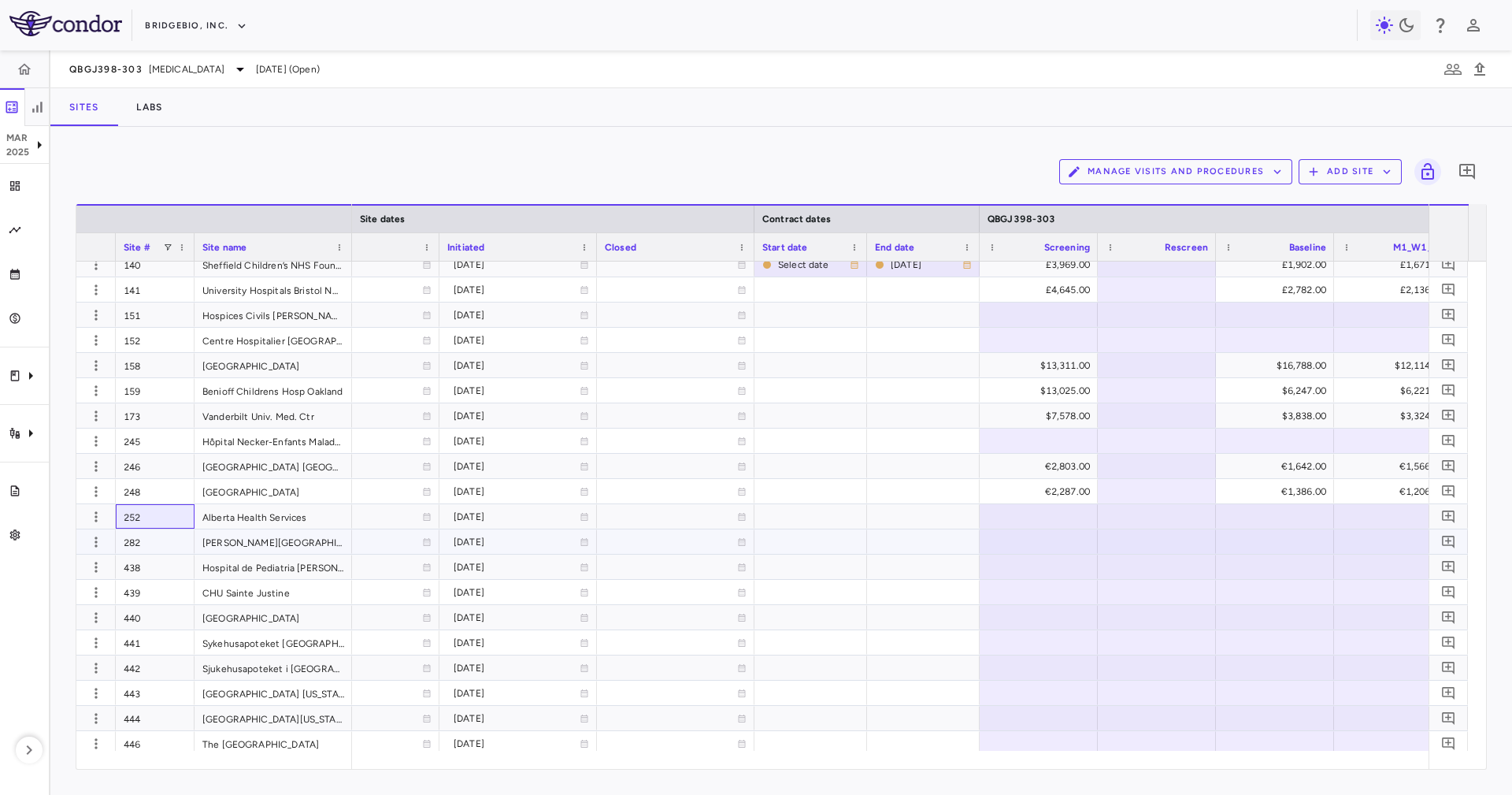 scroll, scrollTop: 172, scrollLeft: 0, axis: vertical 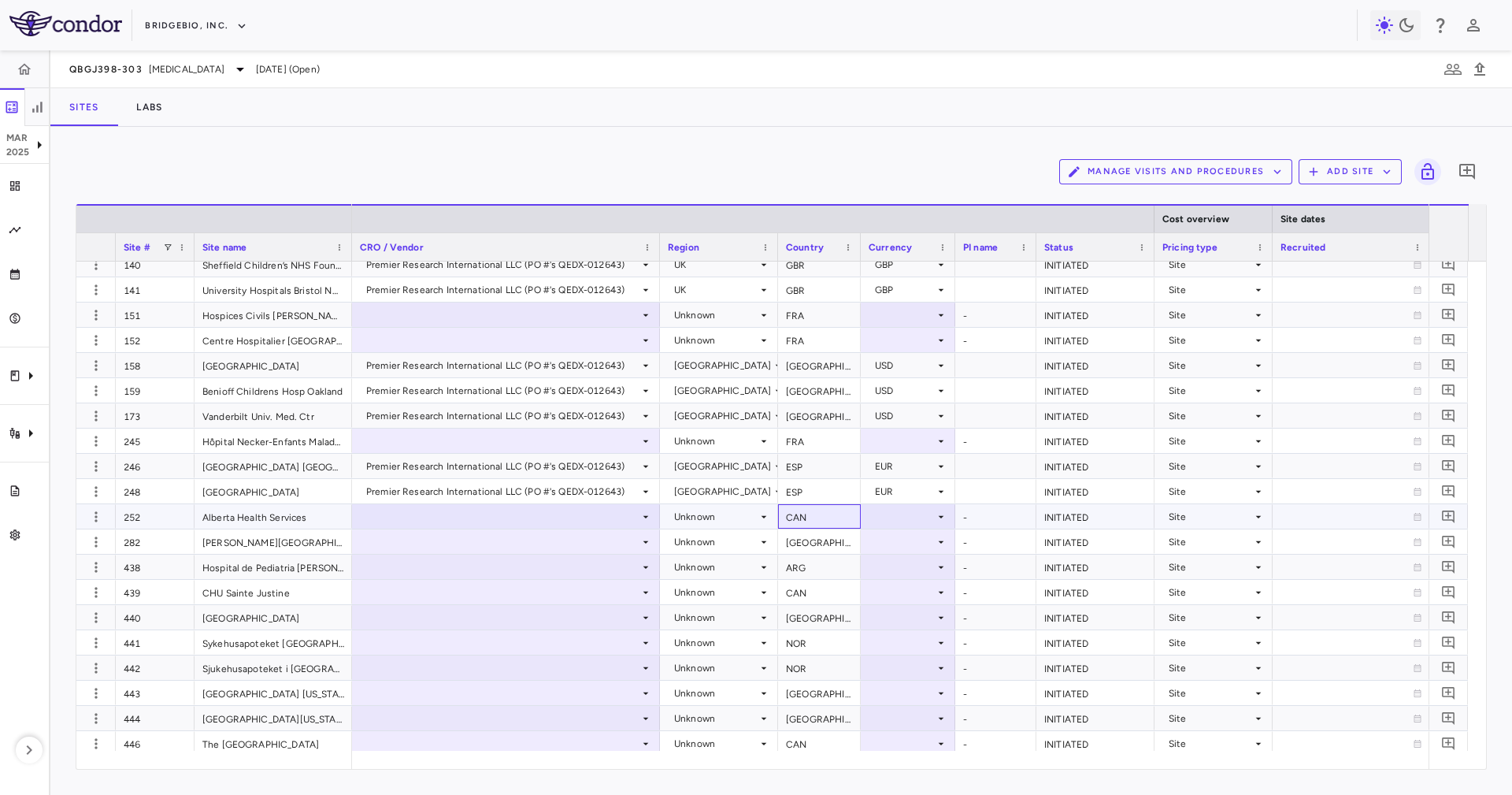 click on "CAN" at bounding box center [819, 516] 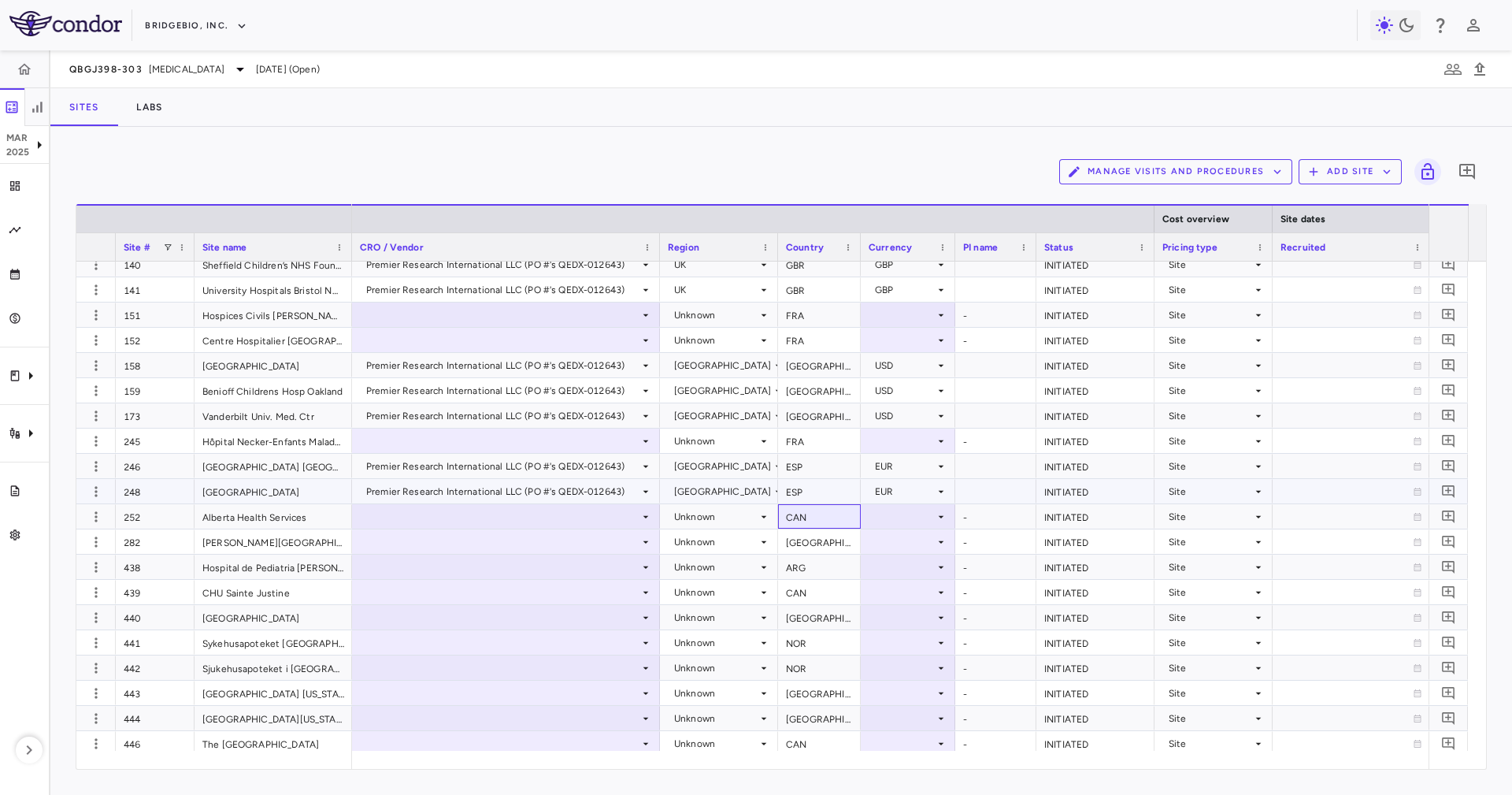 scroll, scrollTop: 0, scrollLeft: 0, axis: both 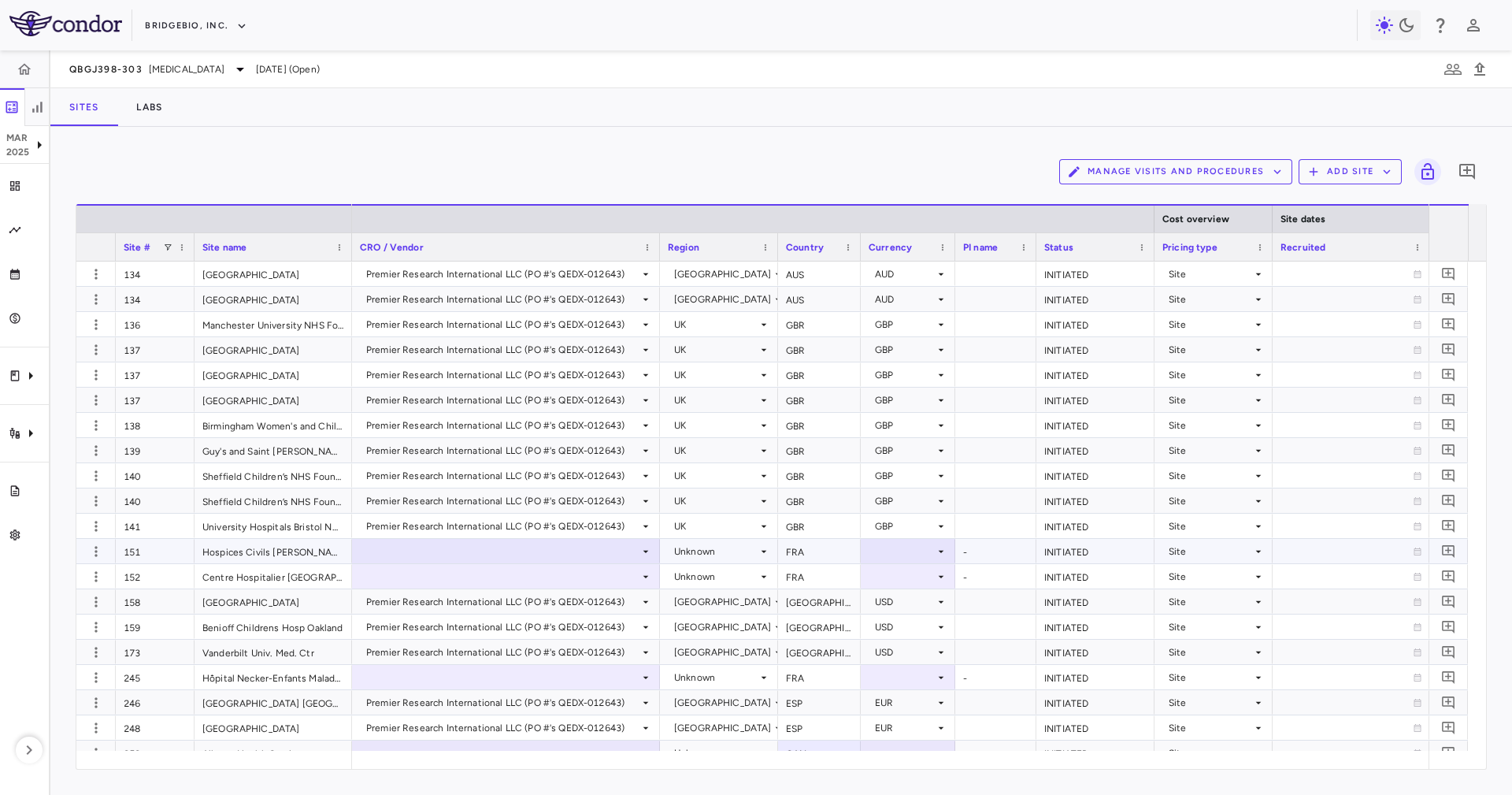 click on "151" at bounding box center [155, 551] 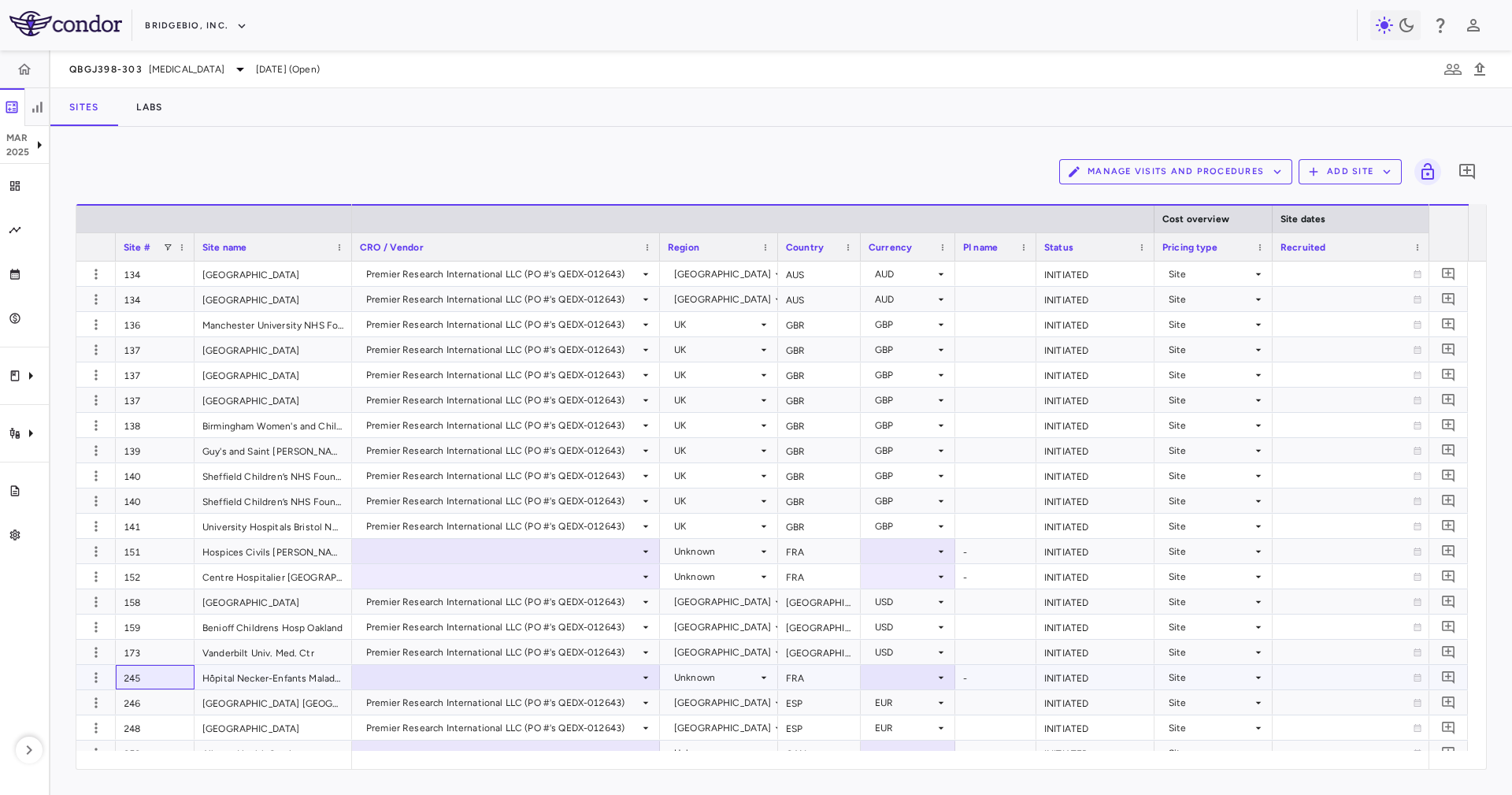 click on "245" at bounding box center [155, 677] 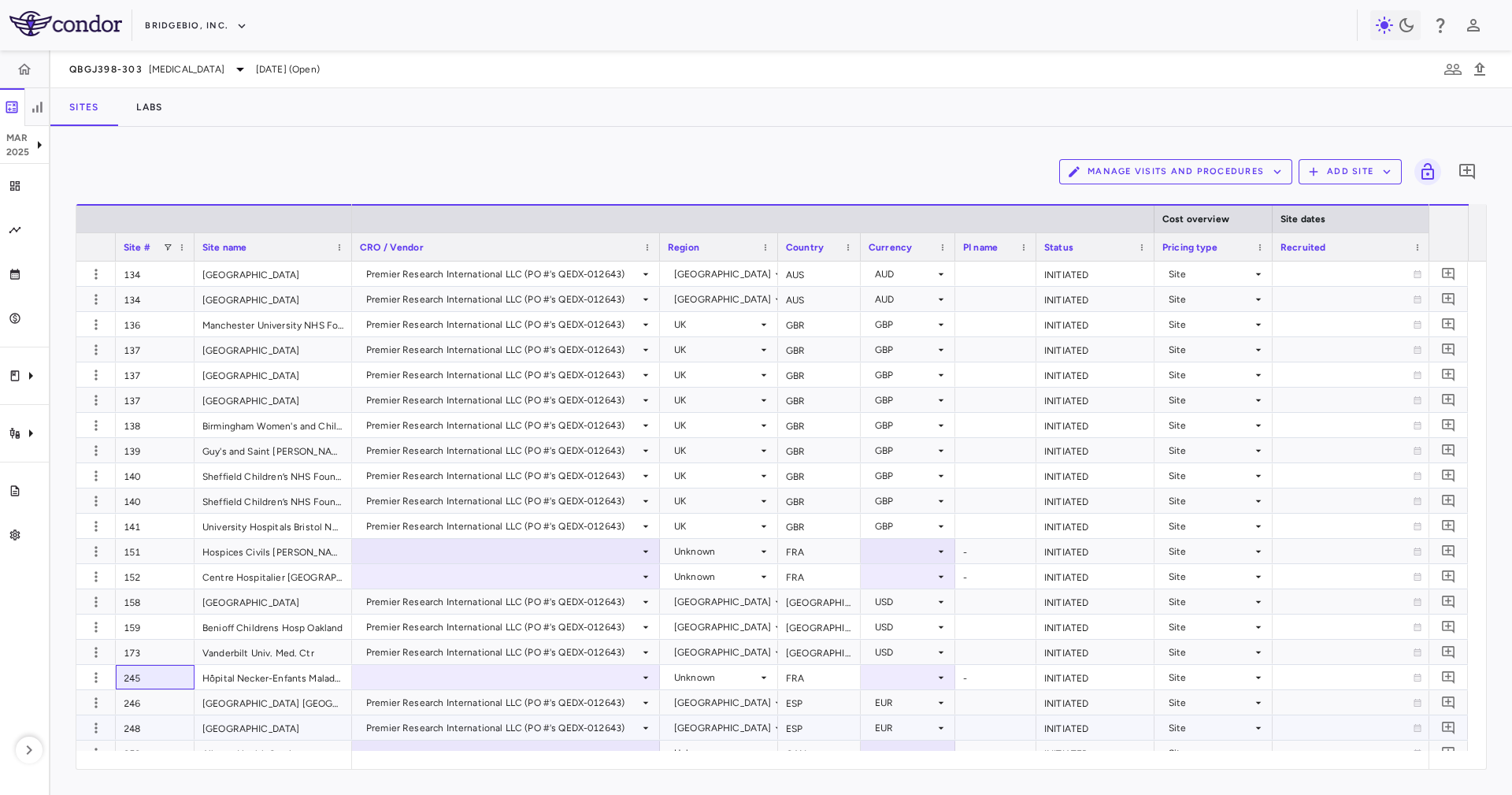 scroll, scrollTop: 118, scrollLeft: 0, axis: vertical 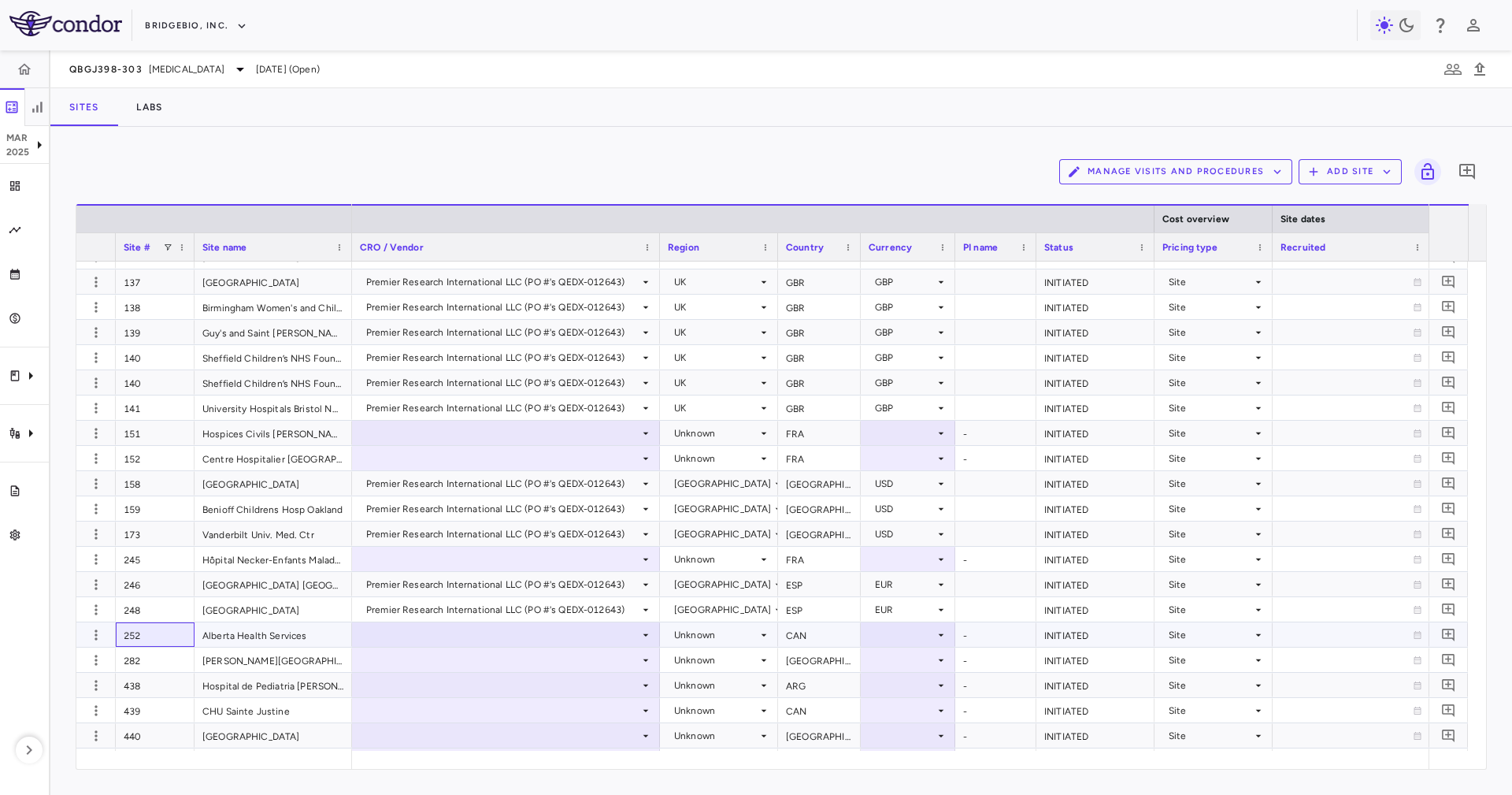 click on "252" at bounding box center (155, 634) 